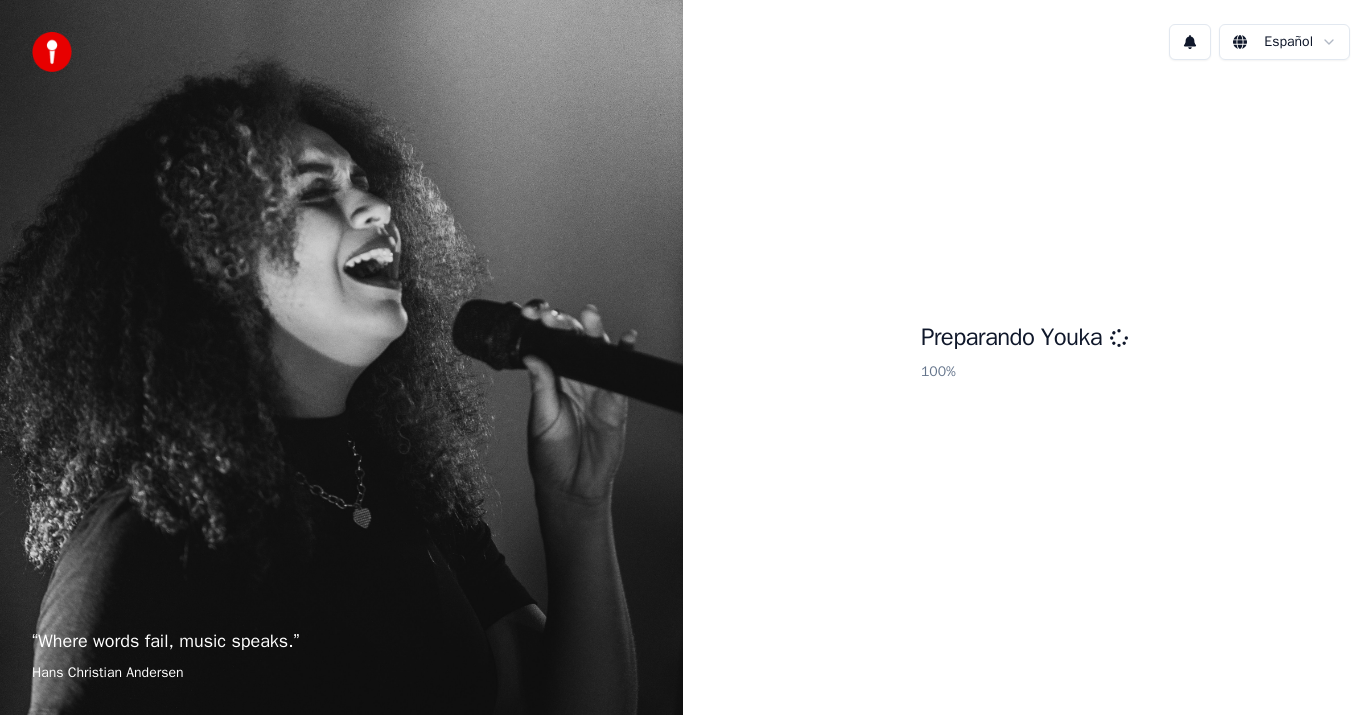scroll, scrollTop: 0, scrollLeft: 0, axis: both 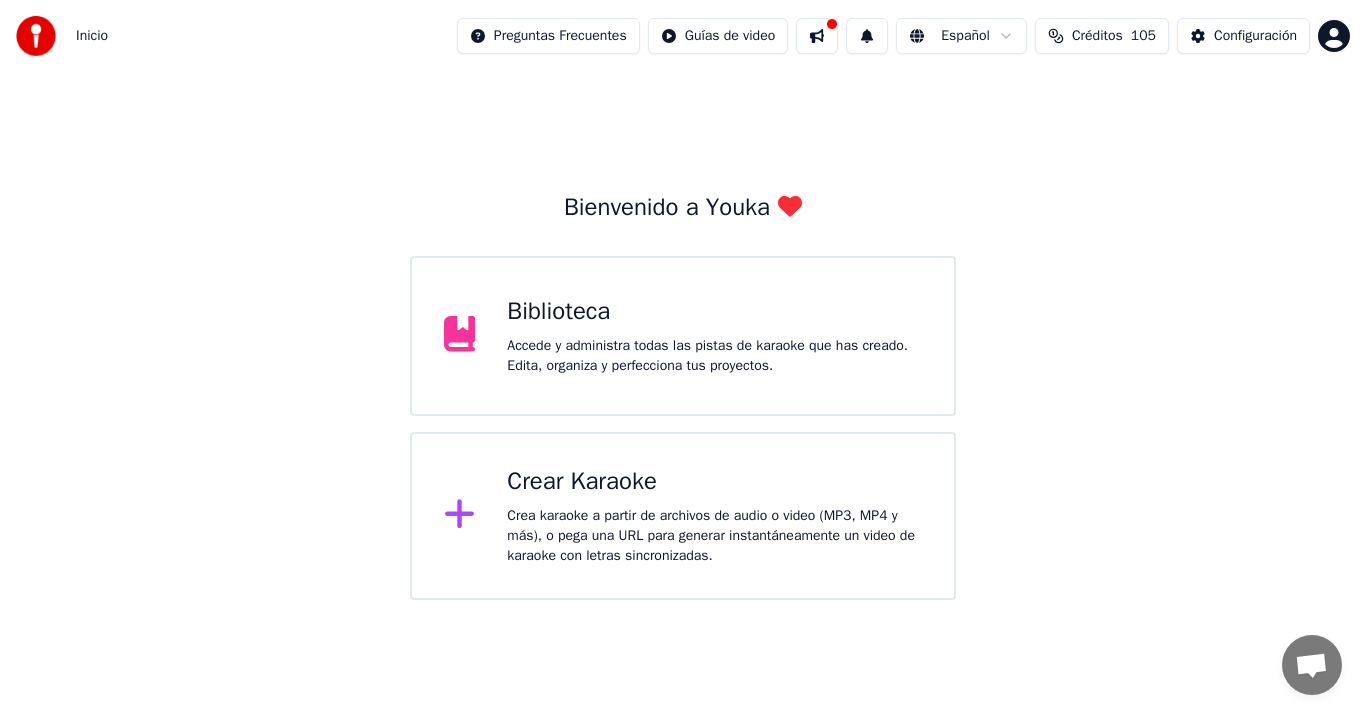 click on "Crear Karaoke" at bounding box center (714, 482) 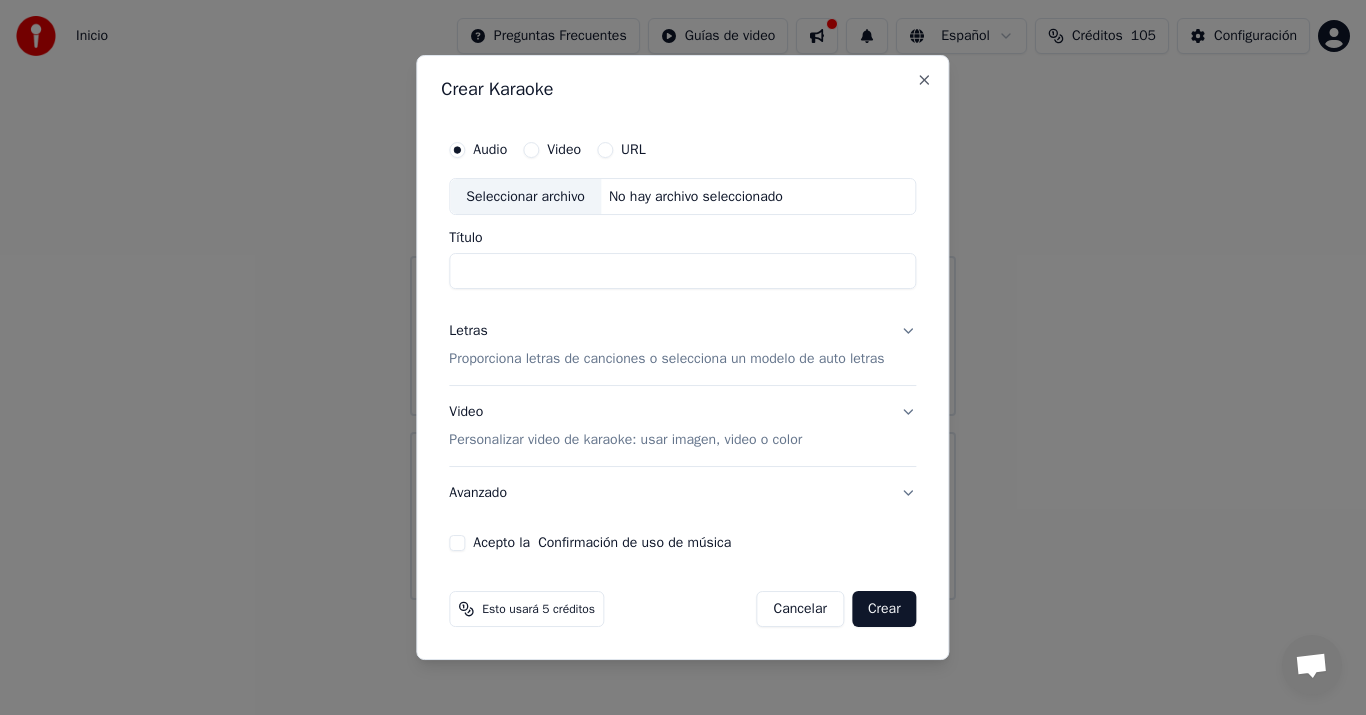 click on "Seleccionar archivo" at bounding box center [525, 197] 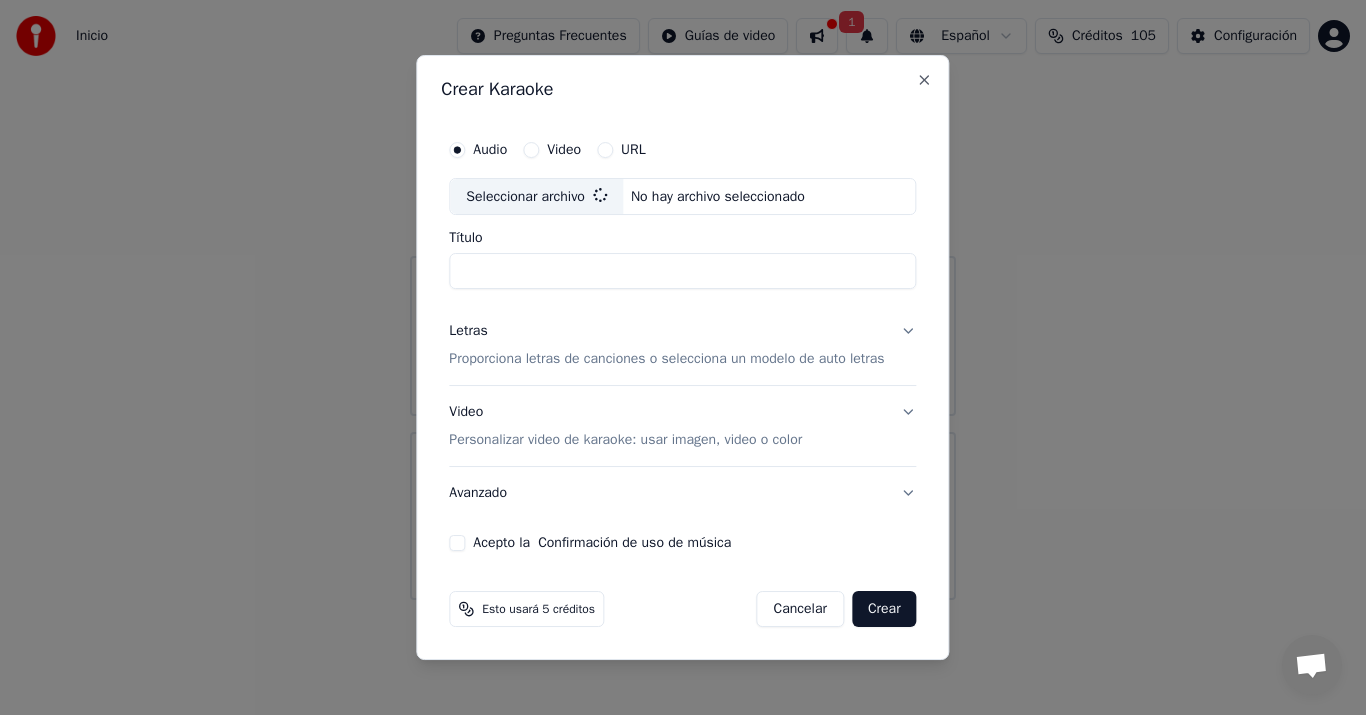 type on "**********" 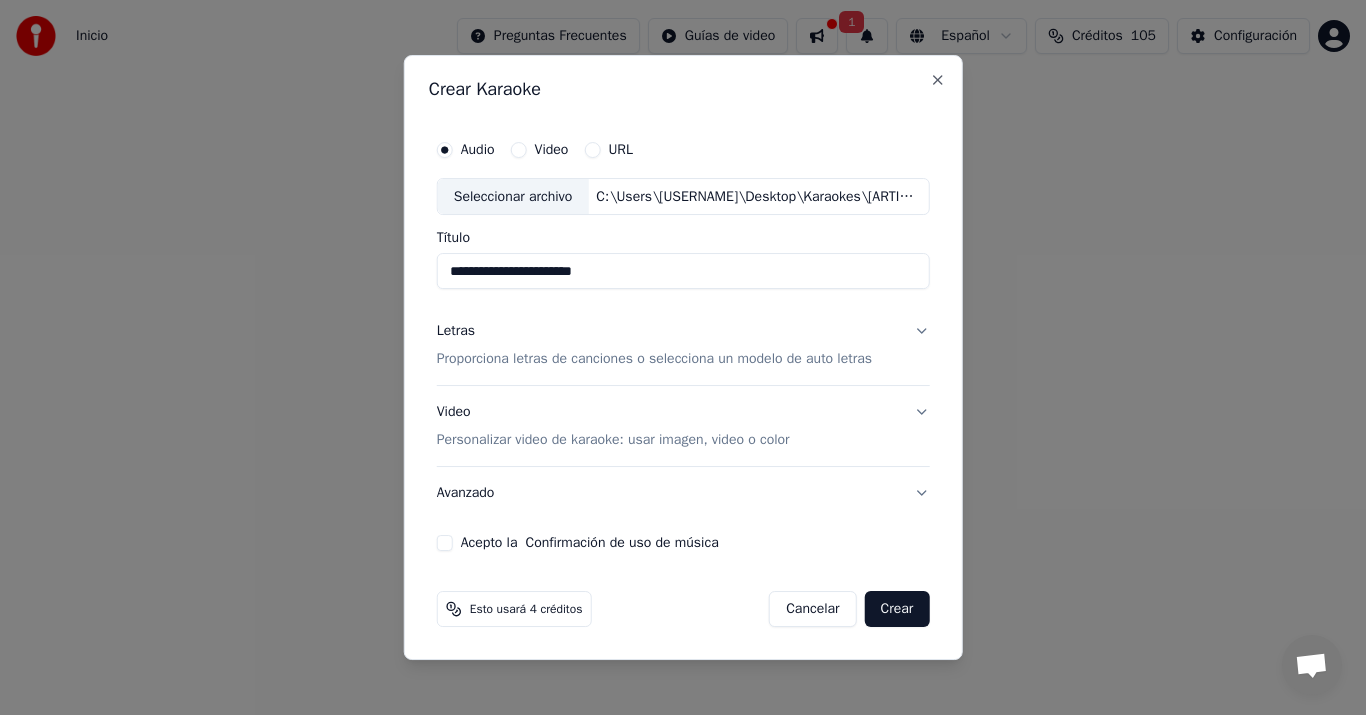 click on "Proporciona letras de canciones o selecciona un modelo de auto letras" at bounding box center (654, 360) 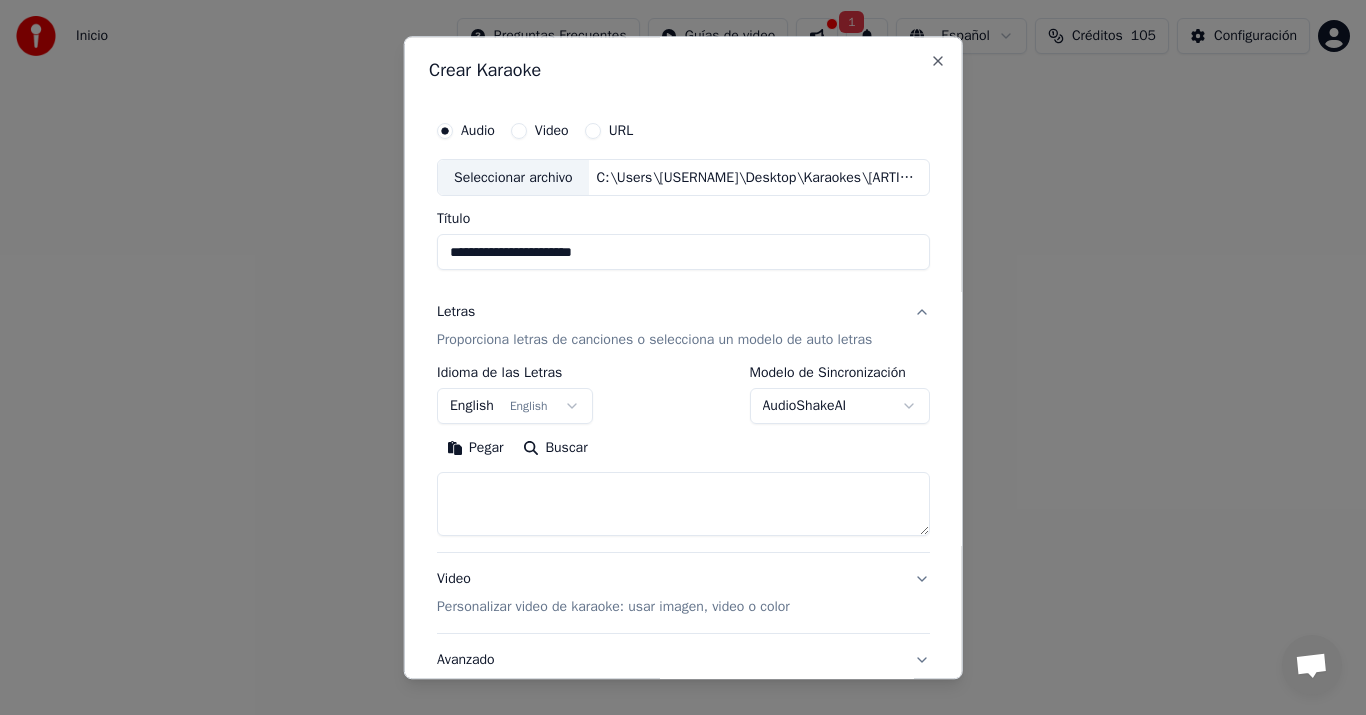 click on "Pegar" at bounding box center (475, 449) 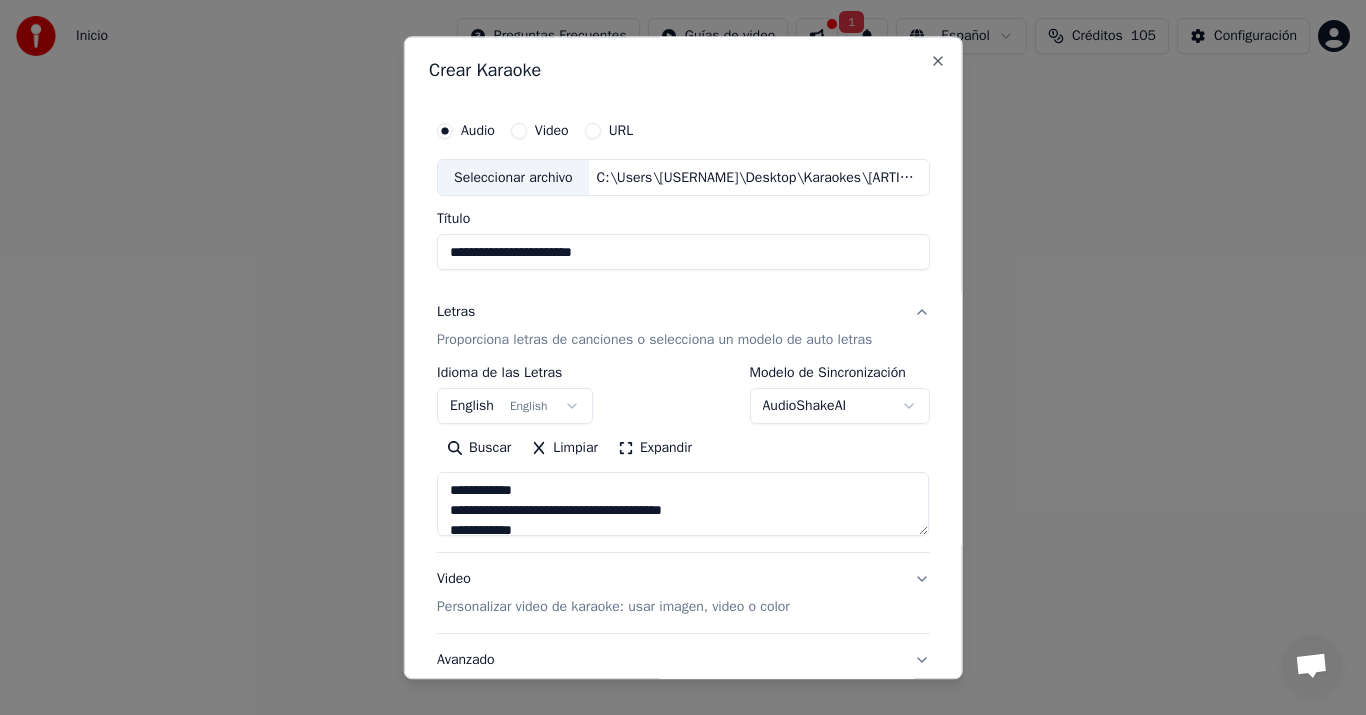 click on "Inicio Preguntas Frecuentes Guías de video 1 Español Créditos 105 Configuración Bienvenido a Youka Biblioteca Accede y administra todas las pistas de karaoke que has creado. Edita, organiza y perfecciona tus proyectos. Crear Karaoke Crea karaoke a partir de archivos de audio o video (MP3, MP4 y más), o pega una URL para generar instantáneamente un video de karaoke con letras sincronizadas. Conversación Adam de Youka Desktop Más canales Continuar en Correo electrónico Red fuera de línea. Reconectando... Por ahora no se pueden recibir ni enviar mensajes. Youka Desktop ¡Hola! ¿En qué te puedo ayudar?  Jueves, 3 Julio puedo cambiar el tono de la canción? 3/7/2025 Viernes, 4 Julio Adam Por supuesto, tienes control de tono en el reproductor cerca del volumen. 4/7/2025 Enviar un archivo Insertar un emoji Enviar un archivo Grabar mensaje de audio We run on Crisp Crear Karaoke Audio Video URL Seleccionar archivo C:\Users\Roger\Desktop\Karaokes\Raúl Vale - Será Que Hoy.mp3 Título Letras English English" at bounding box center (683, 300) 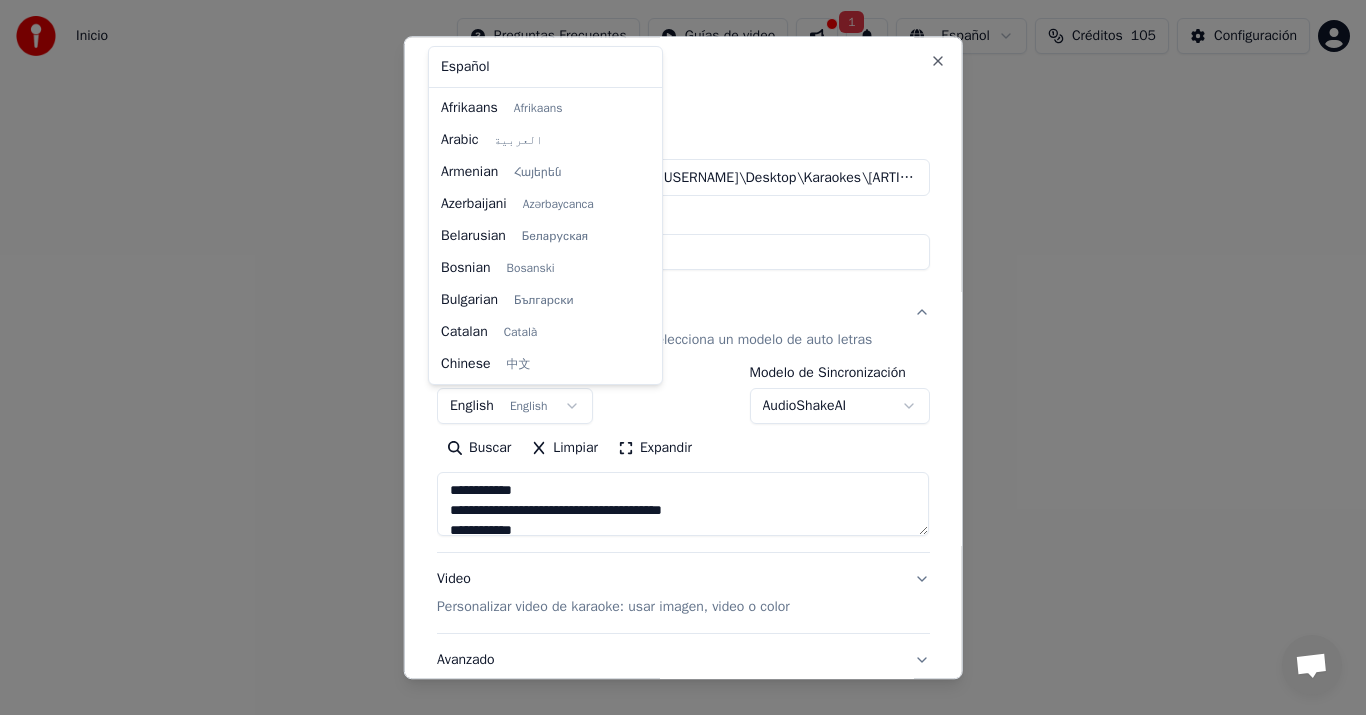 scroll, scrollTop: 160, scrollLeft: 0, axis: vertical 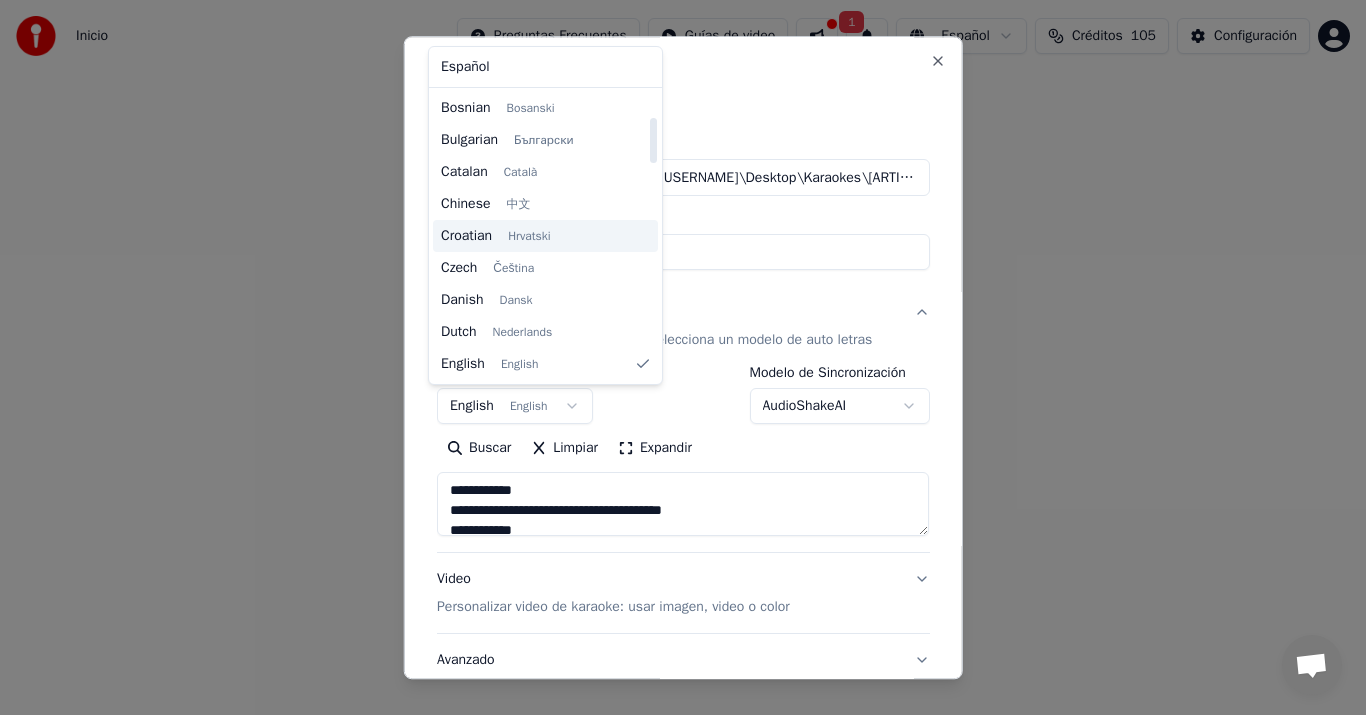 type on "**********" 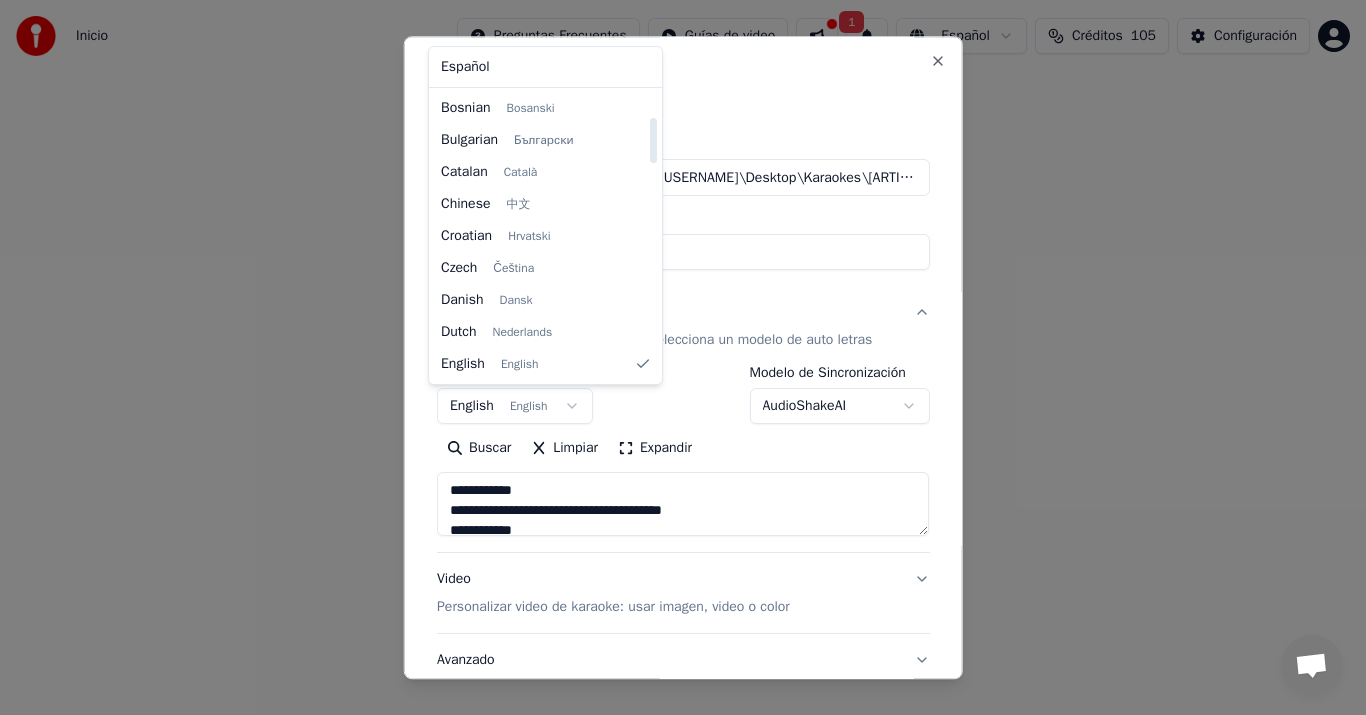 select on "**" 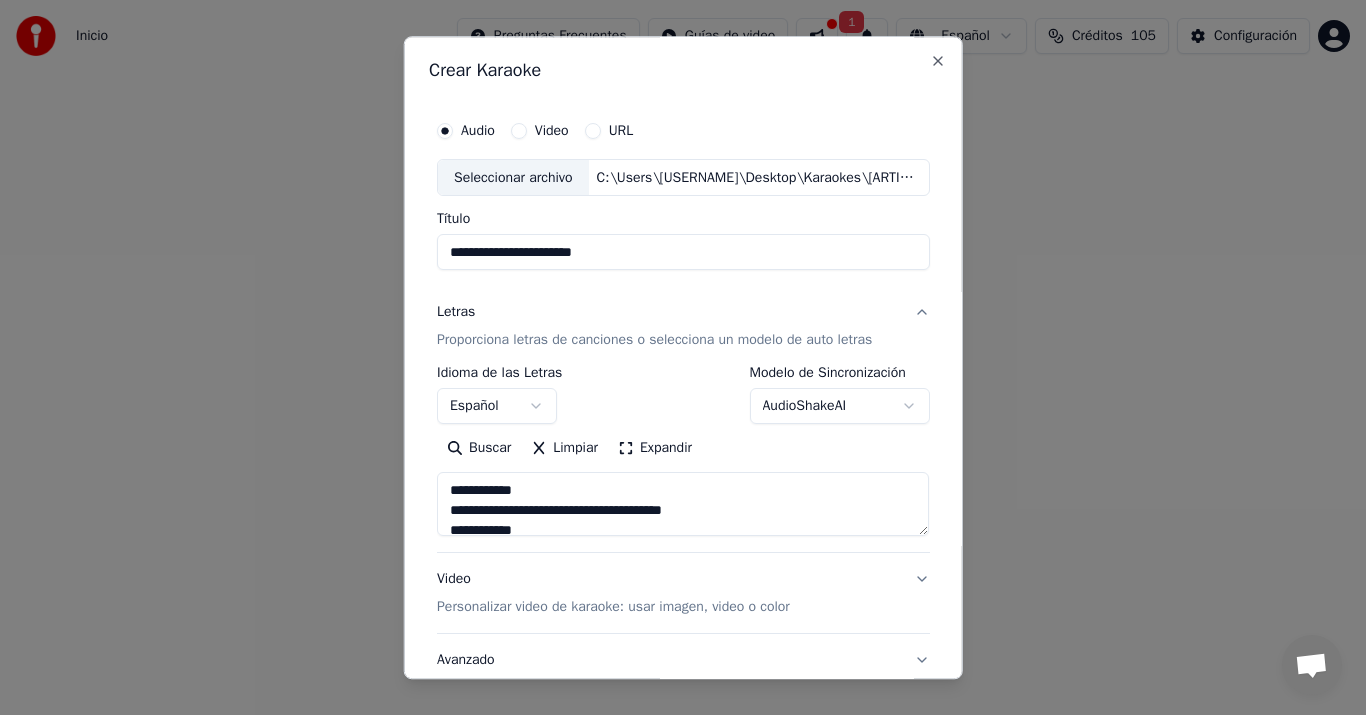 scroll, scrollTop: 148, scrollLeft: 0, axis: vertical 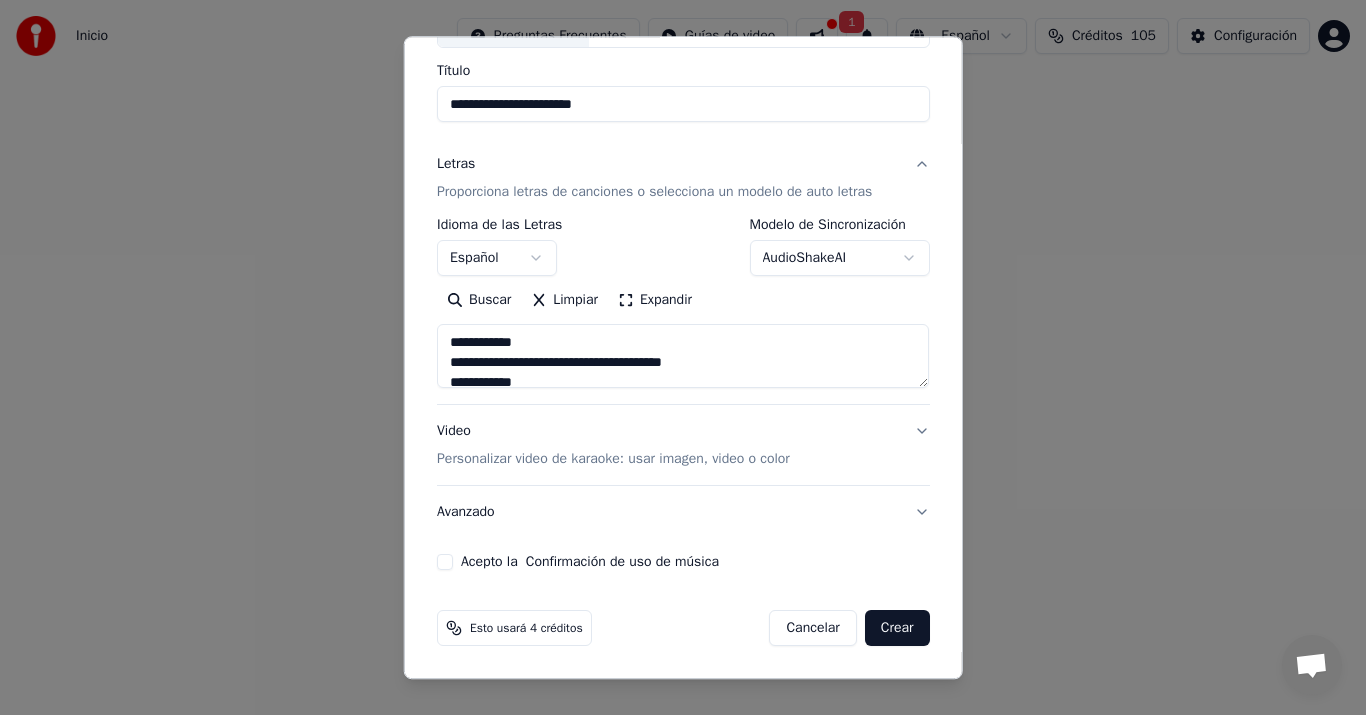 click on "Personalizar video de karaoke: usar imagen, video o color" at bounding box center (613, 460) 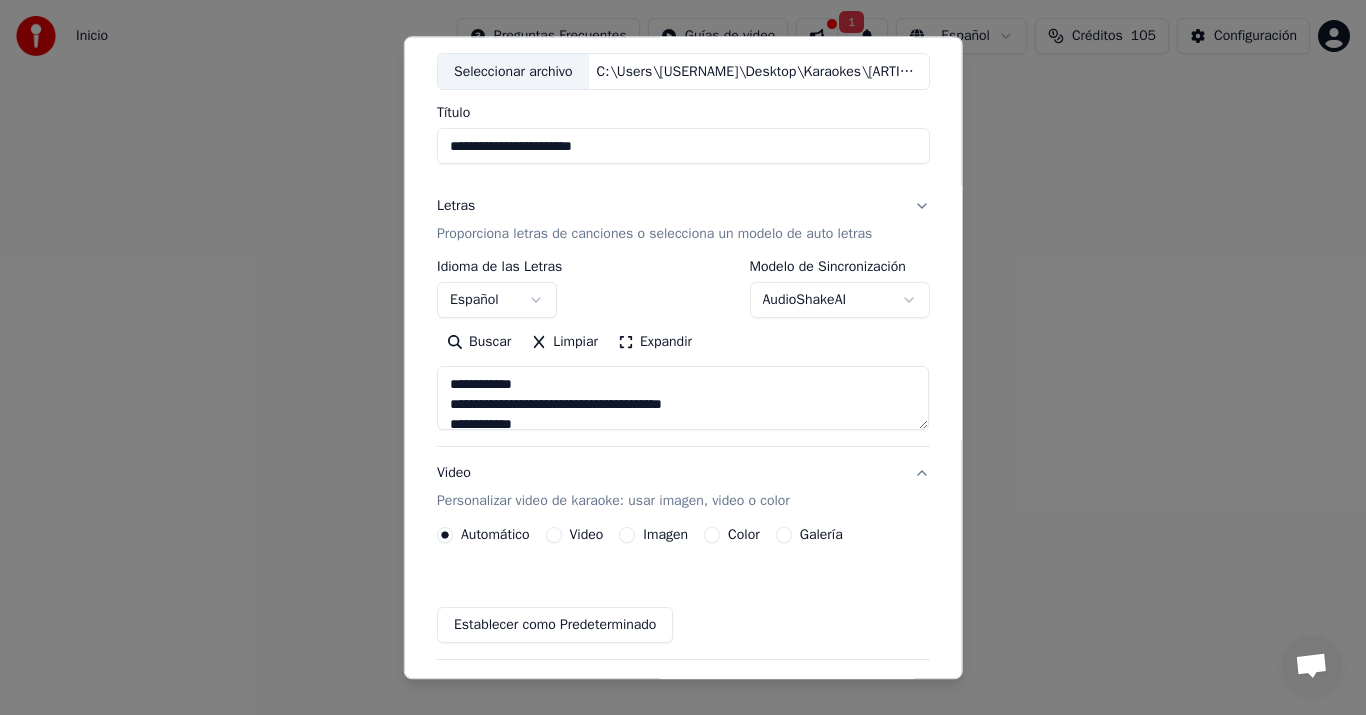 scroll, scrollTop: 94, scrollLeft: 0, axis: vertical 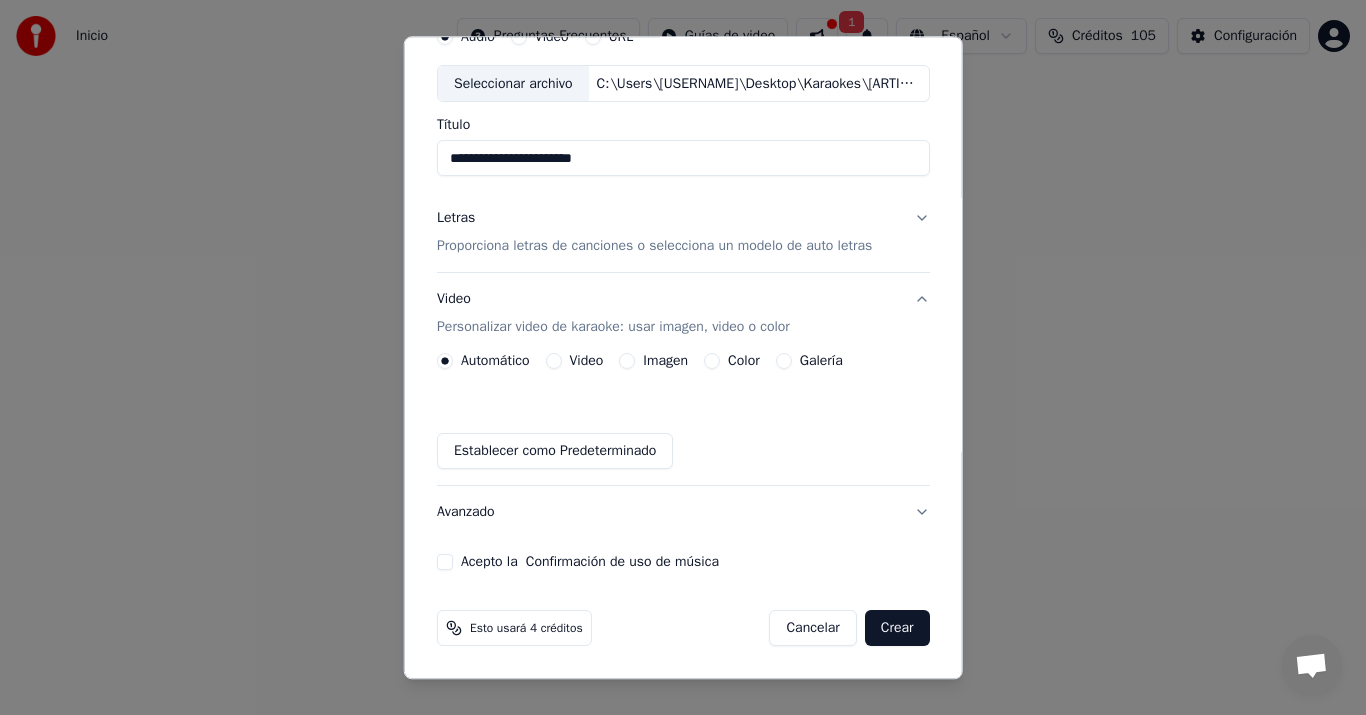 click on "Imagen" at bounding box center (665, 362) 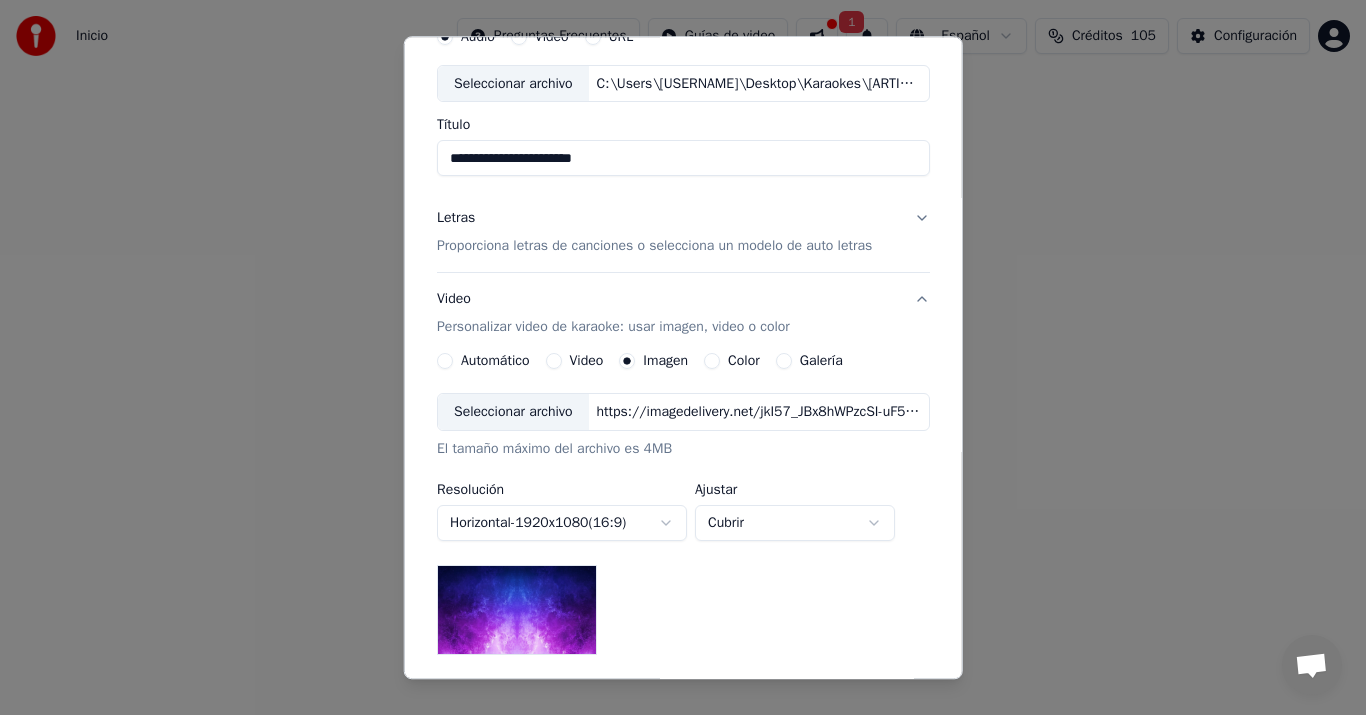 click on "Seleccionar archivo" at bounding box center (513, 413) 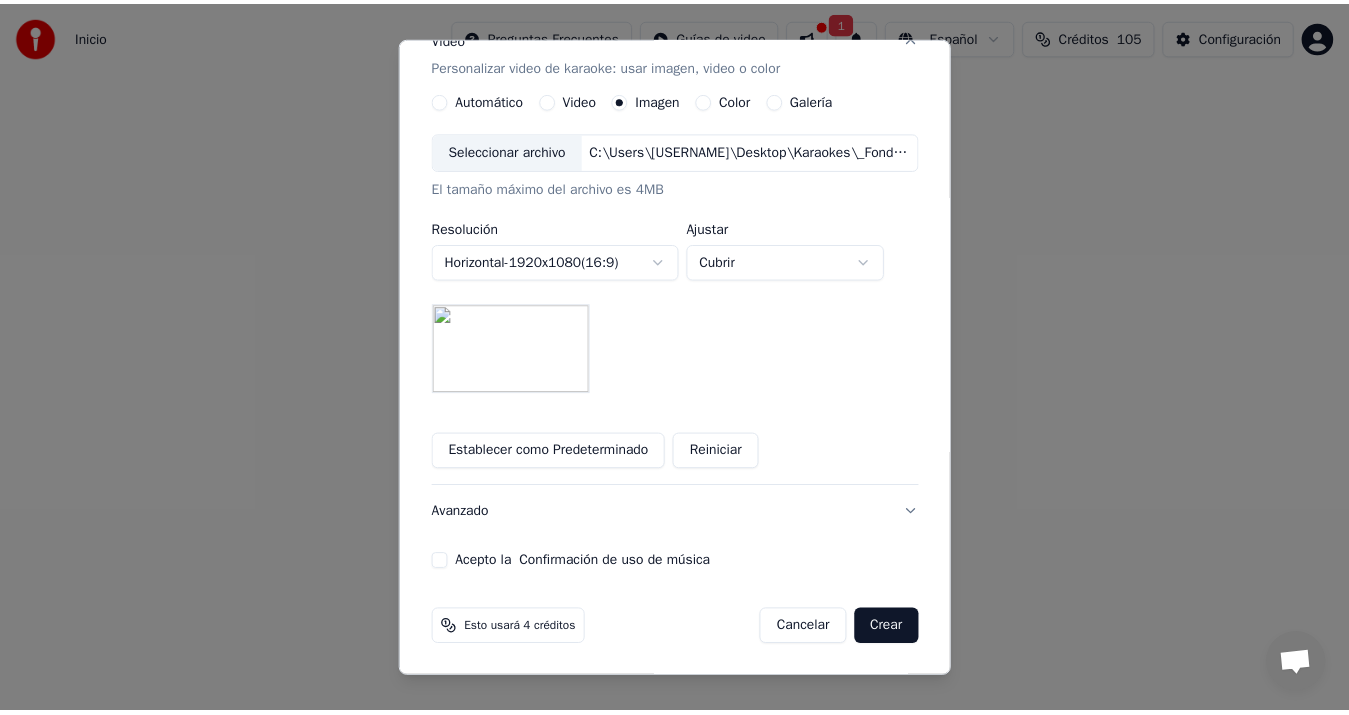 scroll, scrollTop: 356, scrollLeft: 0, axis: vertical 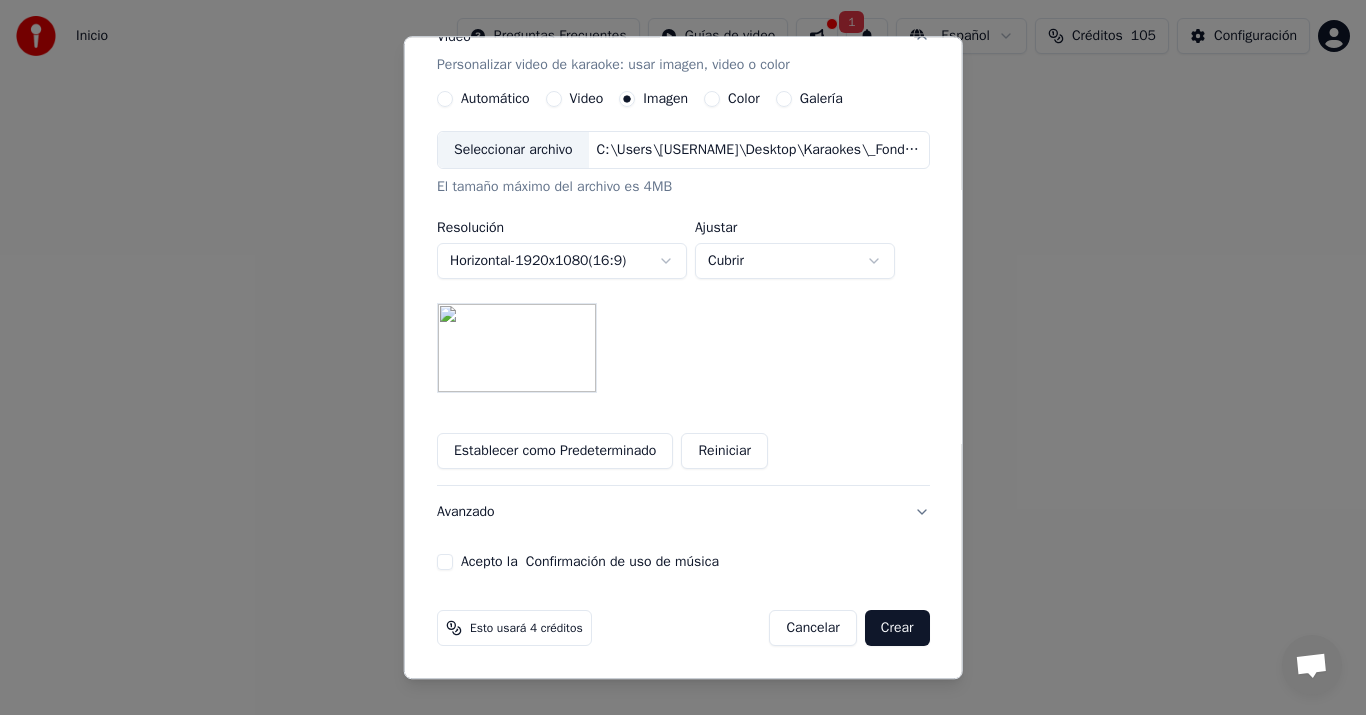 click on "Crear" at bounding box center [897, 629] 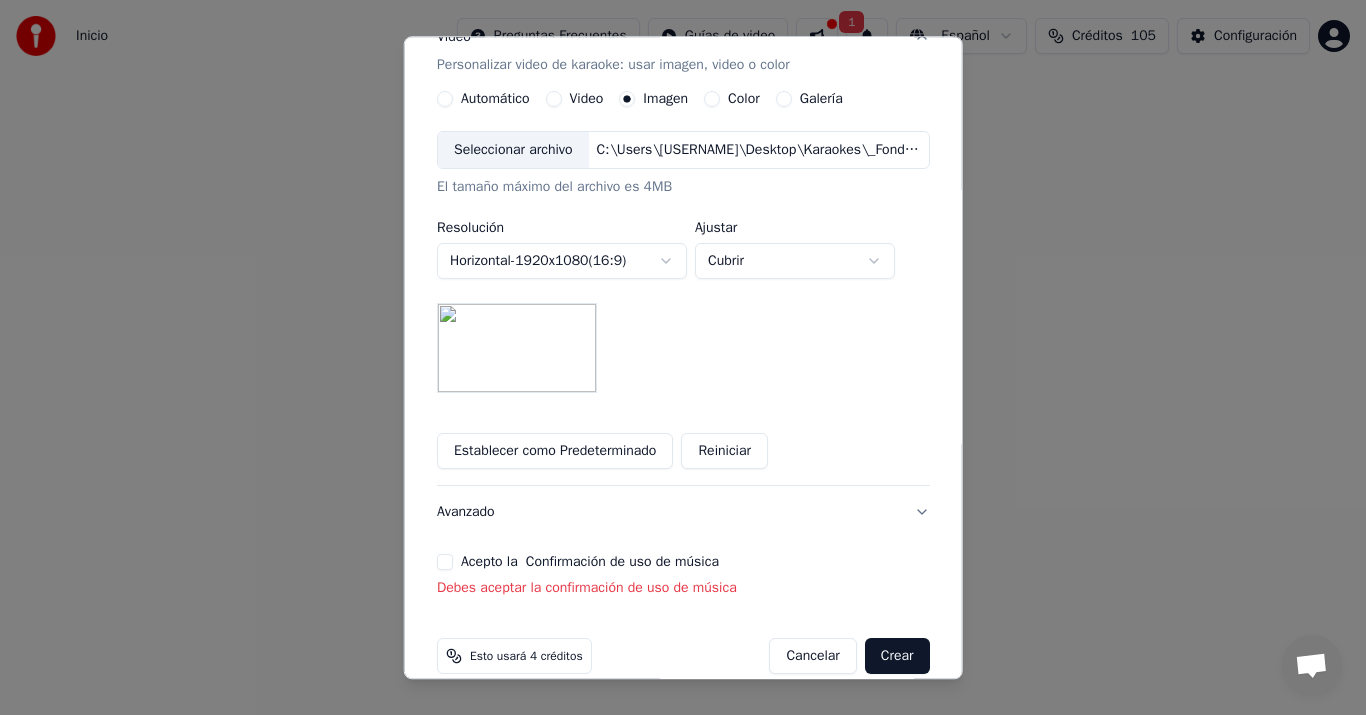 click on "Acepto la   Confirmación de uso de música" at bounding box center (445, 563) 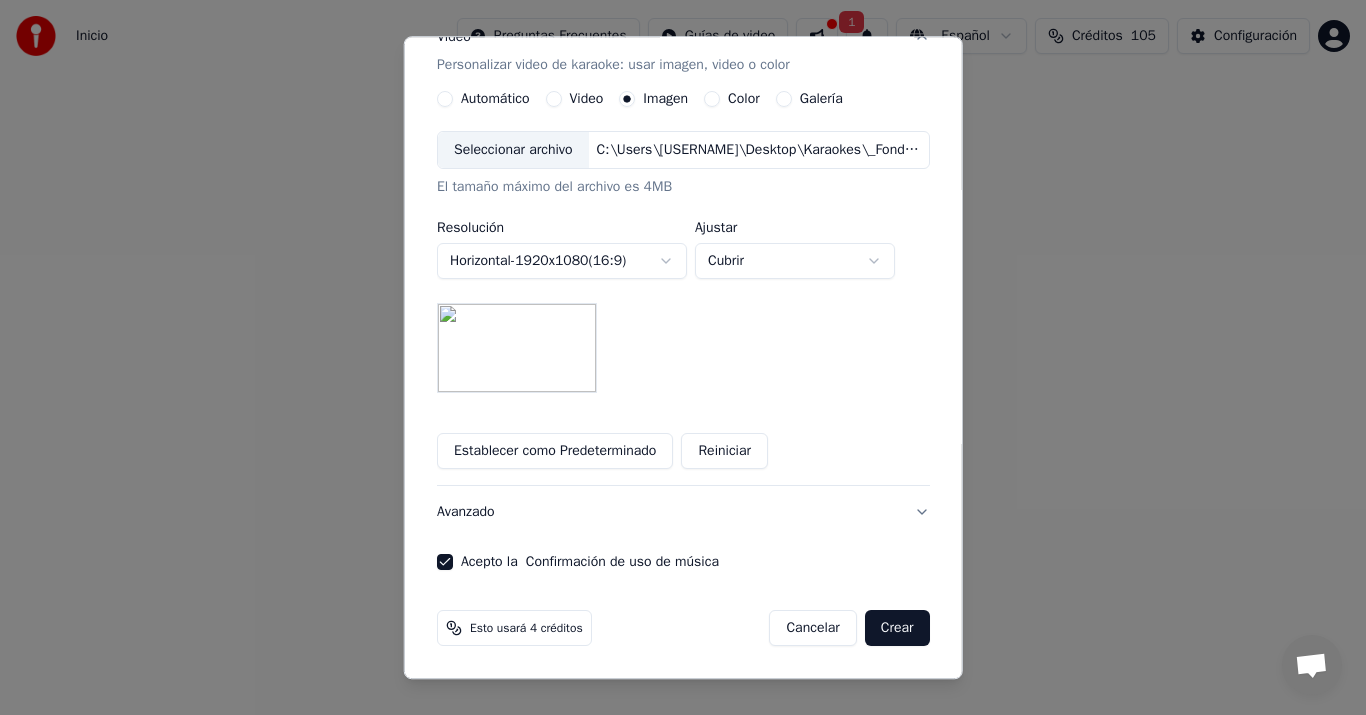 click on "Crear" at bounding box center [897, 629] 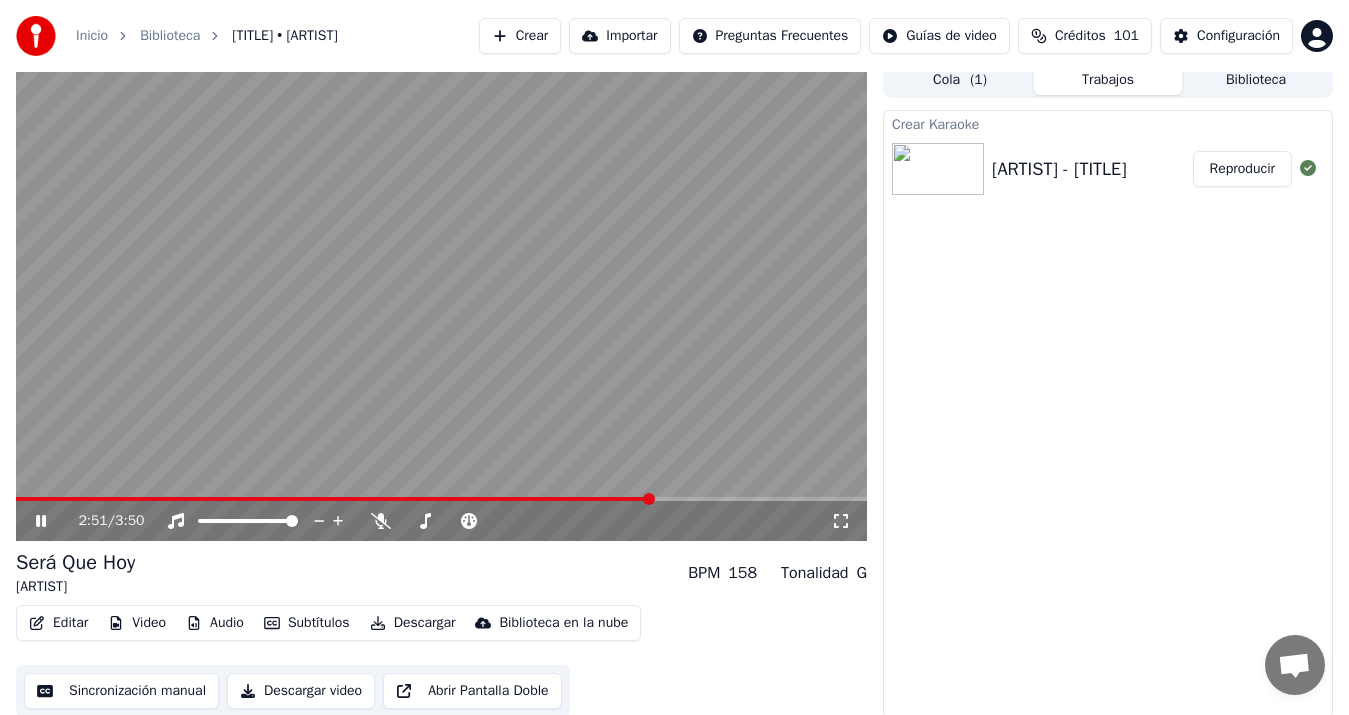 scroll, scrollTop: 13, scrollLeft: 0, axis: vertical 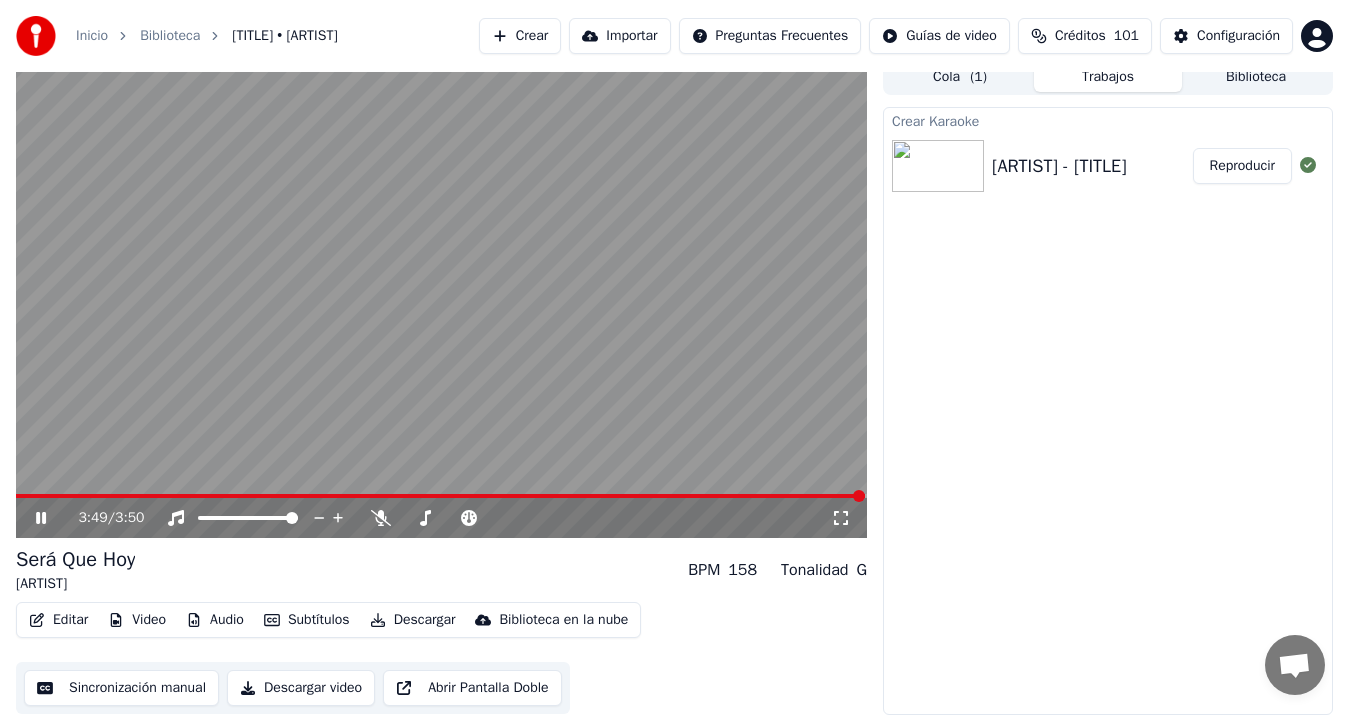 click on "Descargar video" at bounding box center (301, 688) 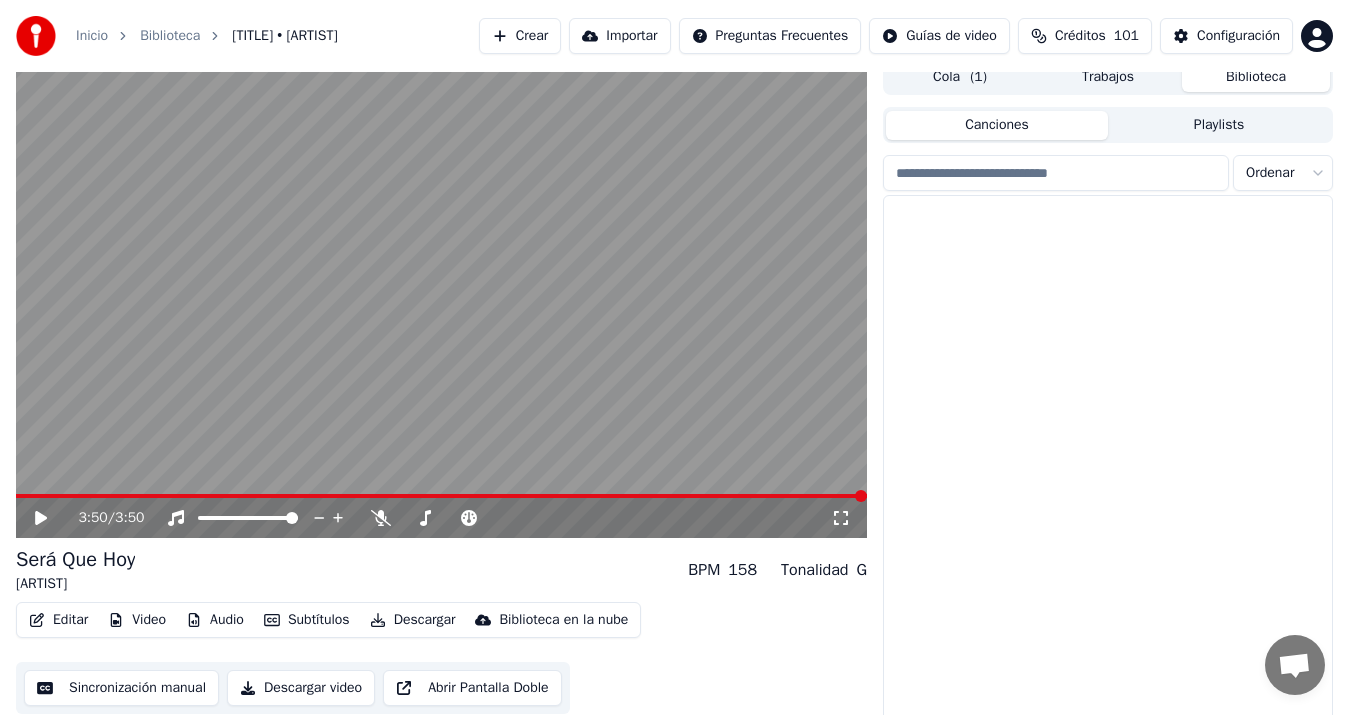 click on "Biblioteca" at bounding box center (1256, 77) 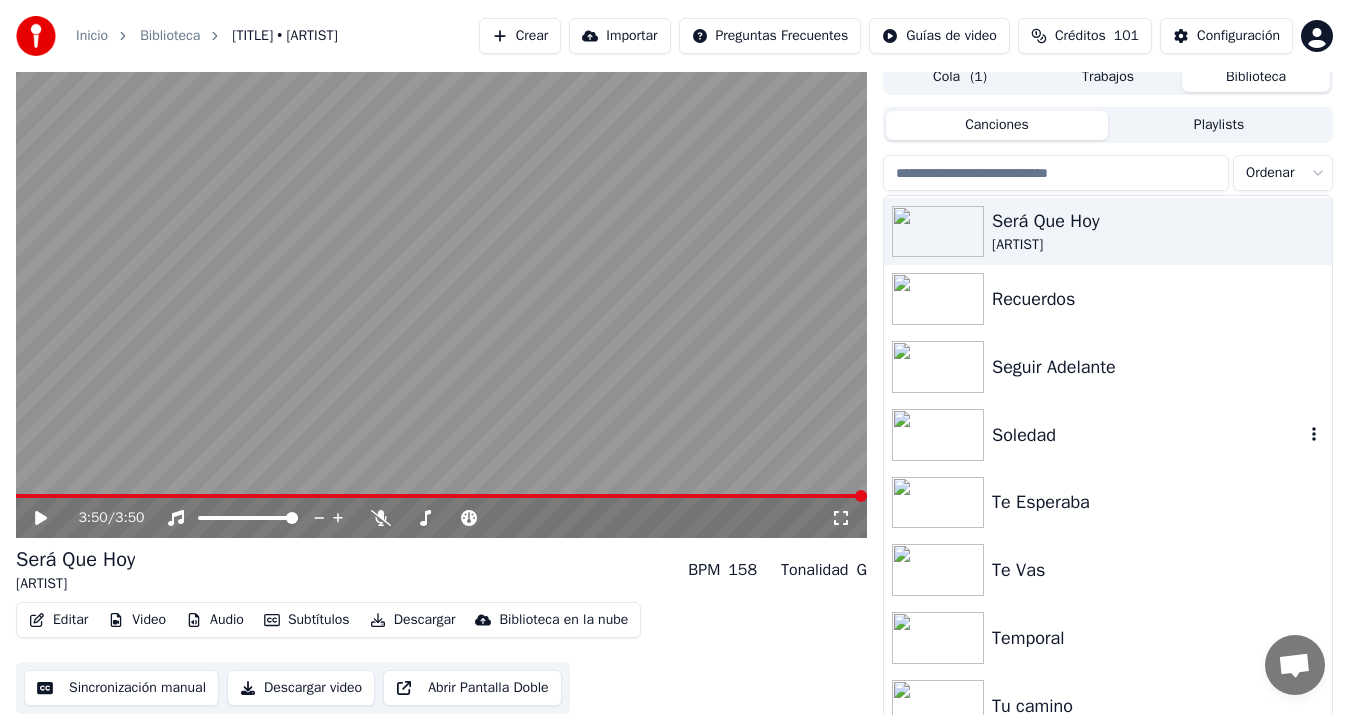 scroll, scrollTop: 2347, scrollLeft: 0, axis: vertical 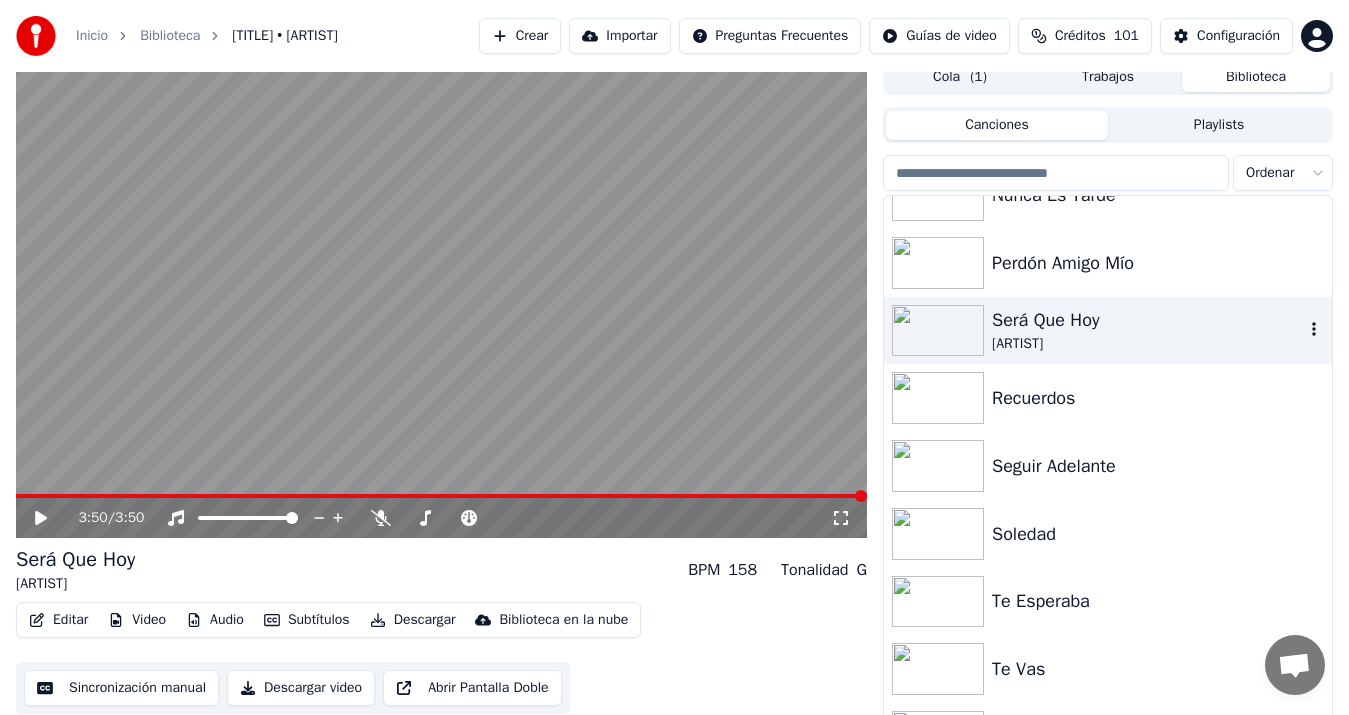 click 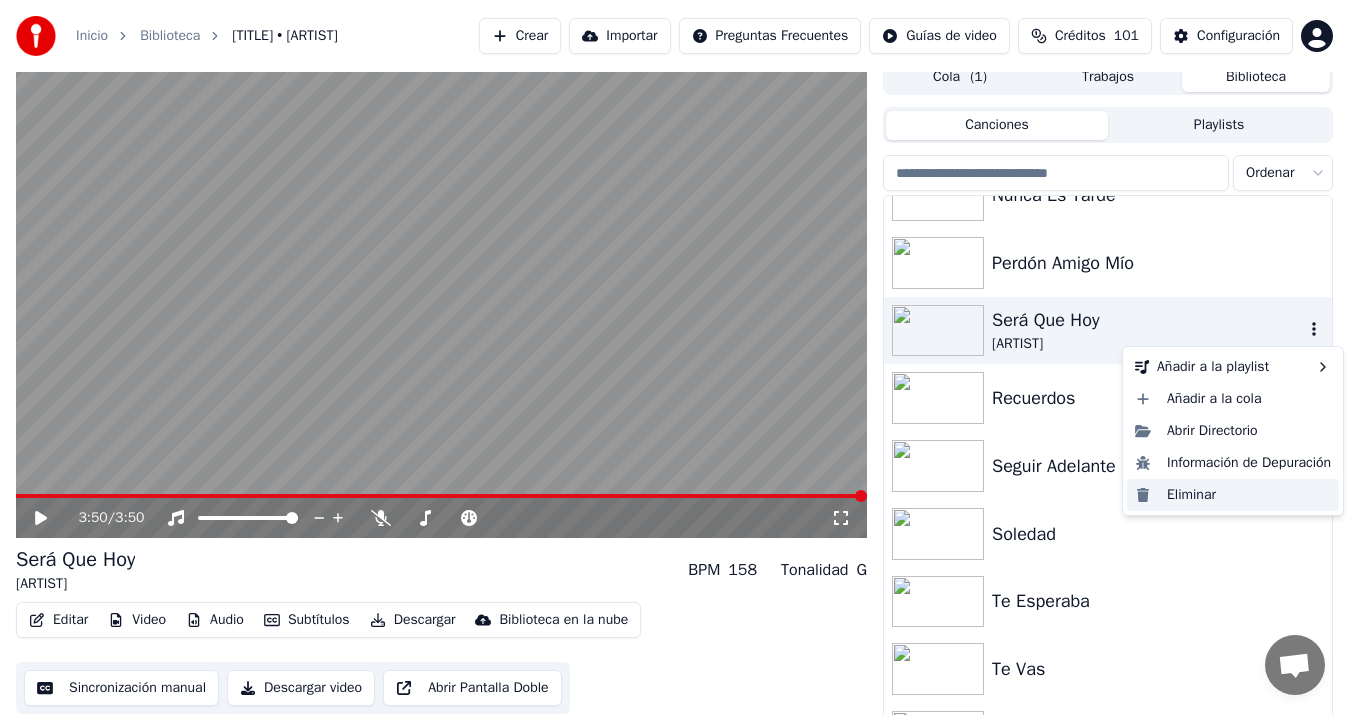 click on "Eliminar" at bounding box center [1233, 495] 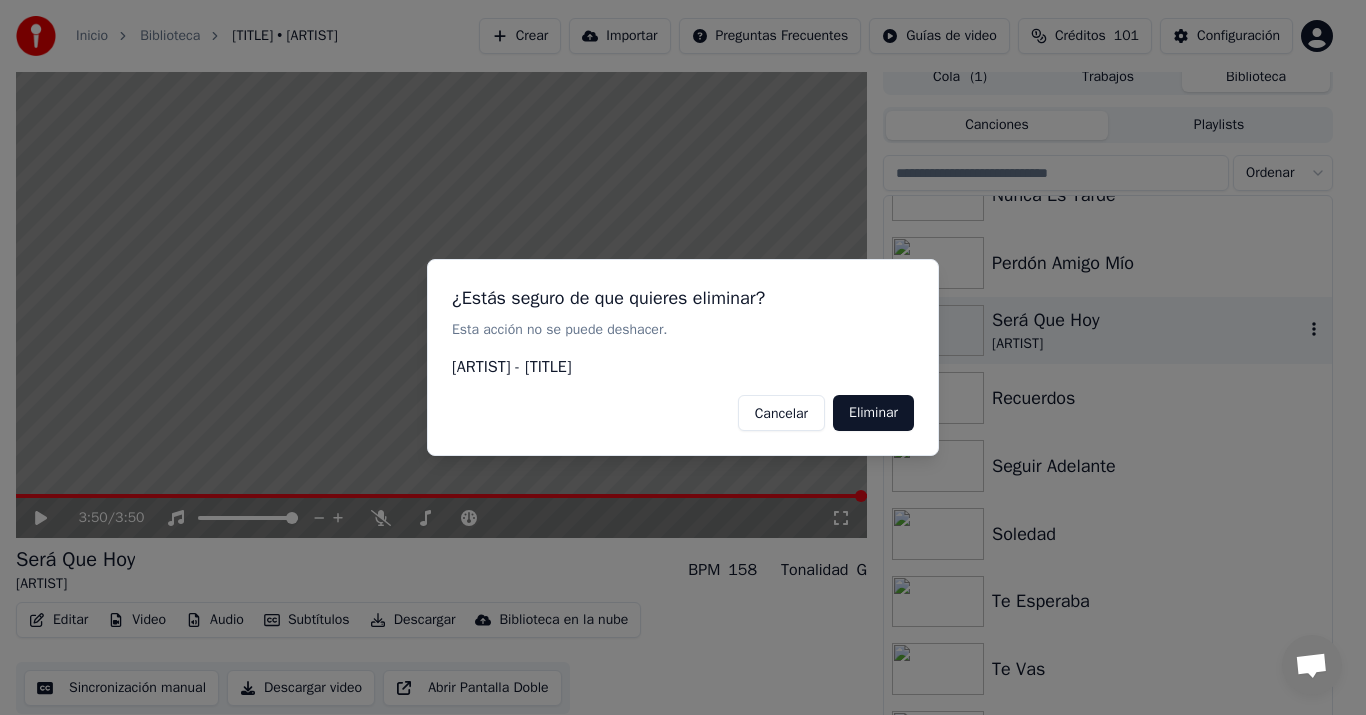 click on "Eliminar" at bounding box center [873, 413] 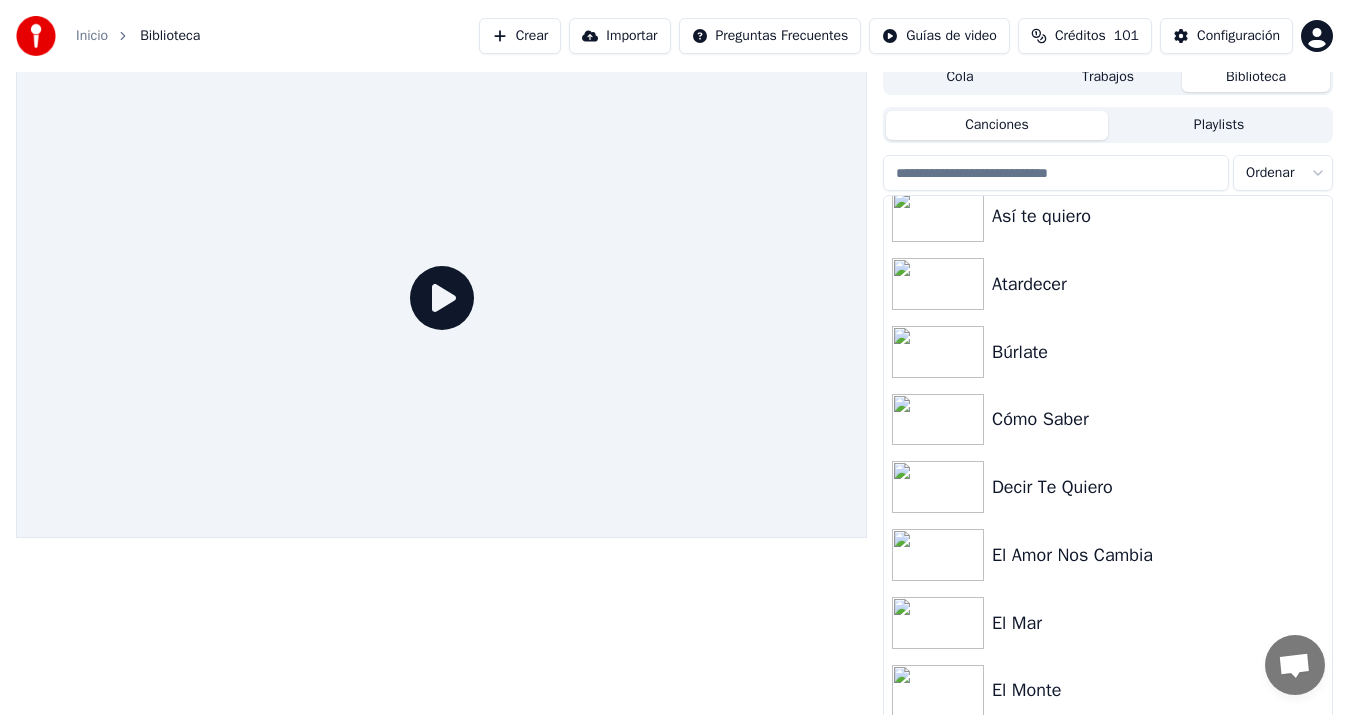 scroll, scrollTop: 251, scrollLeft: 0, axis: vertical 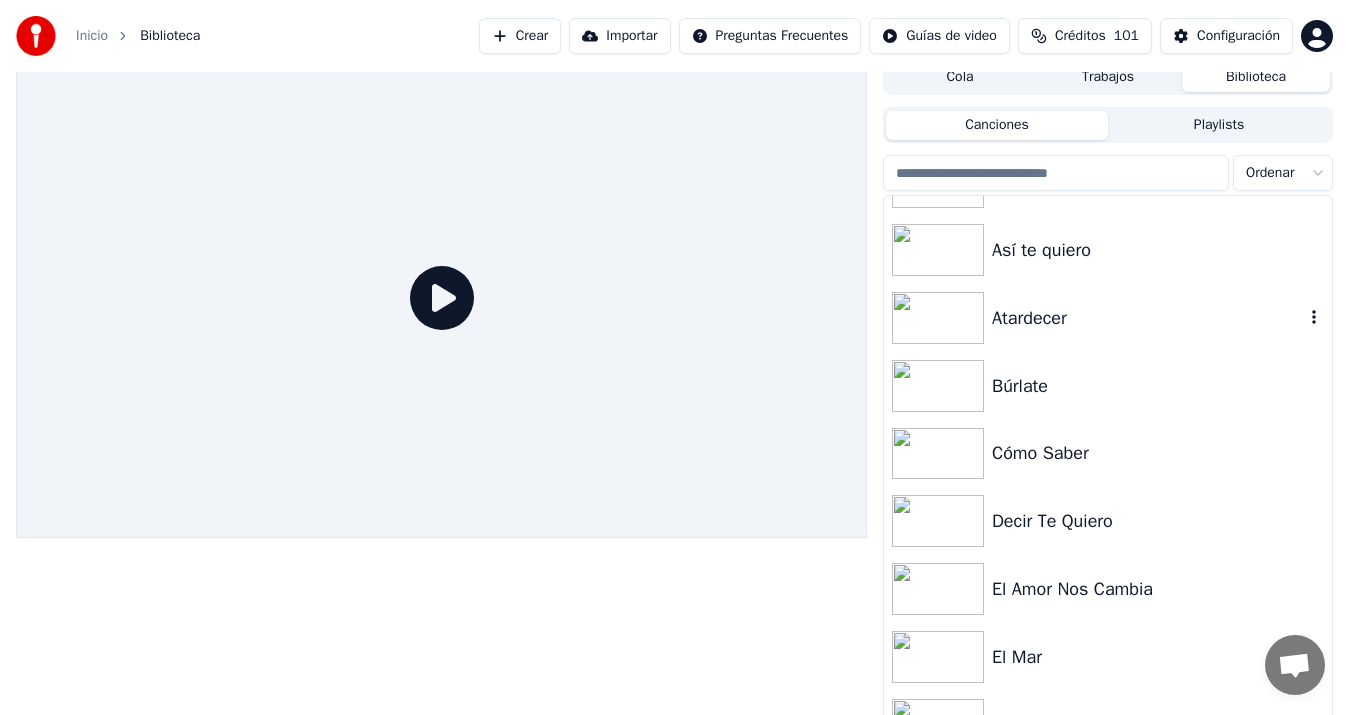 click at bounding box center [938, 318] 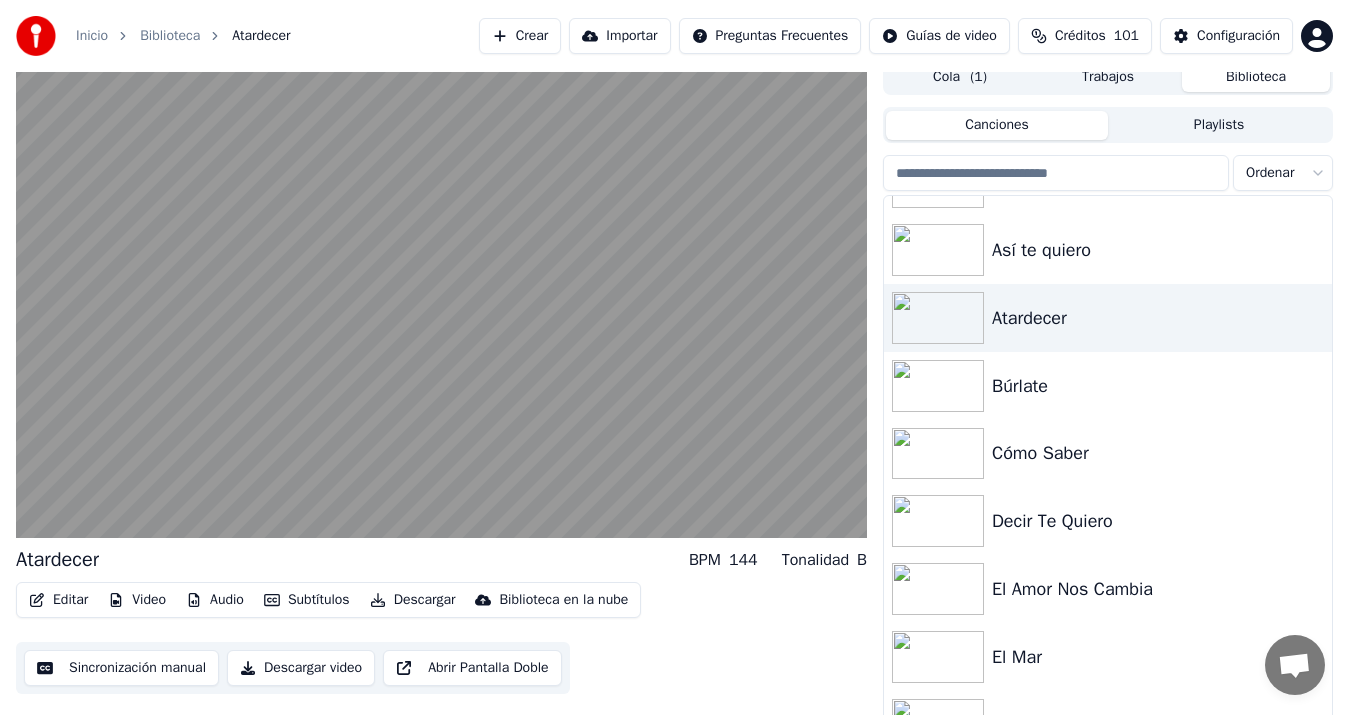 click on "Sincronización manual" at bounding box center (121, 668) 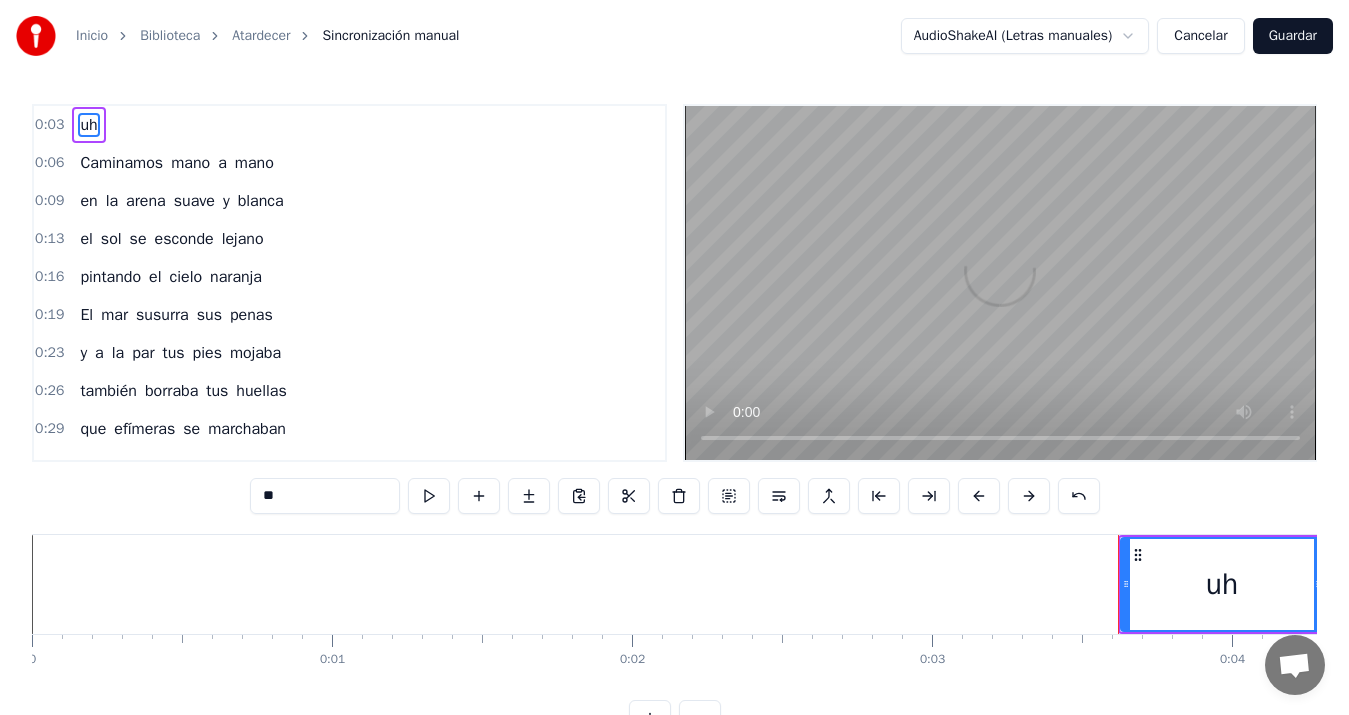 type on "*********" 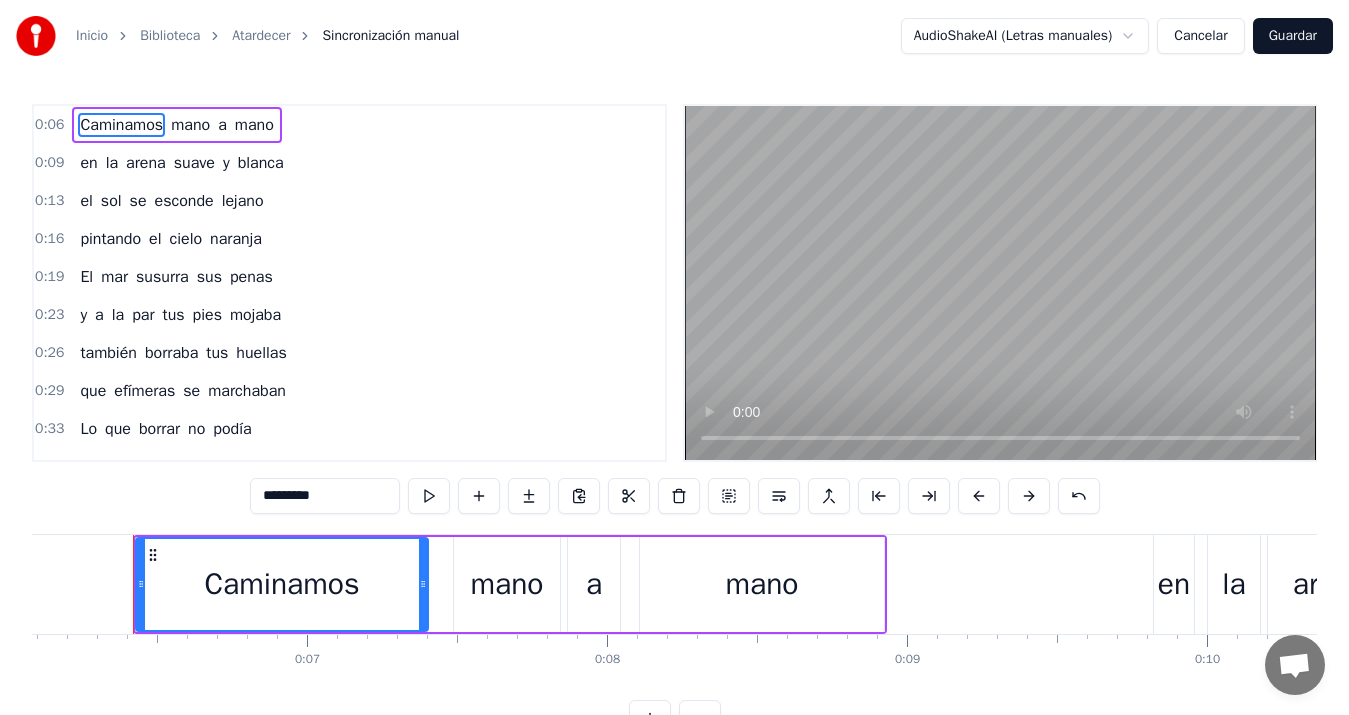 scroll, scrollTop: 0, scrollLeft: 1826, axis: horizontal 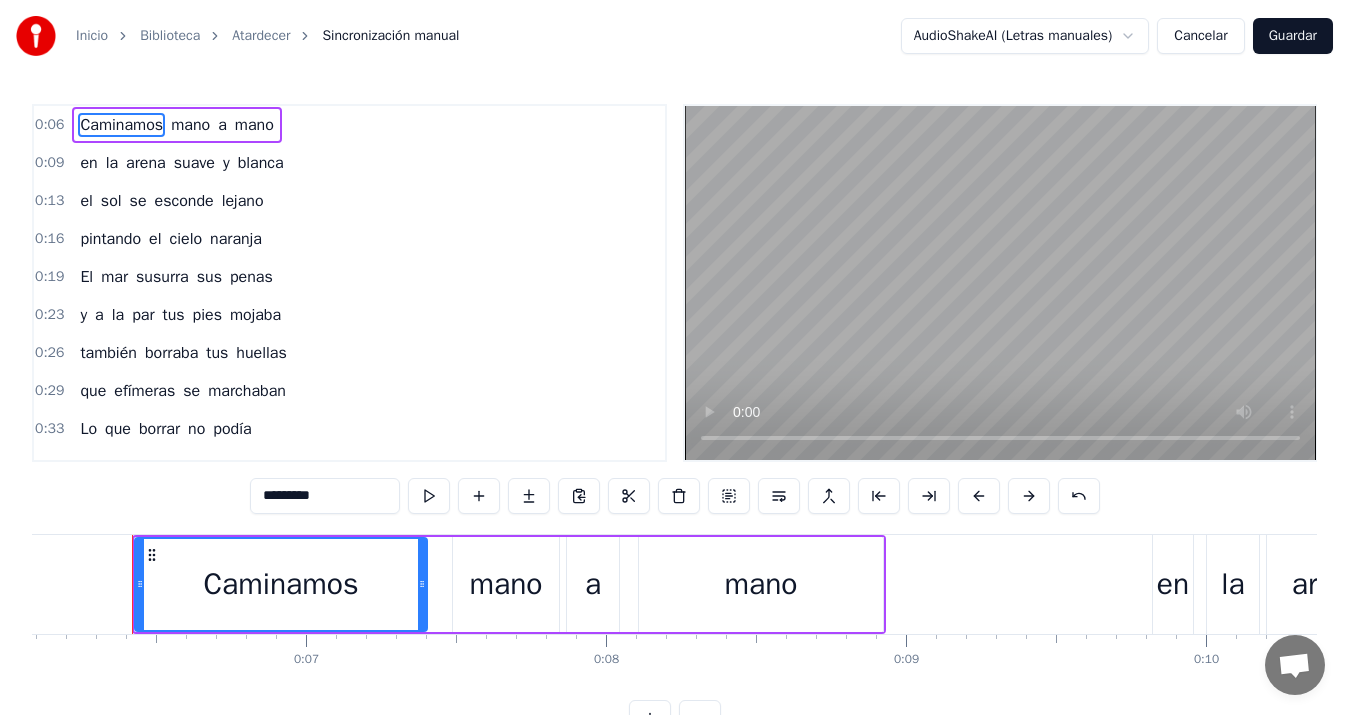 type 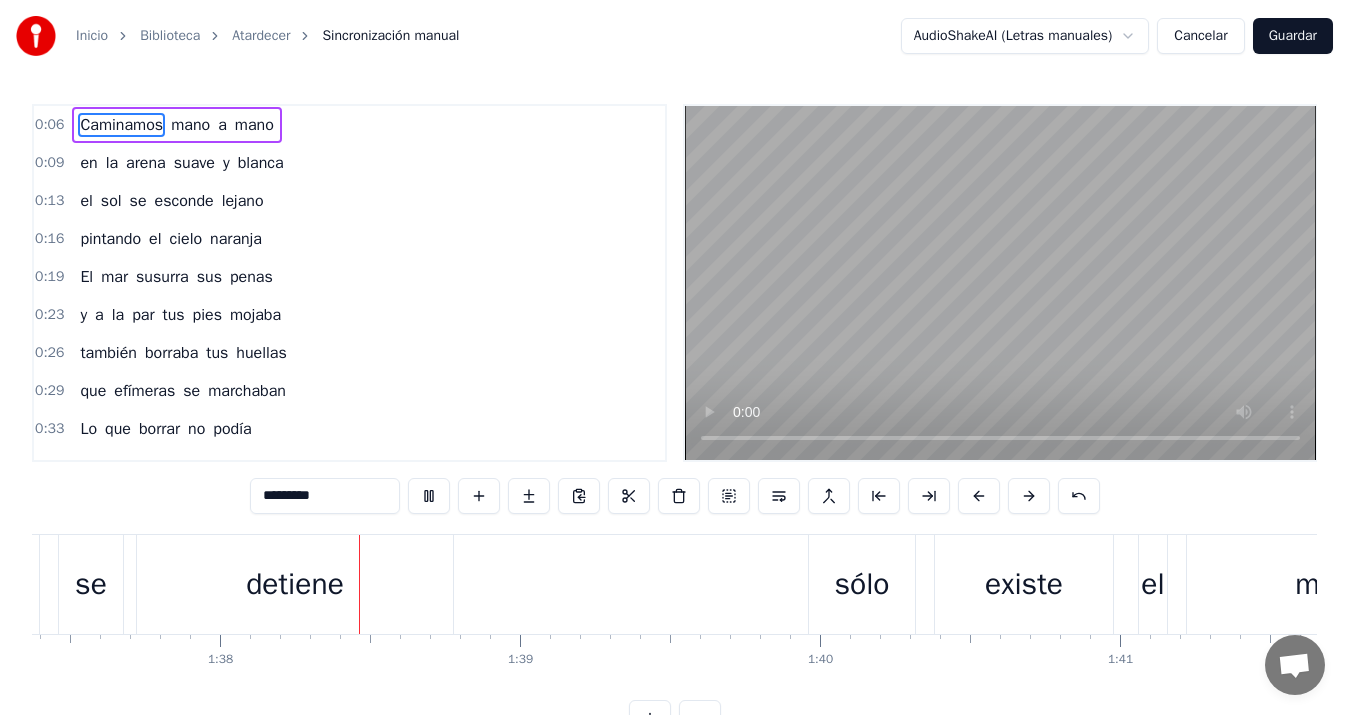 scroll, scrollTop: 0, scrollLeft: 29254, axis: horizontal 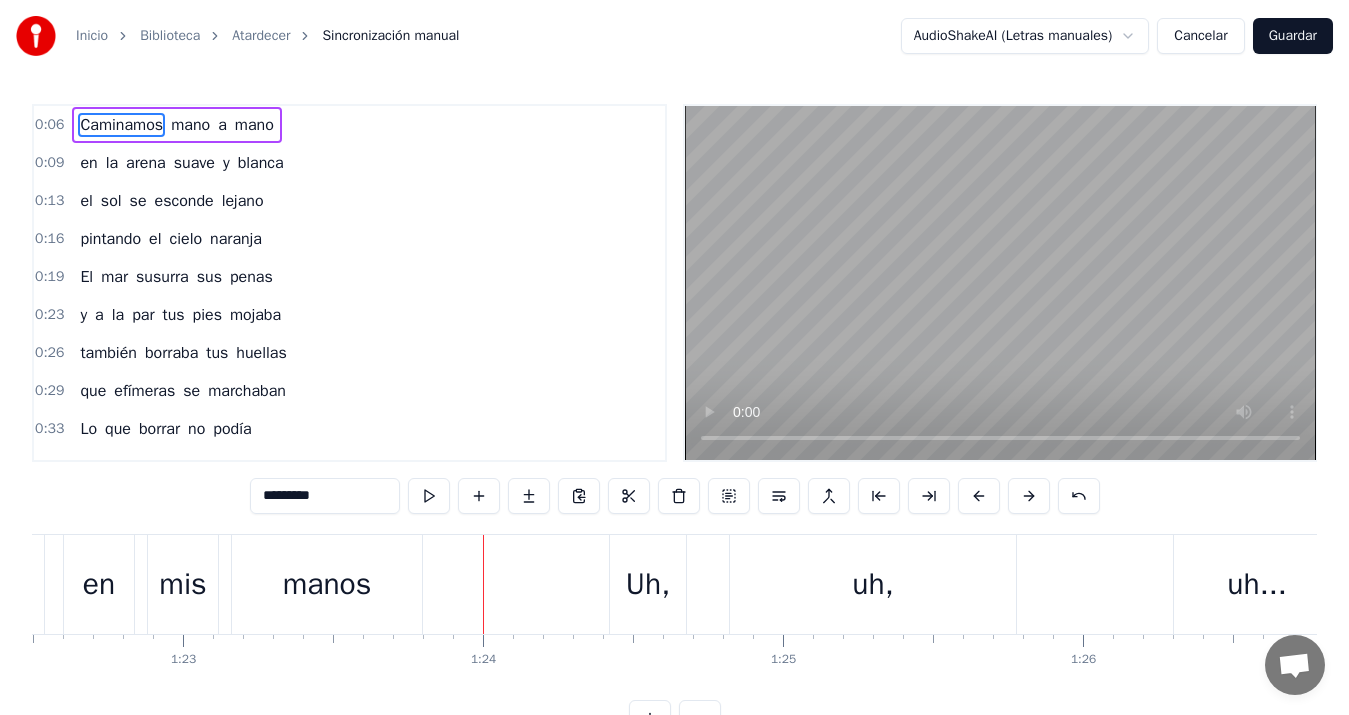 click on "Uh," at bounding box center (648, 584) 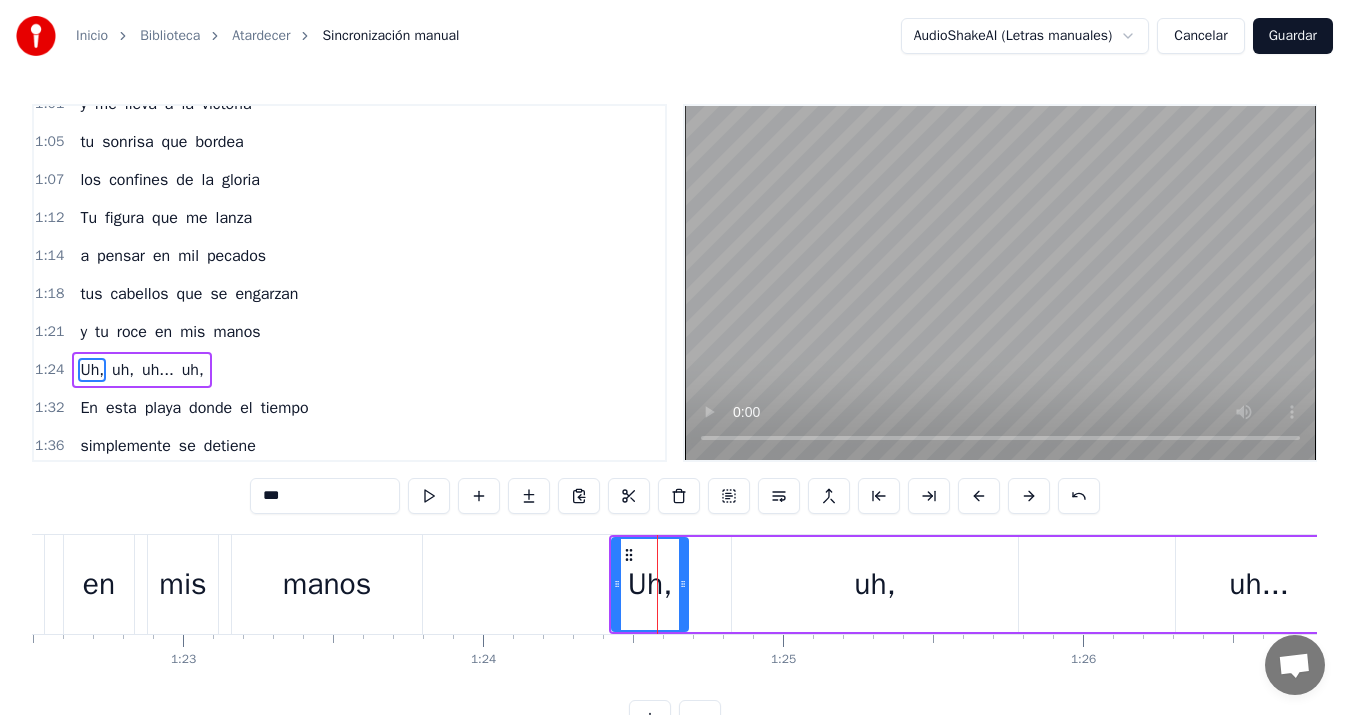scroll, scrollTop: 754, scrollLeft: 0, axis: vertical 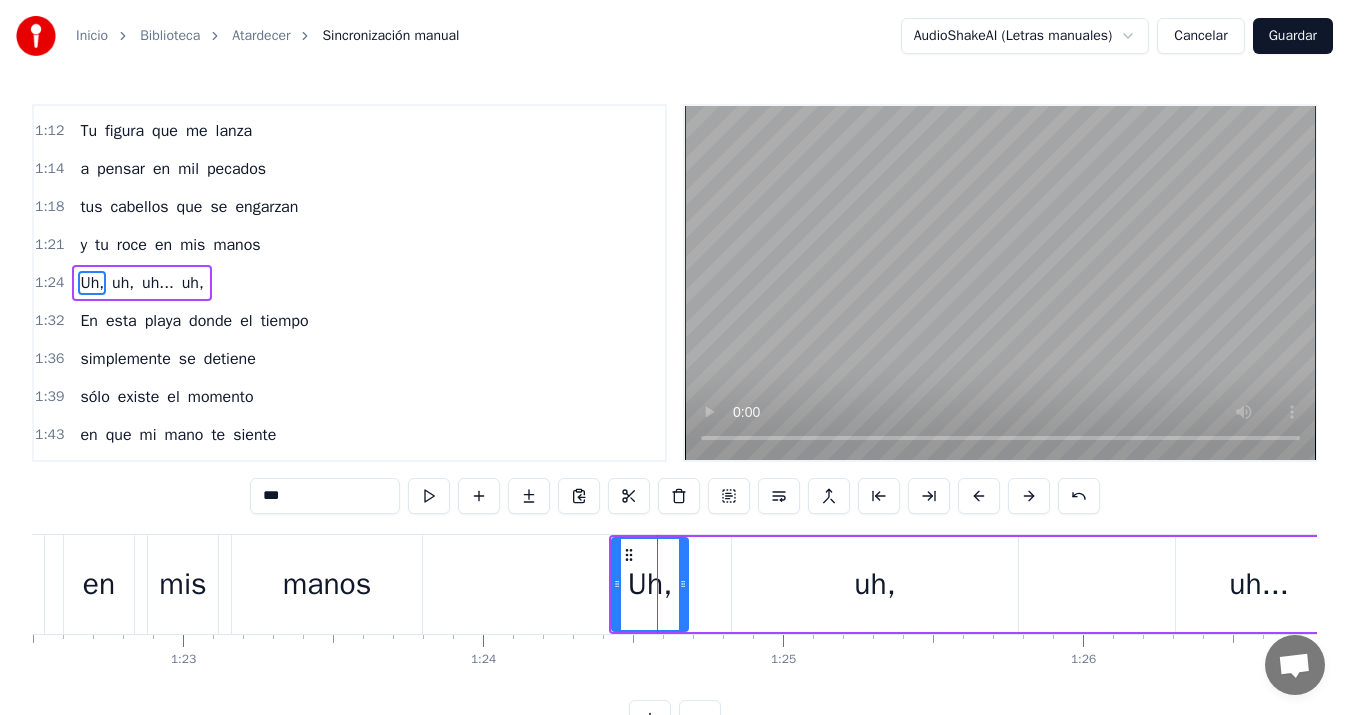 click on "Uh," at bounding box center (92, 283) 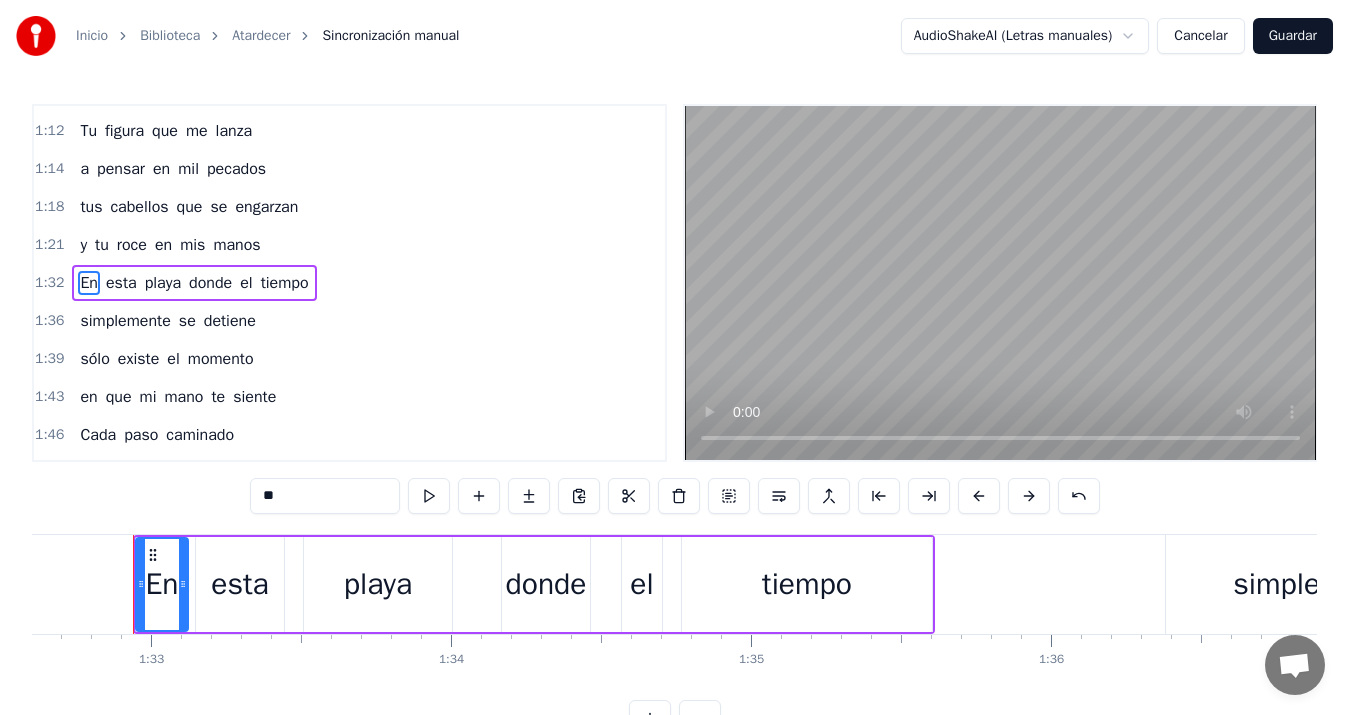 scroll, scrollTop: 0, scrollLeft: 27782, axis: horizontal 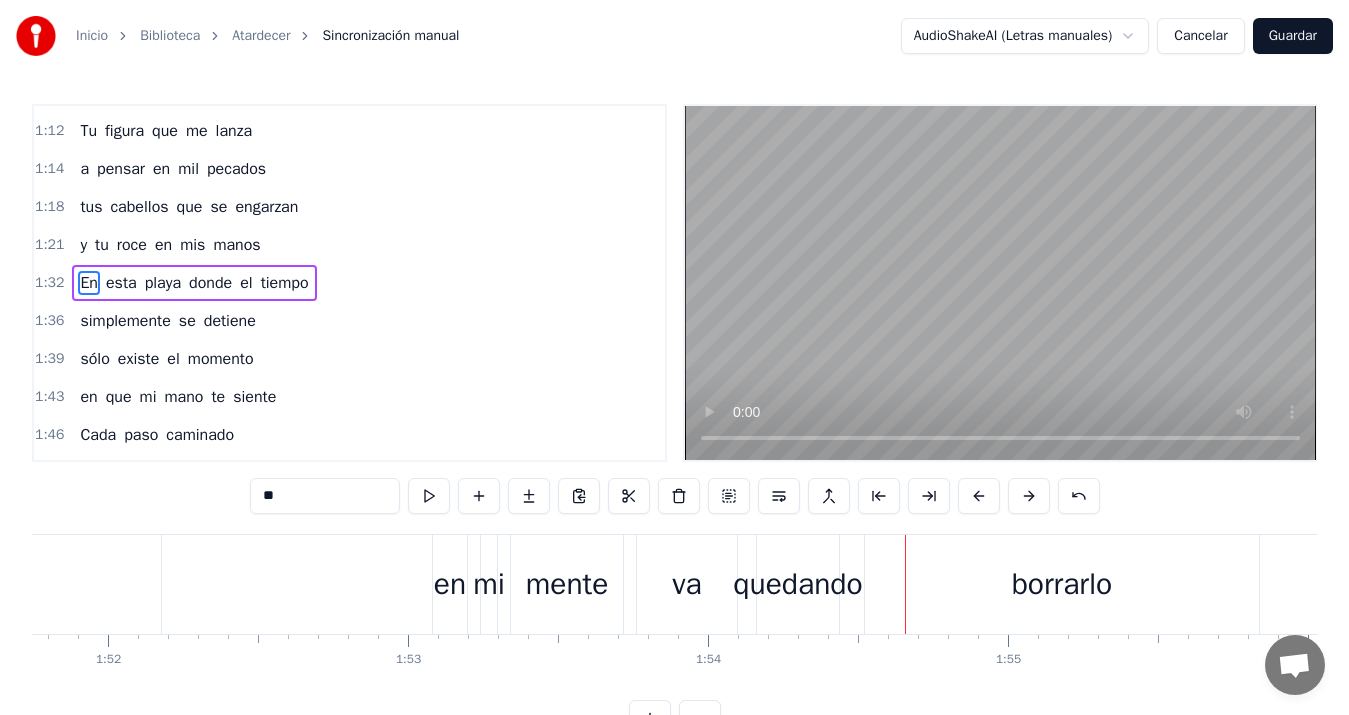 click on "en" at bounding box center [450, 584] 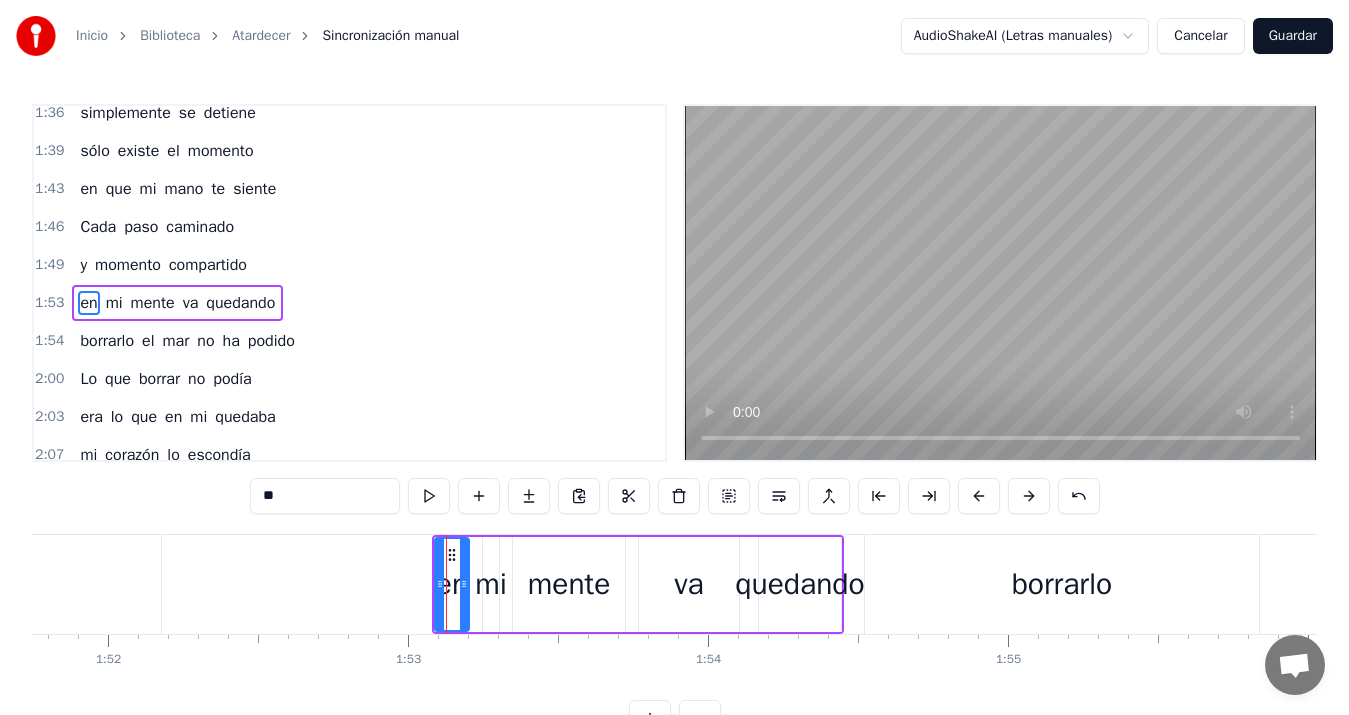 scroll, scrollTop: 982, scrollLeft: 0, axis: vertical 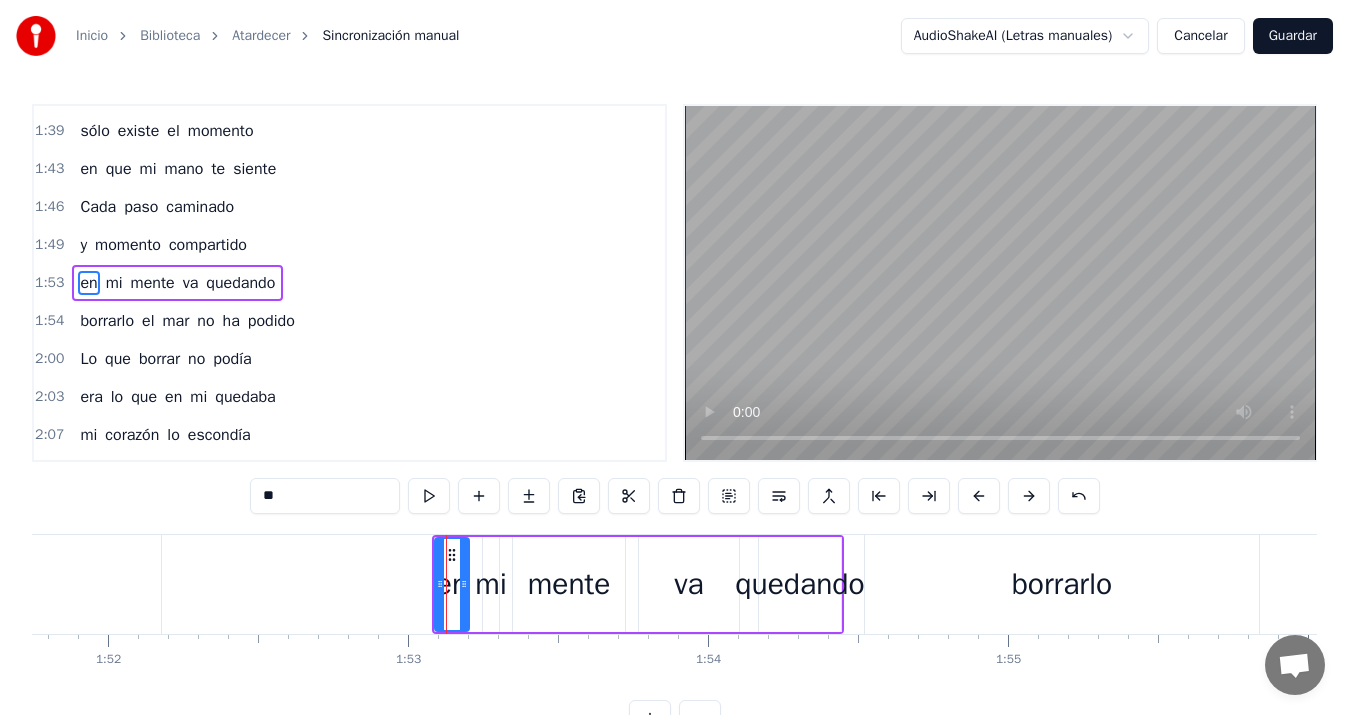 click on "mi" at bounding box center (491, 584) 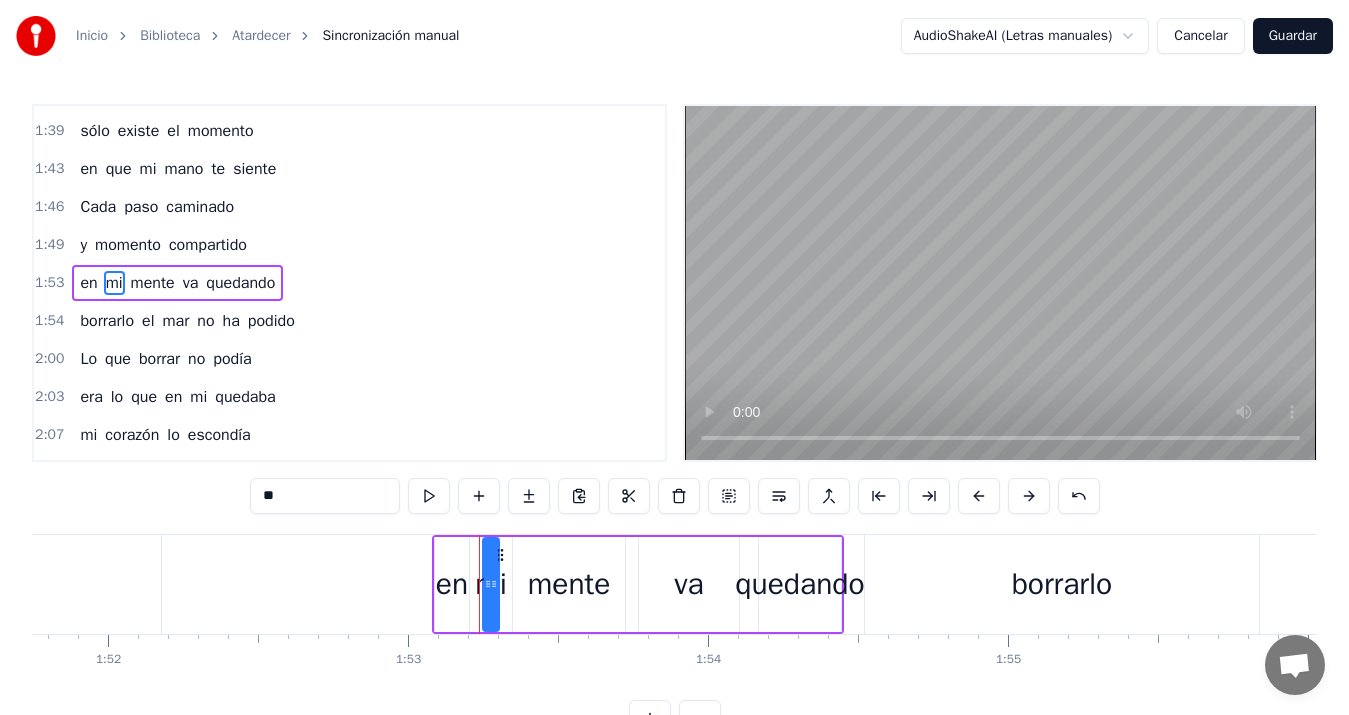 click on "mente" at bounding box center (569, 584) 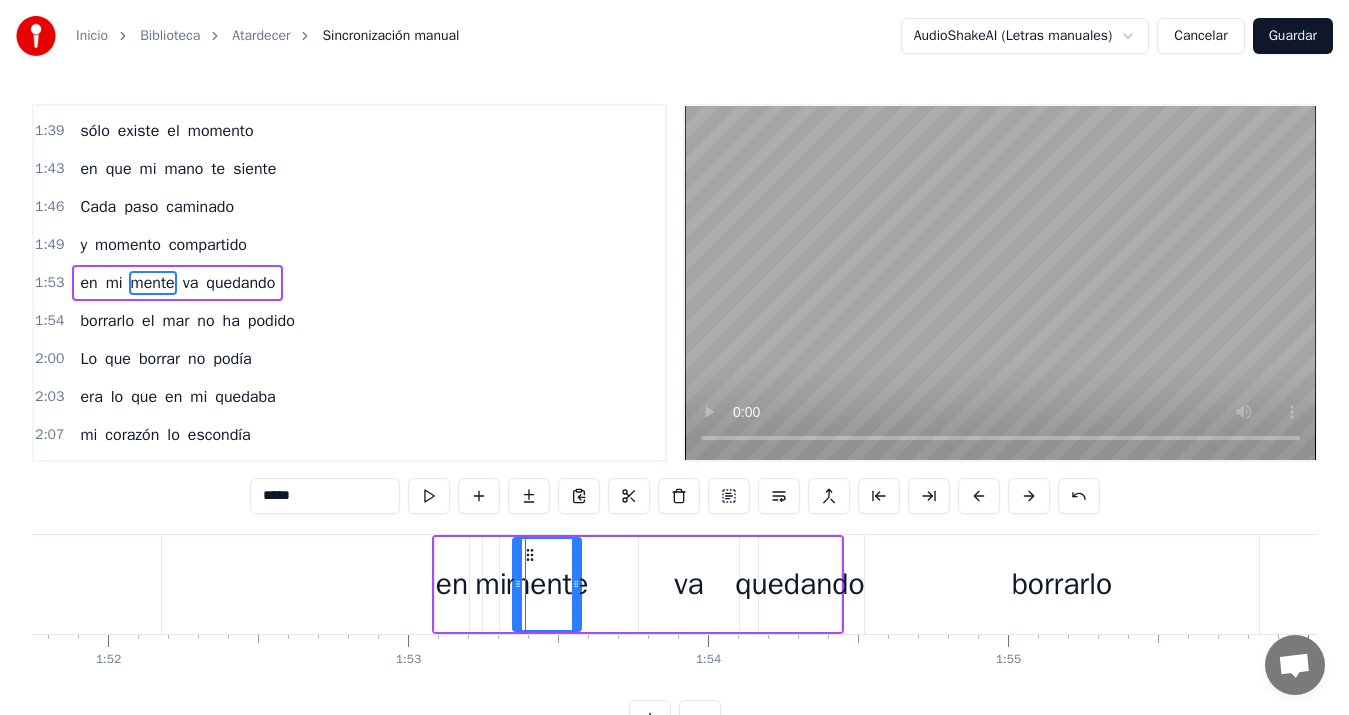drag, startPoint x: 620, startPoint y: 583, endPoint x: 576, endPoint y: 588, distance: 44.28318 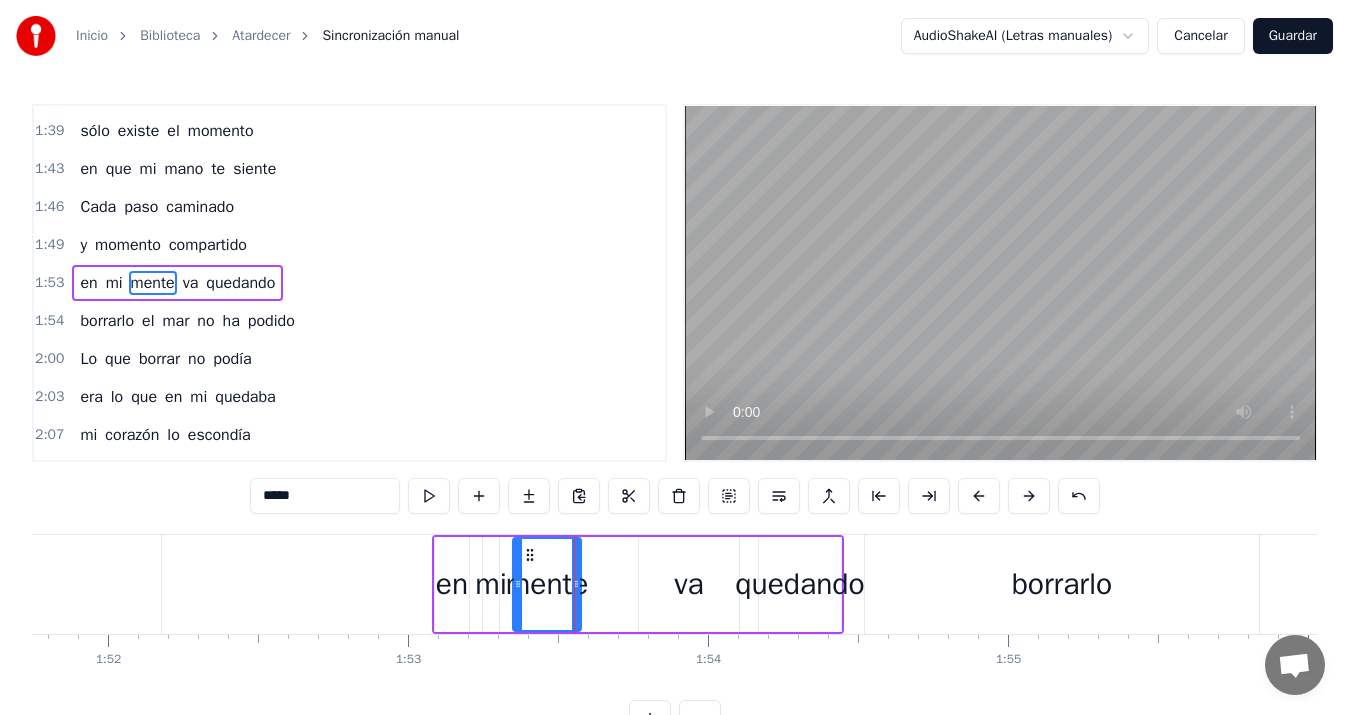 click on "va" at bounding box center (688, 584) 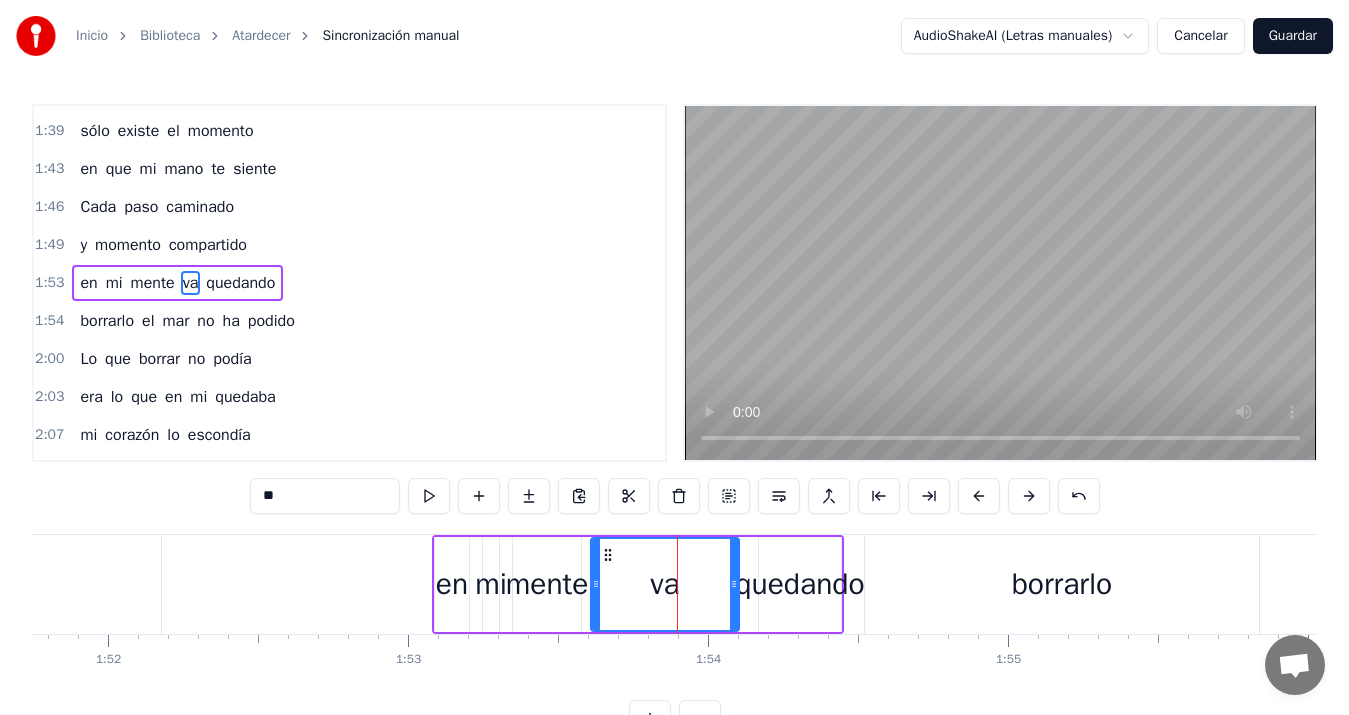drag, startPoint x: 643, startPoint y: 589, endPoint x: 595, endPoint y: 589, distance: 48 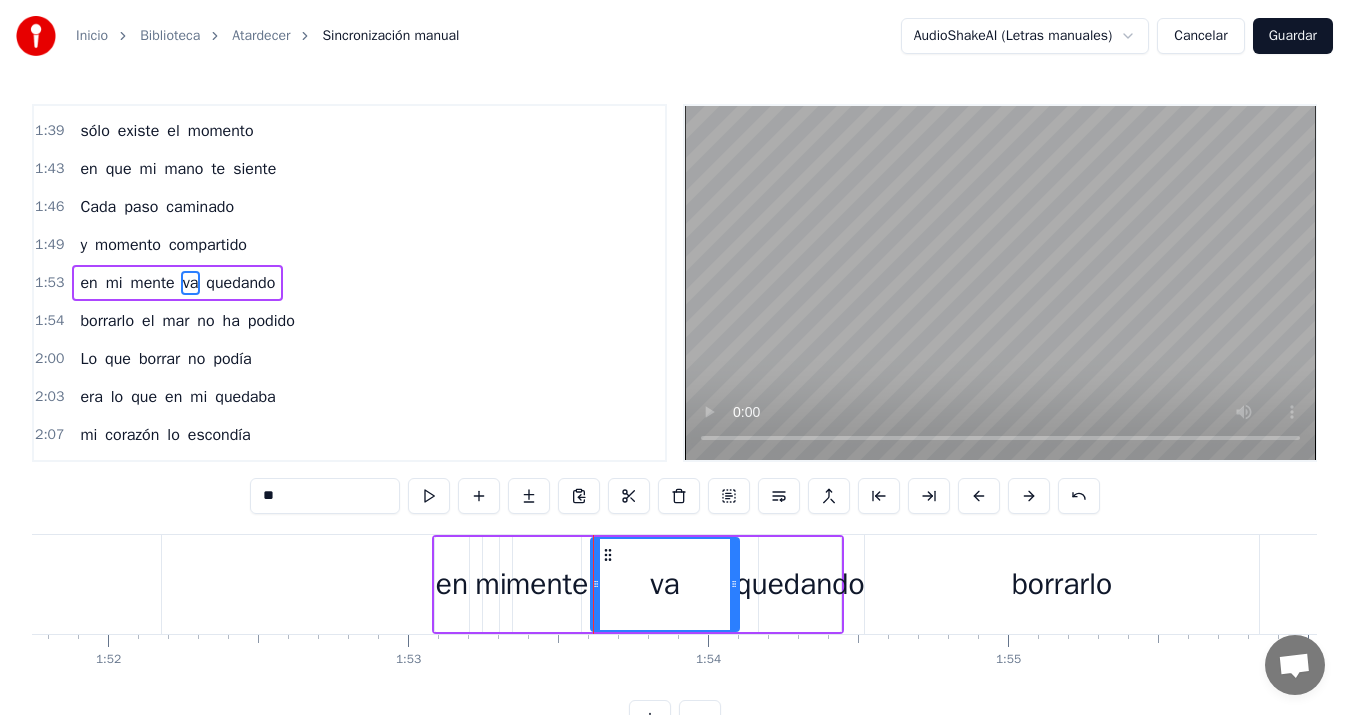 click on "va" at bounding box center [665, 584] 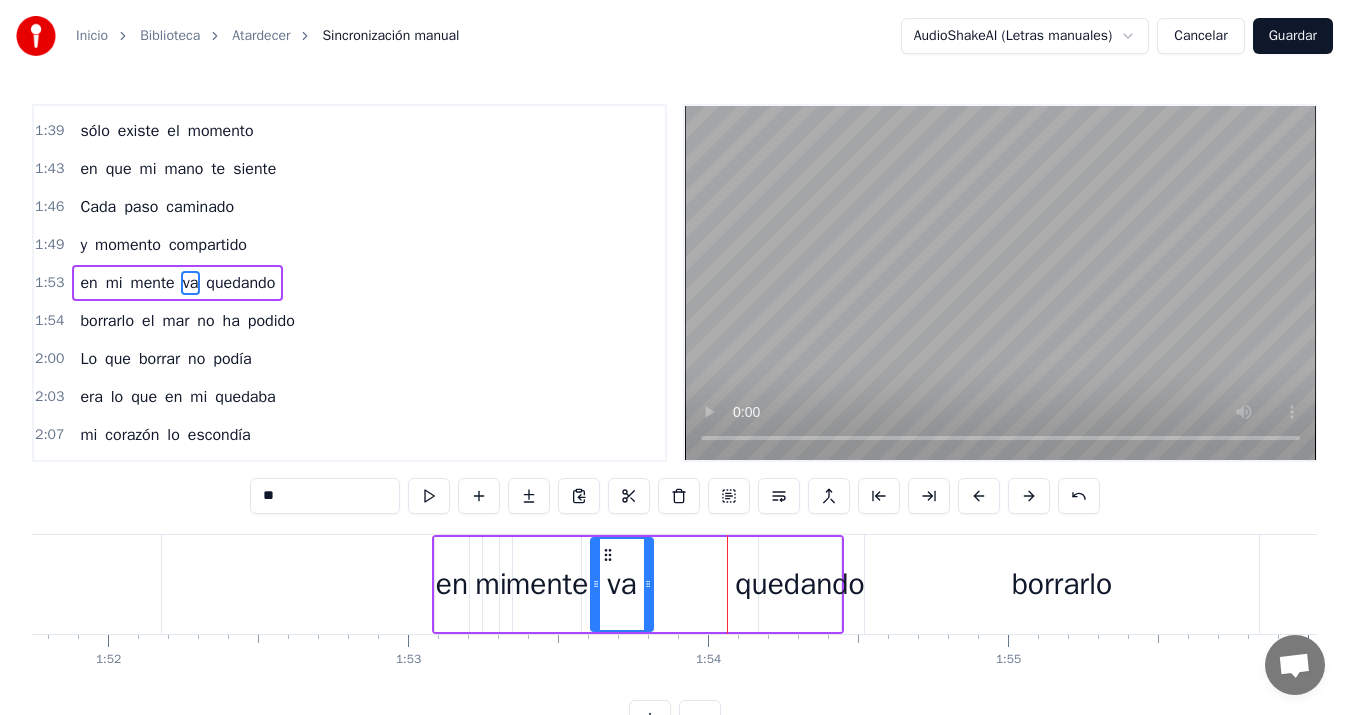 drag, startPoint x: 737, startPoint y: 584, endPoint x: 651, endPoint y: 593, distance: 86.46965 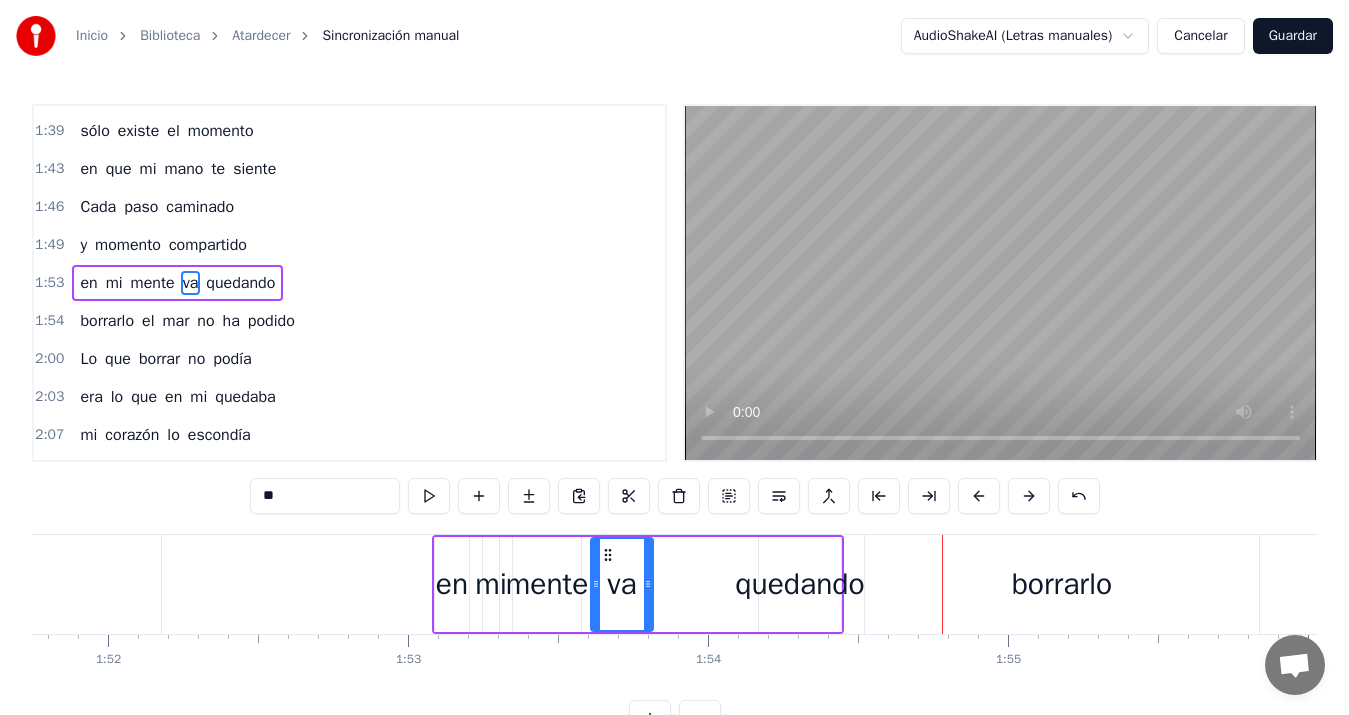 click on "borrarlo" at bounding box center [1062, 584] 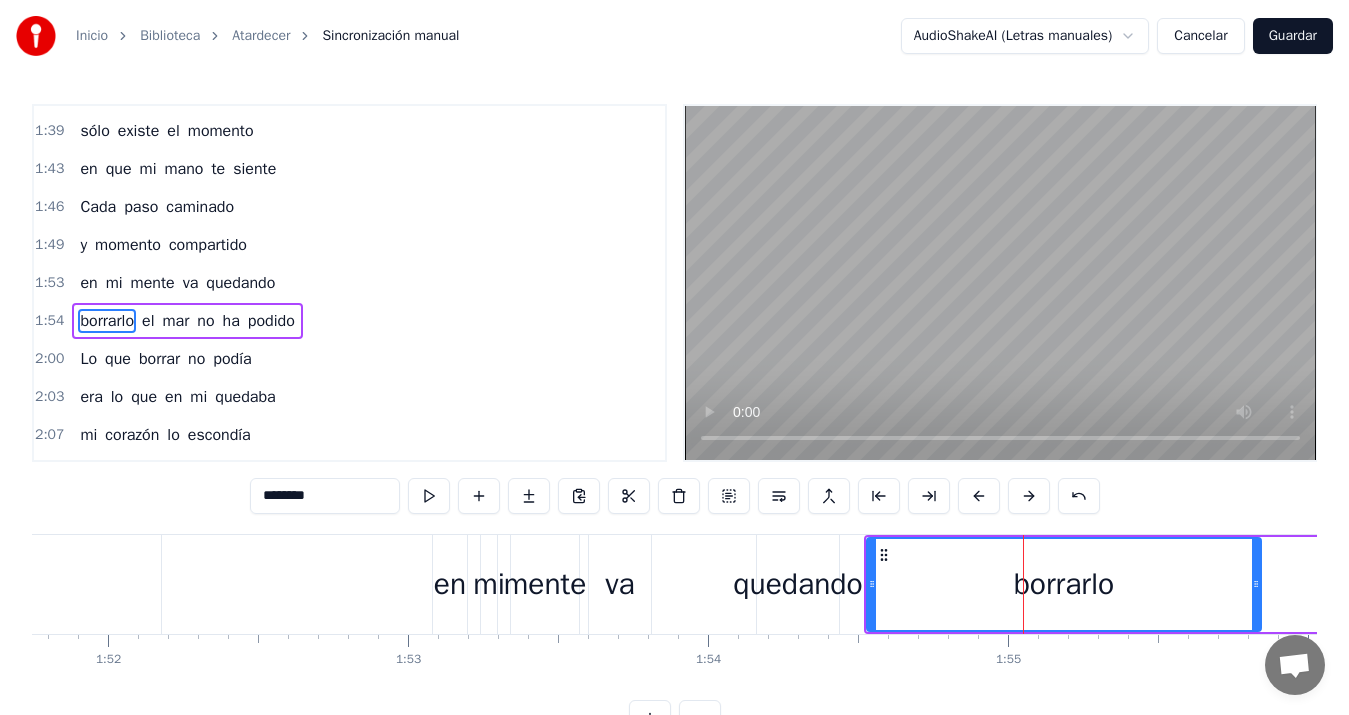 scroll, scrollTop: 1020, scrollLeft: 0, axis: vertical 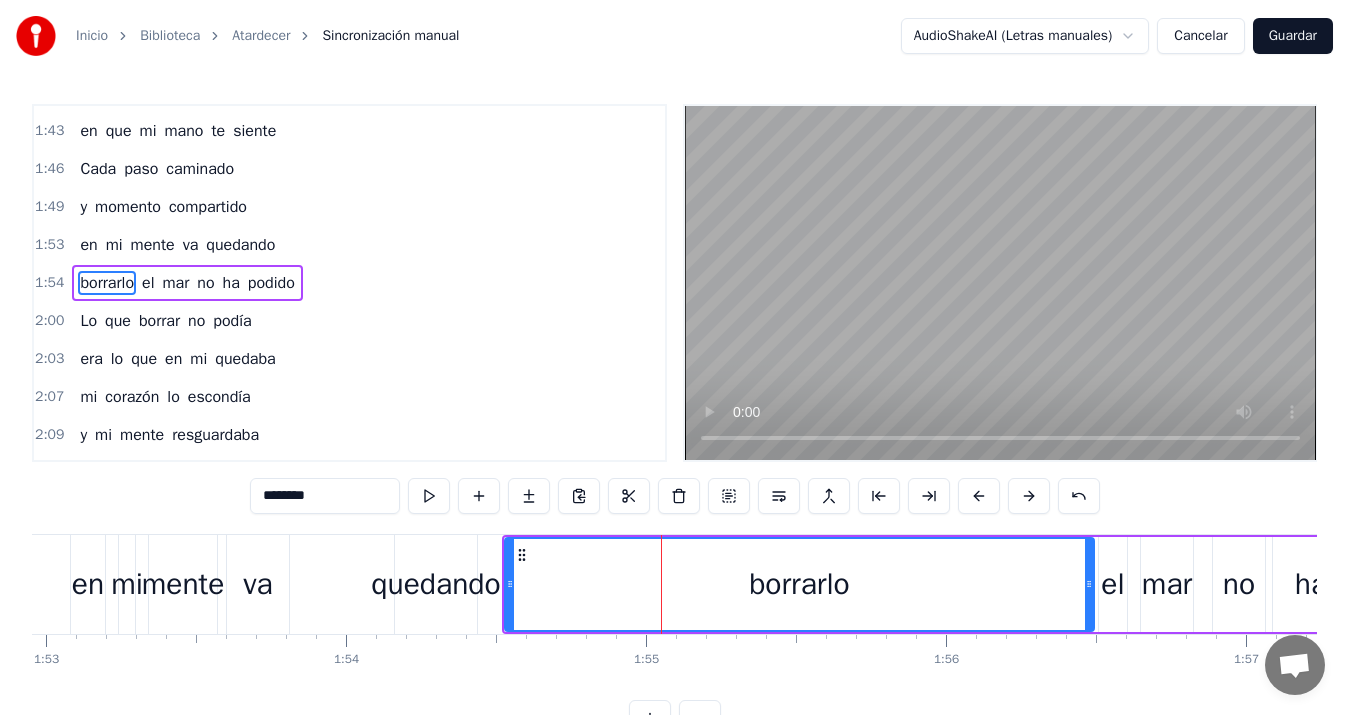 drag, startPoint x: 892, startPoint y: 583, endPoint x: 1087, endPoint y: 574, distance: 195.20758 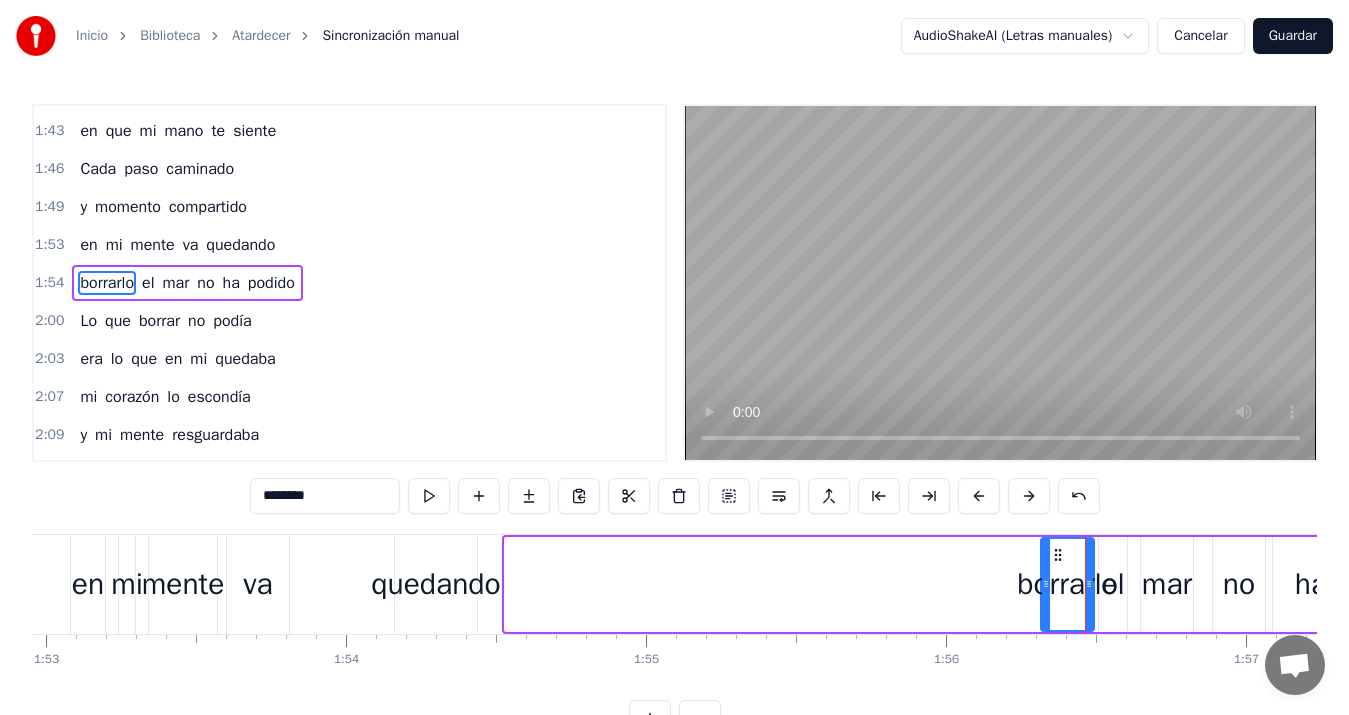 drag, startPoint x: 508, startPoint y: 582, endPoint x: 1044, endPoint y: 573, distance: 536.07556 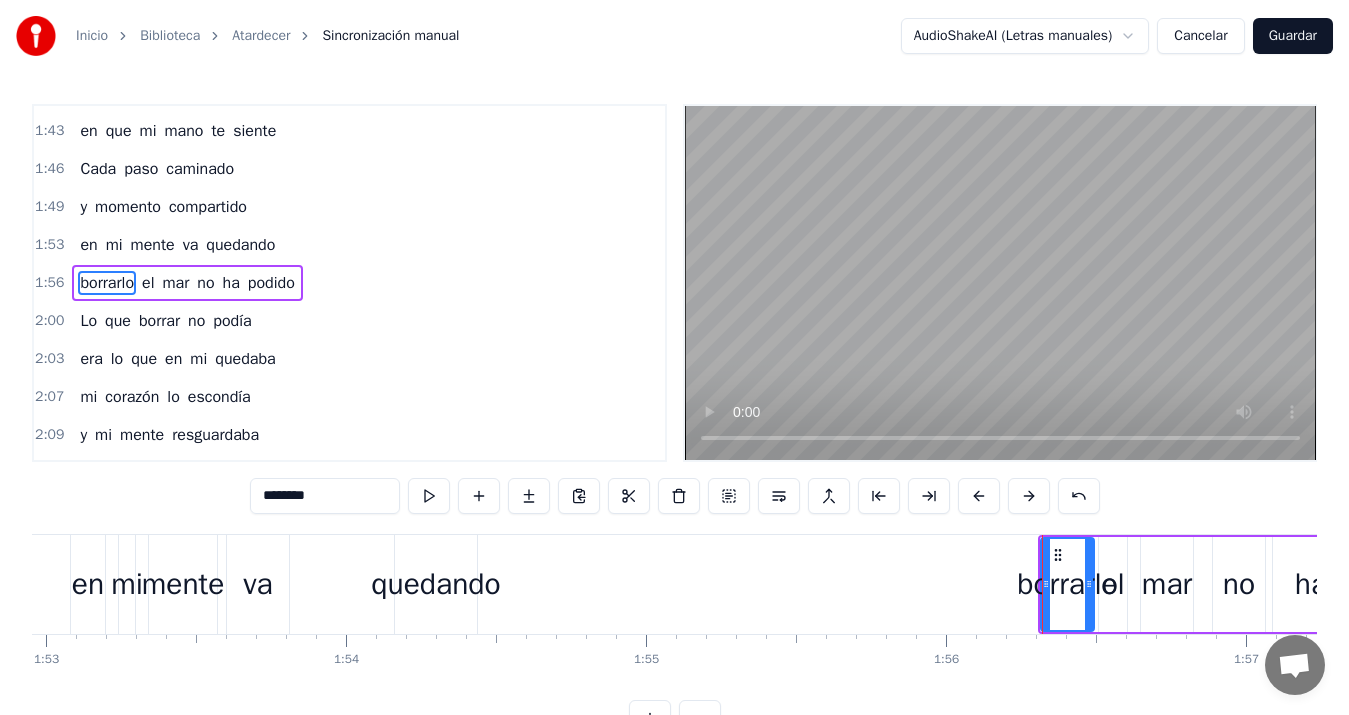 click on "quedando" at bounding box center [435, 584] 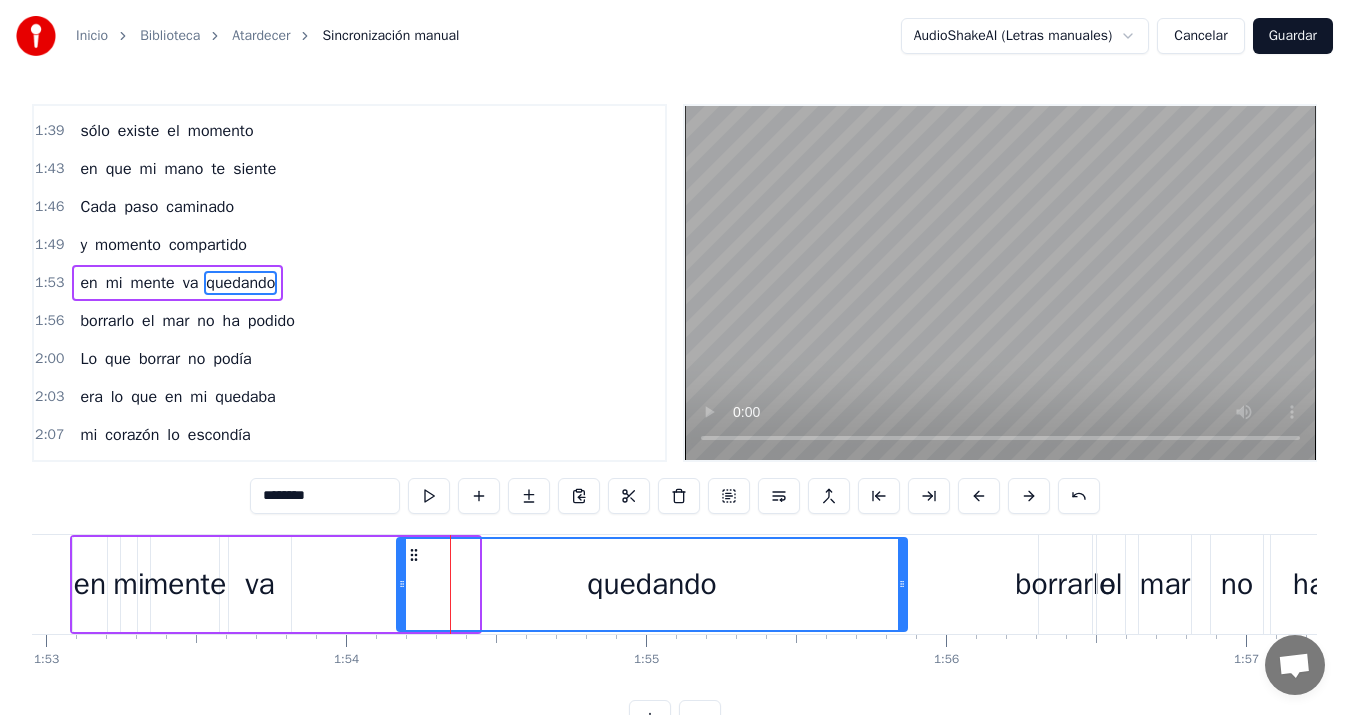 drag, startPoint x: 477, startPoint y: 589, endPoint x: 905, endPoint y: 580, distance: 428.0946 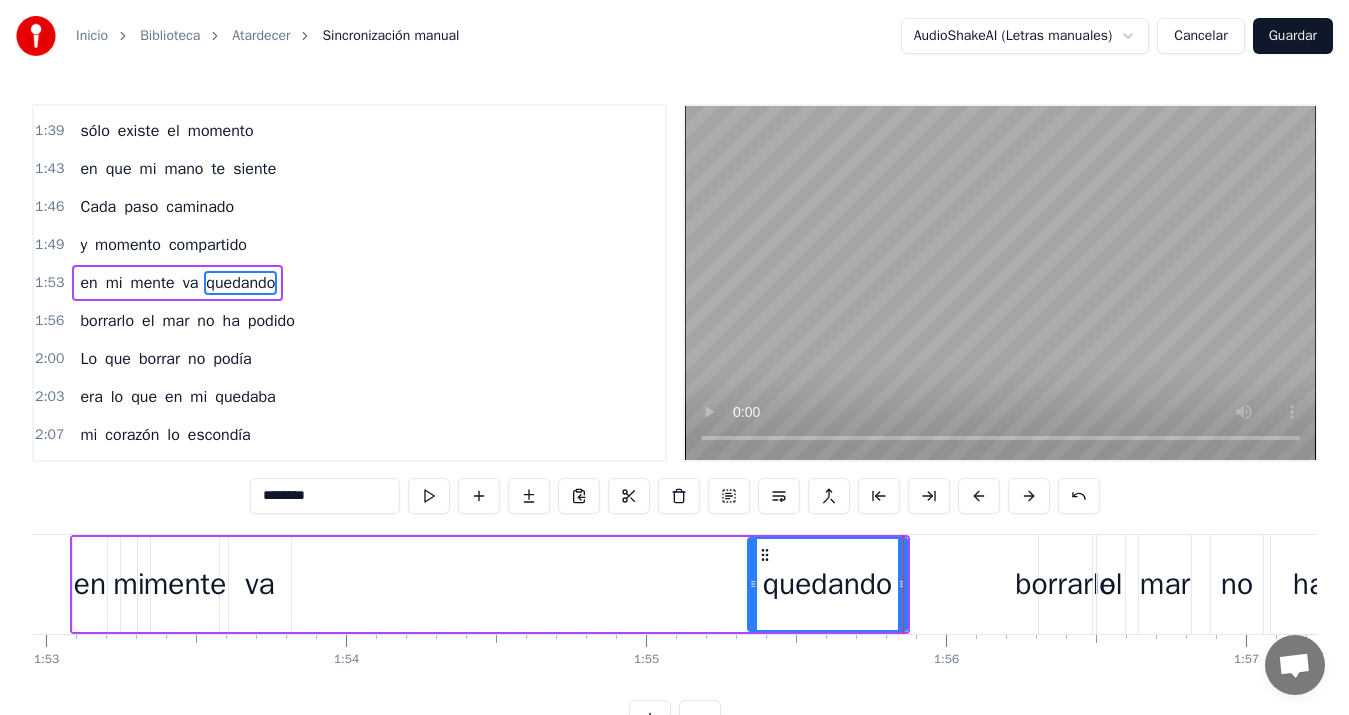drag, startPoint x: 403, startPoint y: 585, endPoint x: 754, endPoint y: 573, distance: 351.20508 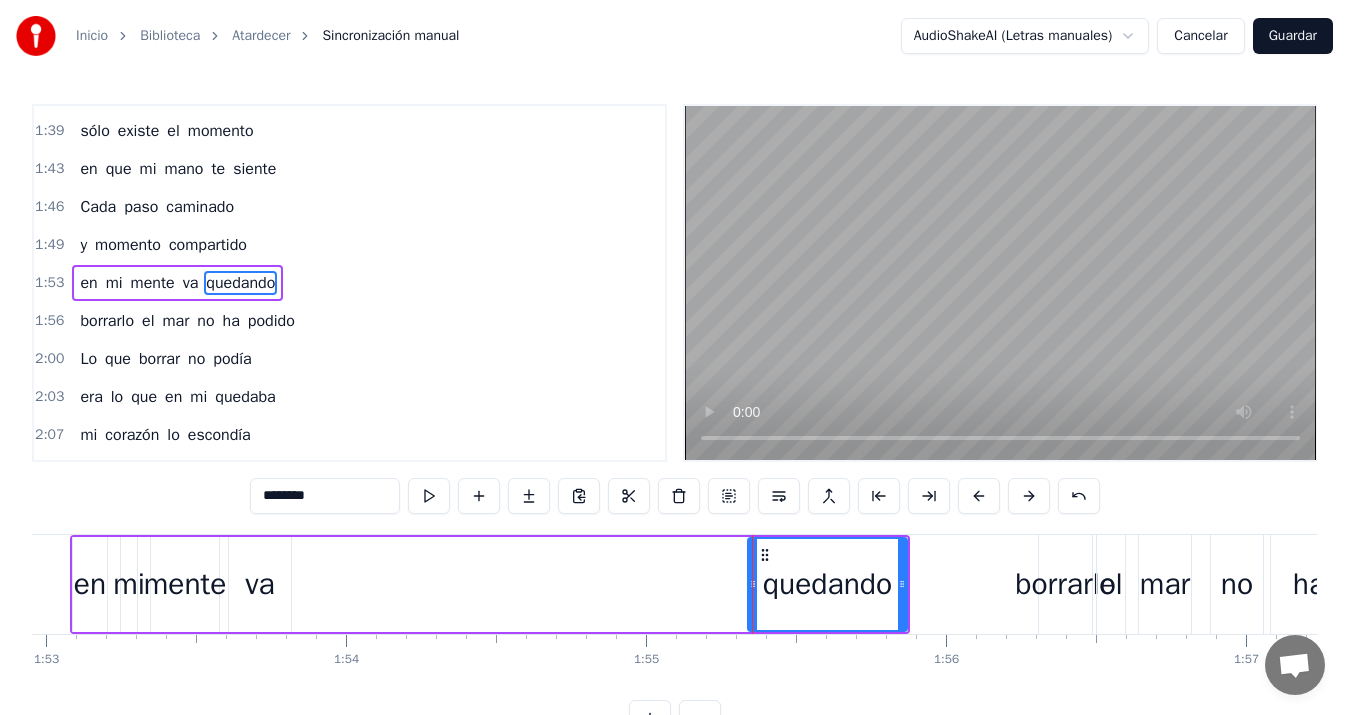 click on "va" at bounding box center [259, 584] 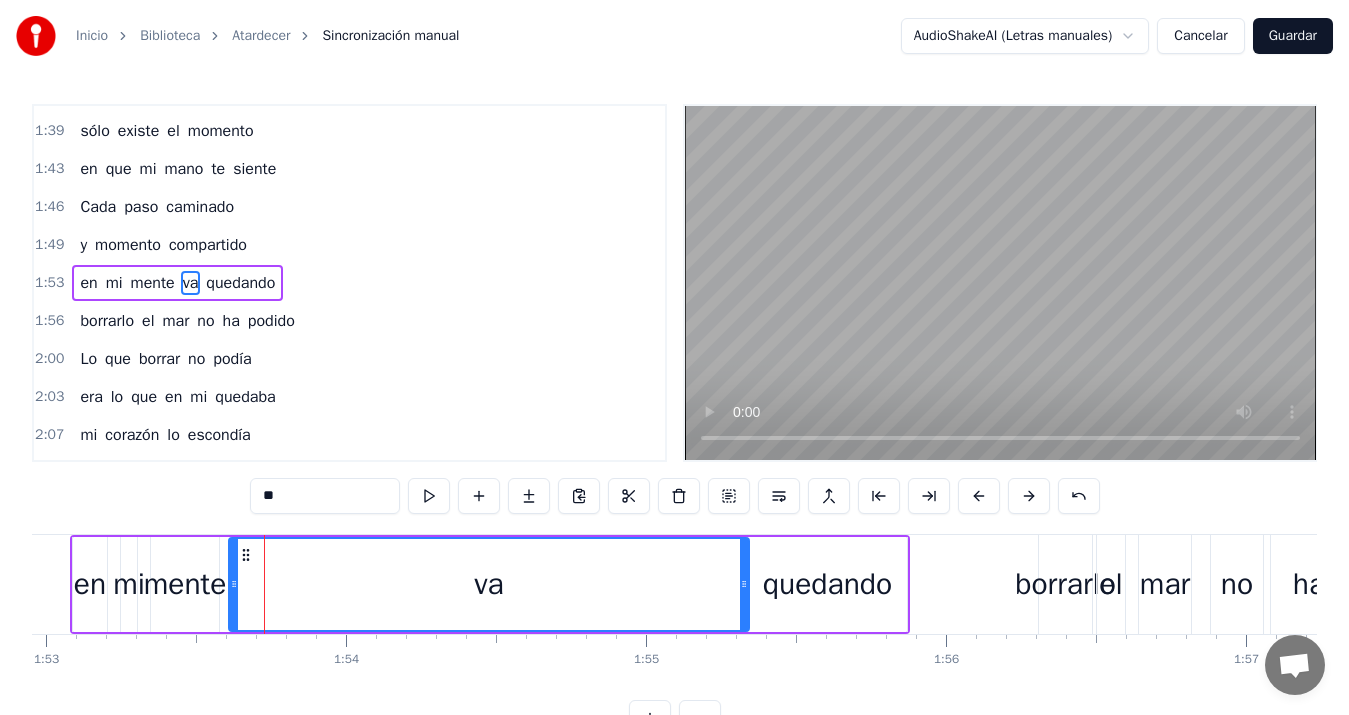 drag, startPoint x: 287, startPoint y: 585, endPoint x: 745, endPoint y: 583, distance: 458.00436 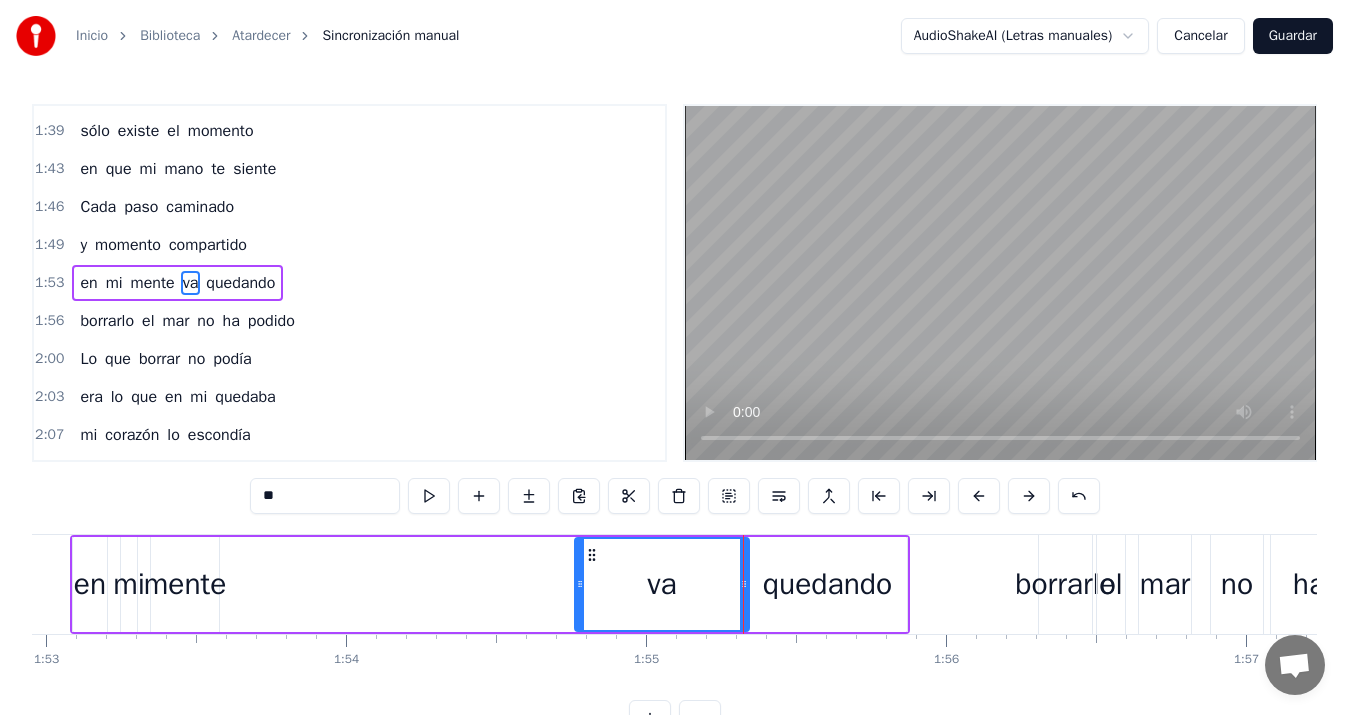 drag, startPoint x: 231, startPoint y: 585, endPoint x: 577, endPoint y: 567, distance: 346.4679 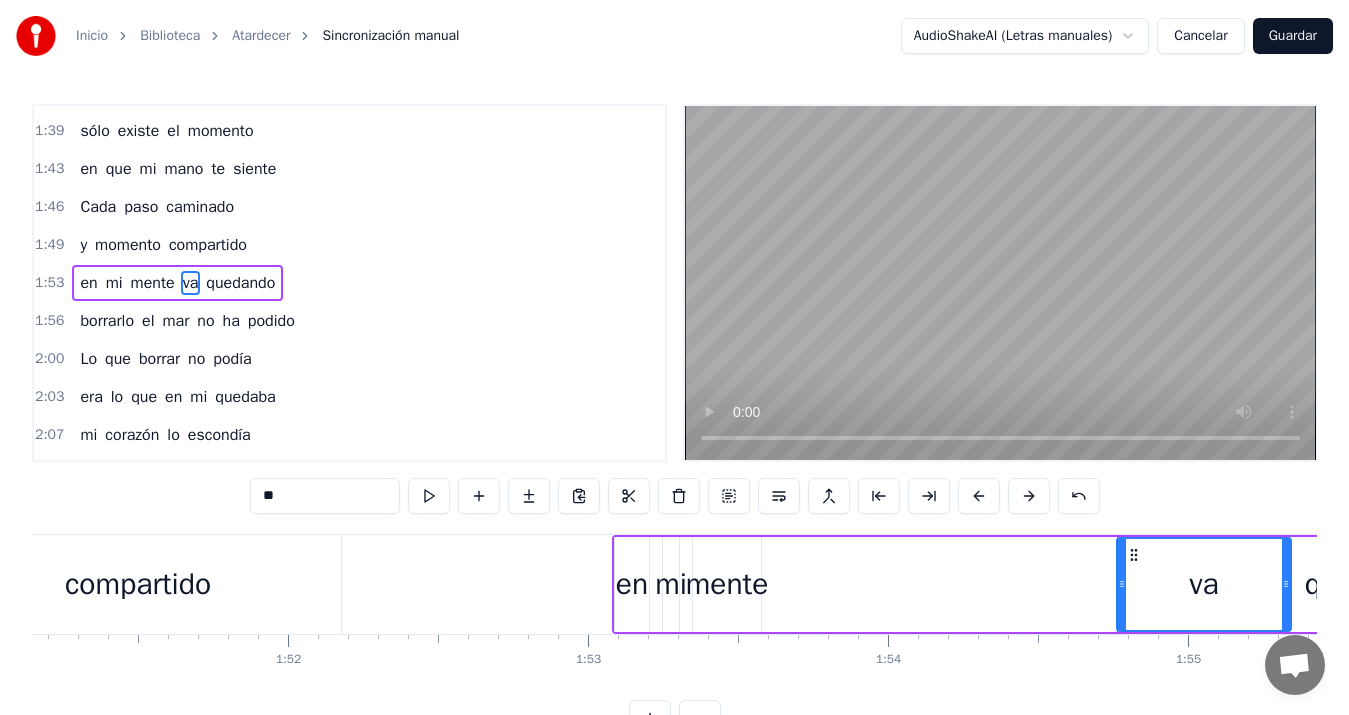 scroll, scrollTop: 0, scrollLeft: 33660, axis: horizontal 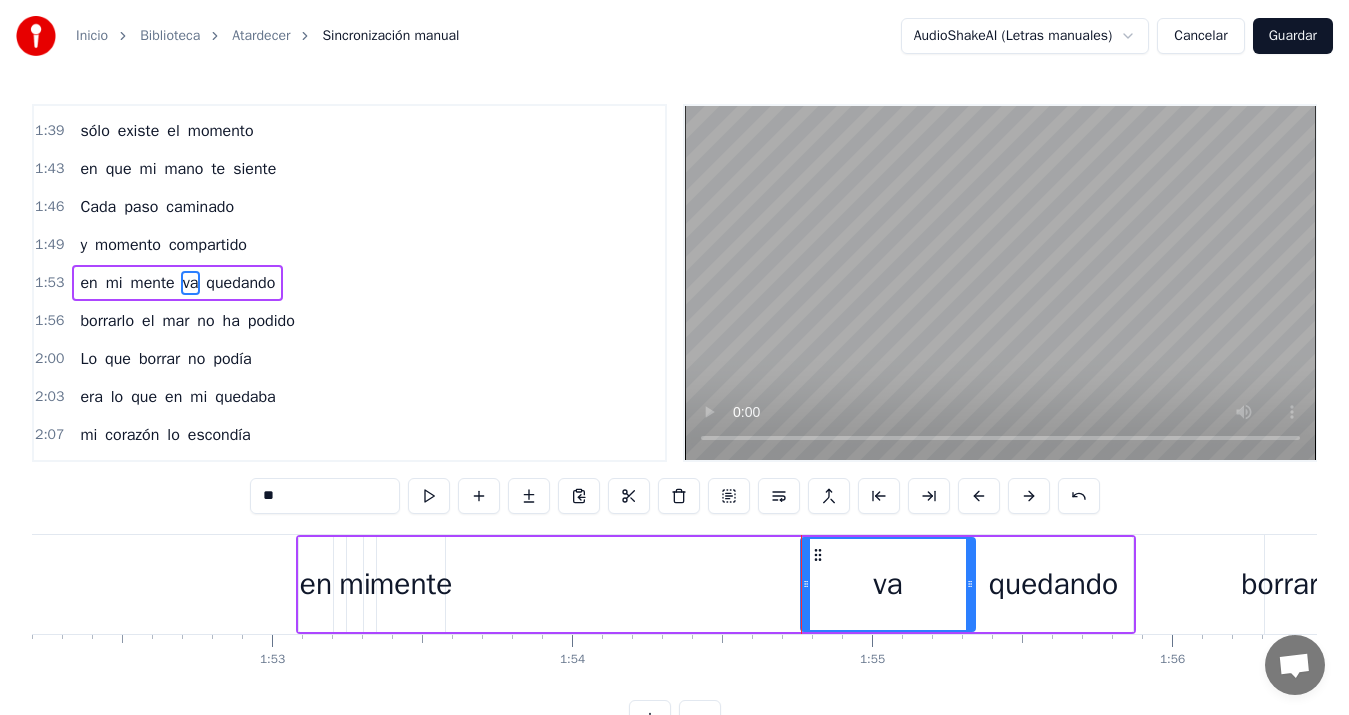 click on "mente" at bounding box center [411, 584] 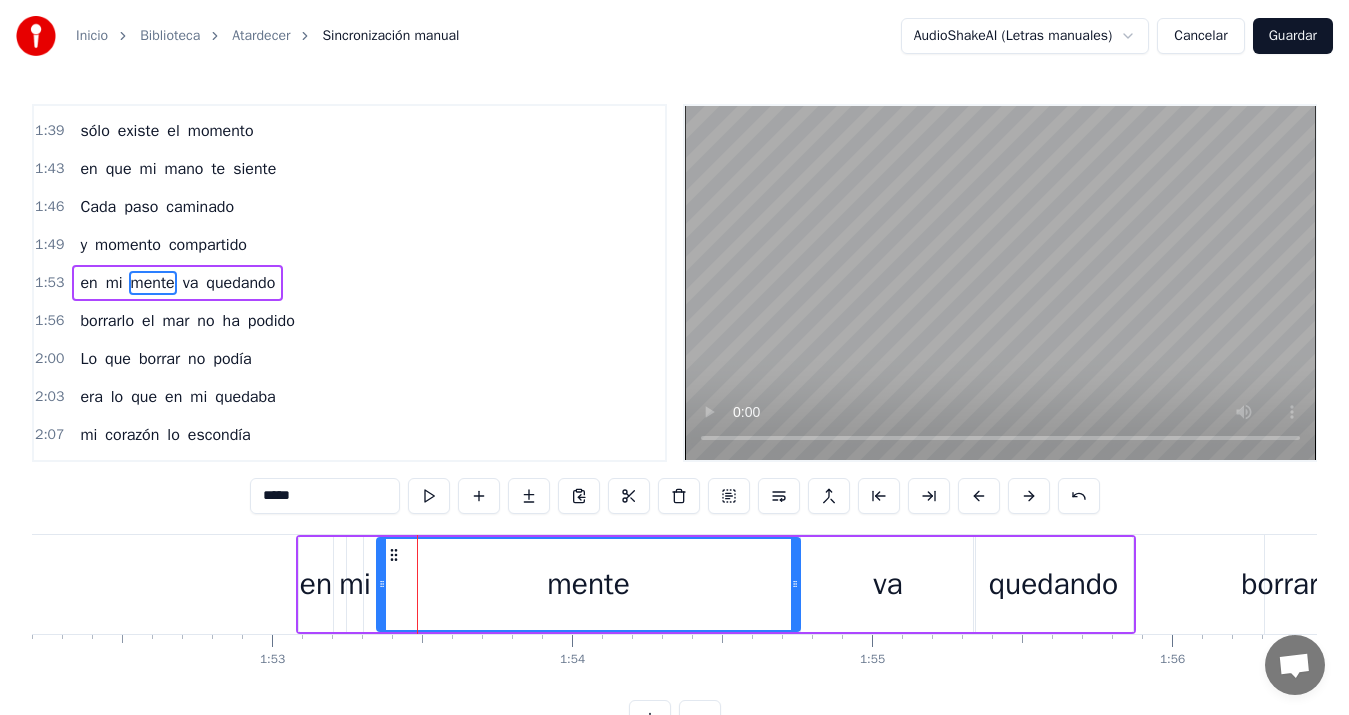 drag, startPoint x: 440, startPoint y: 582, endPoint x: 795, endPoint y: 582, distance: 355 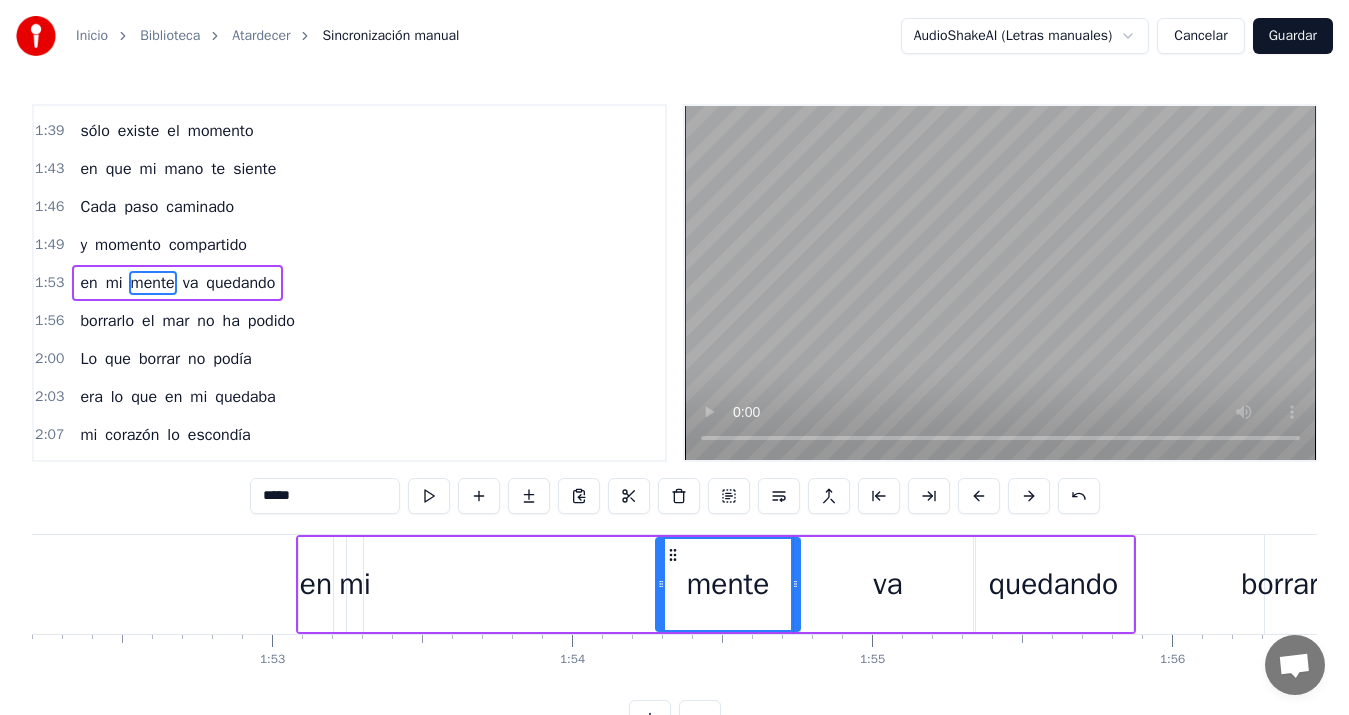 drag, startPoint x: 383, startPoint y: 584, endPoint x: 662, endPoint y: 582, distance: 279.00717 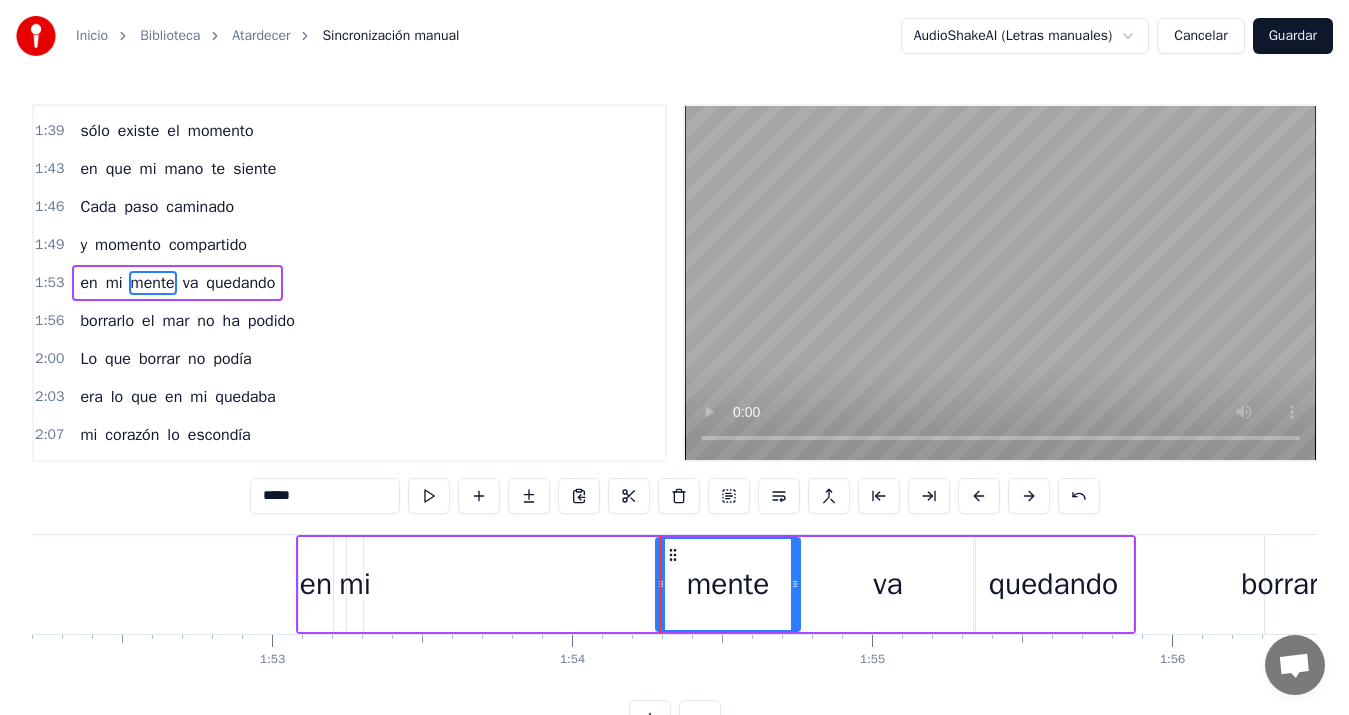 click on "mi" at bounding box center (355, 584) 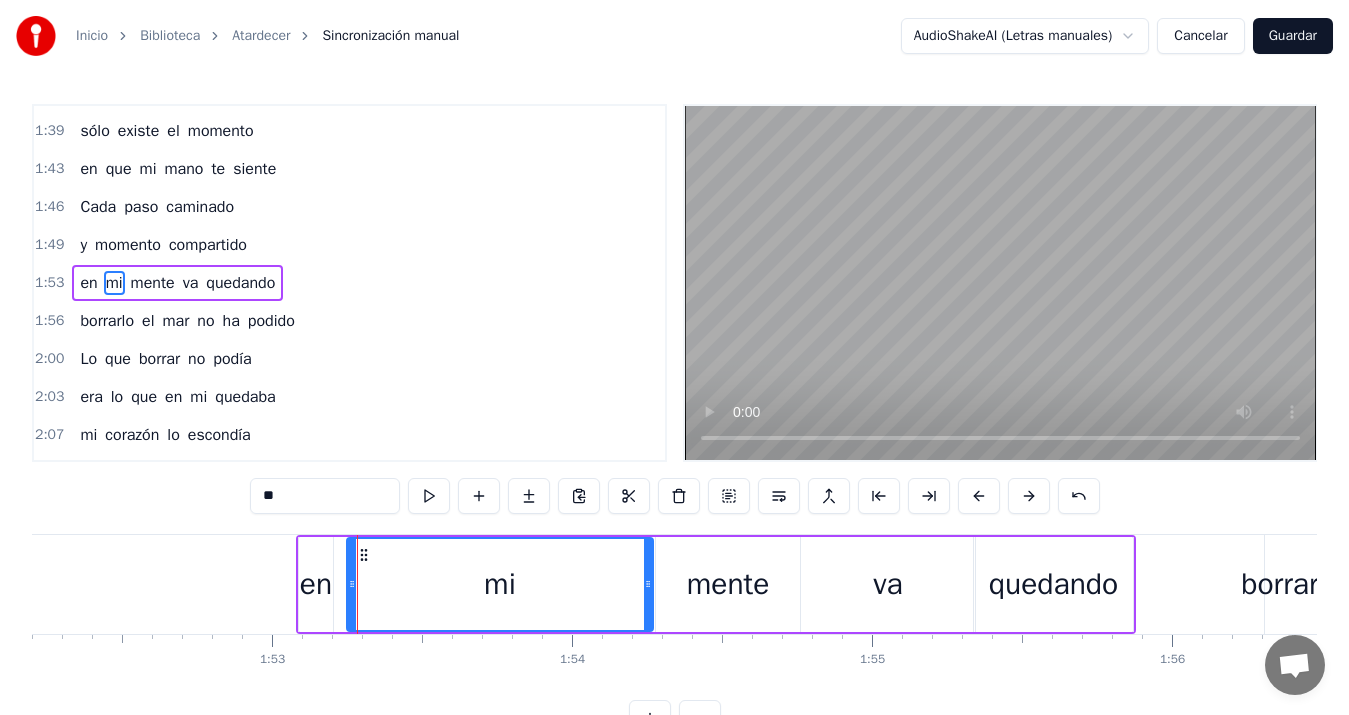 drag, startPoint x: 360, startPoint y: 584, endPoint x: 650, endPoint y: 577, distance: 290.08447 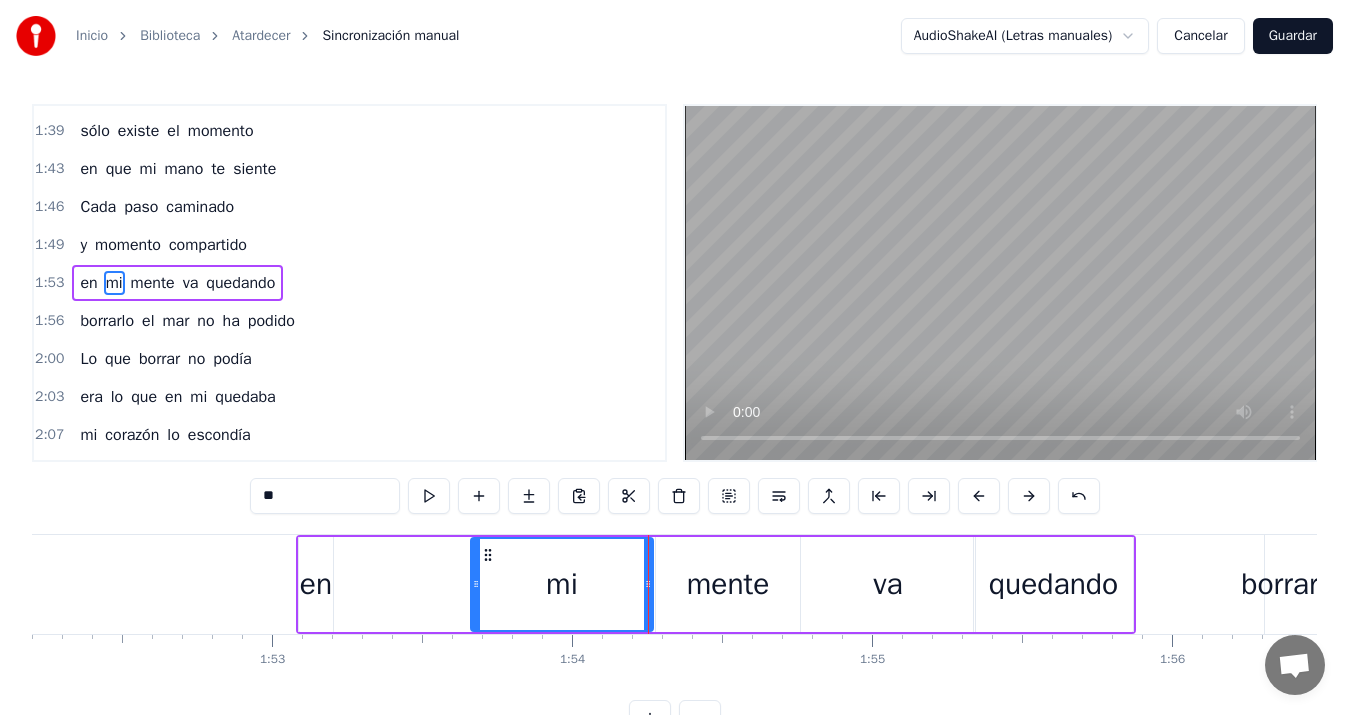 drag, startPoint x: 353, startPoint y: 580, endPoint x: 477, endPoint y: 574, distance: 124.14507 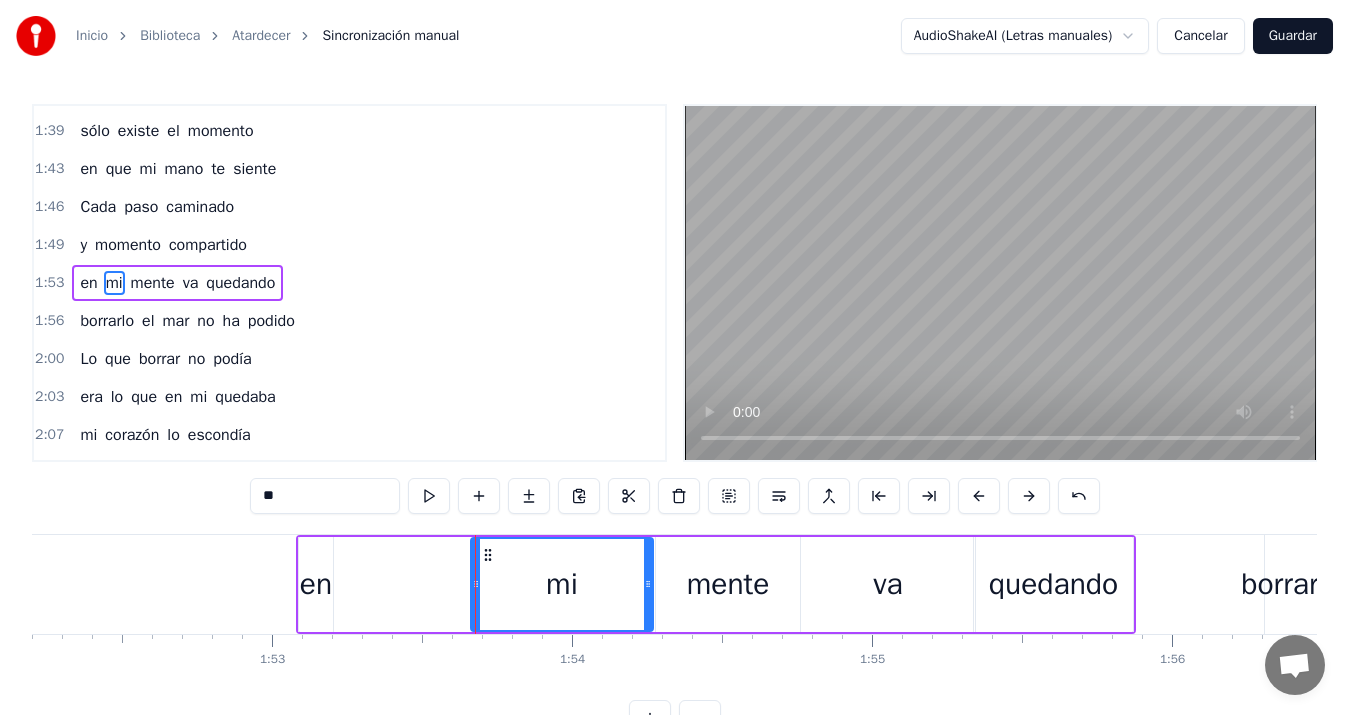click on "en" at bounding box center (316, 584) 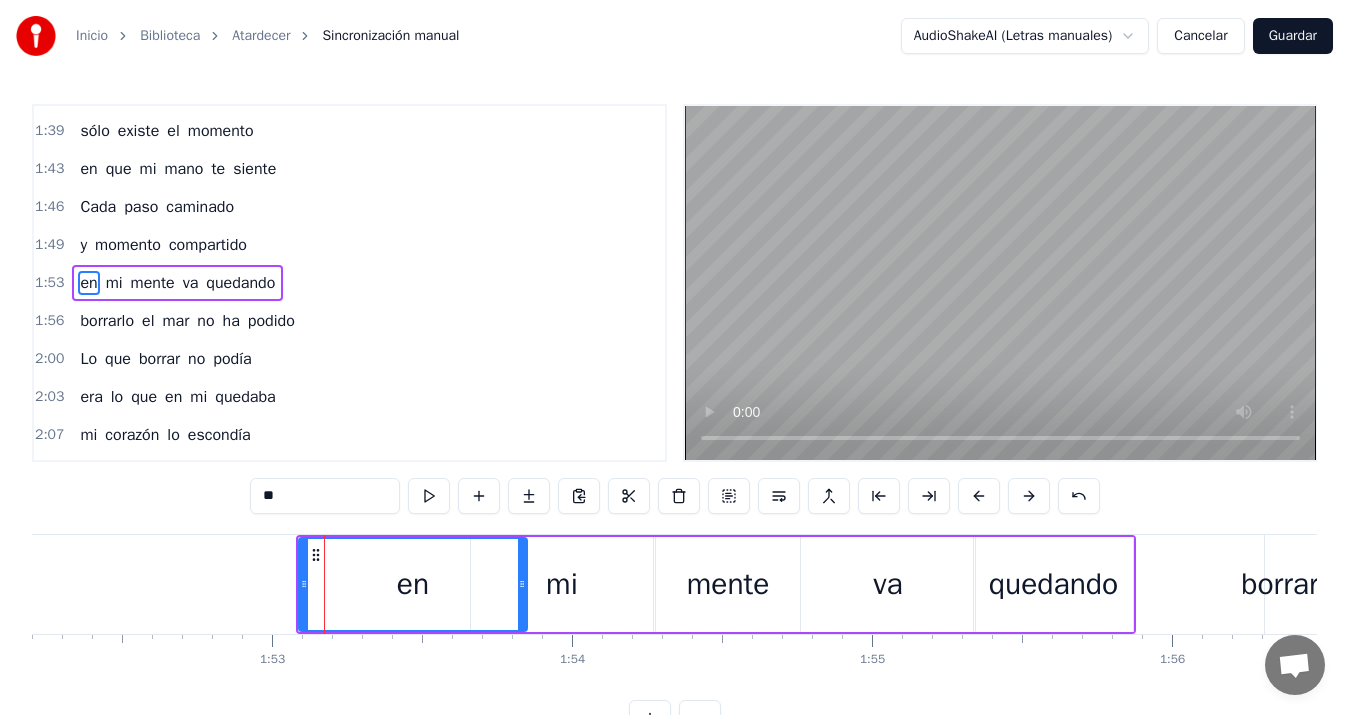 drag, startPoint x: 331, startPoint y: 584, endPoint x: 525, endPoint y: 581, distance: 194.0232 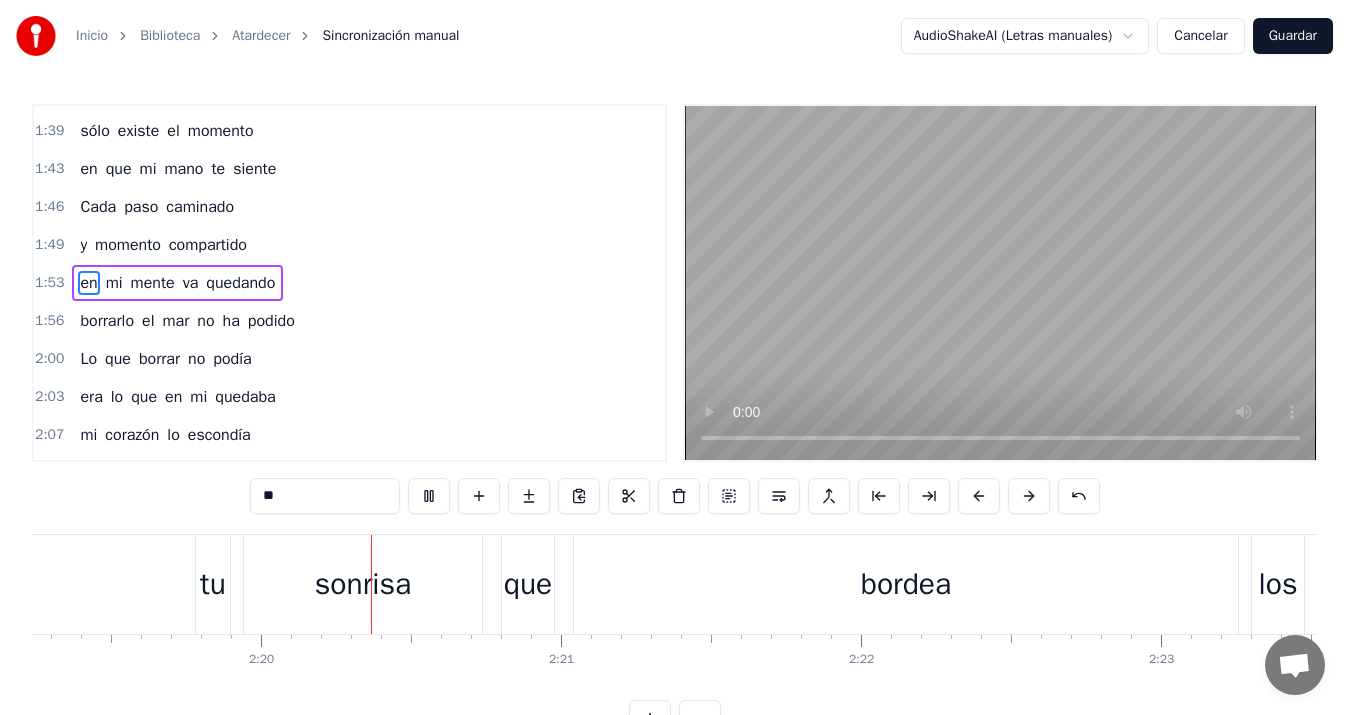 scroll, scrollTop: 0, scrollLeft: 41884, axis: horizontal 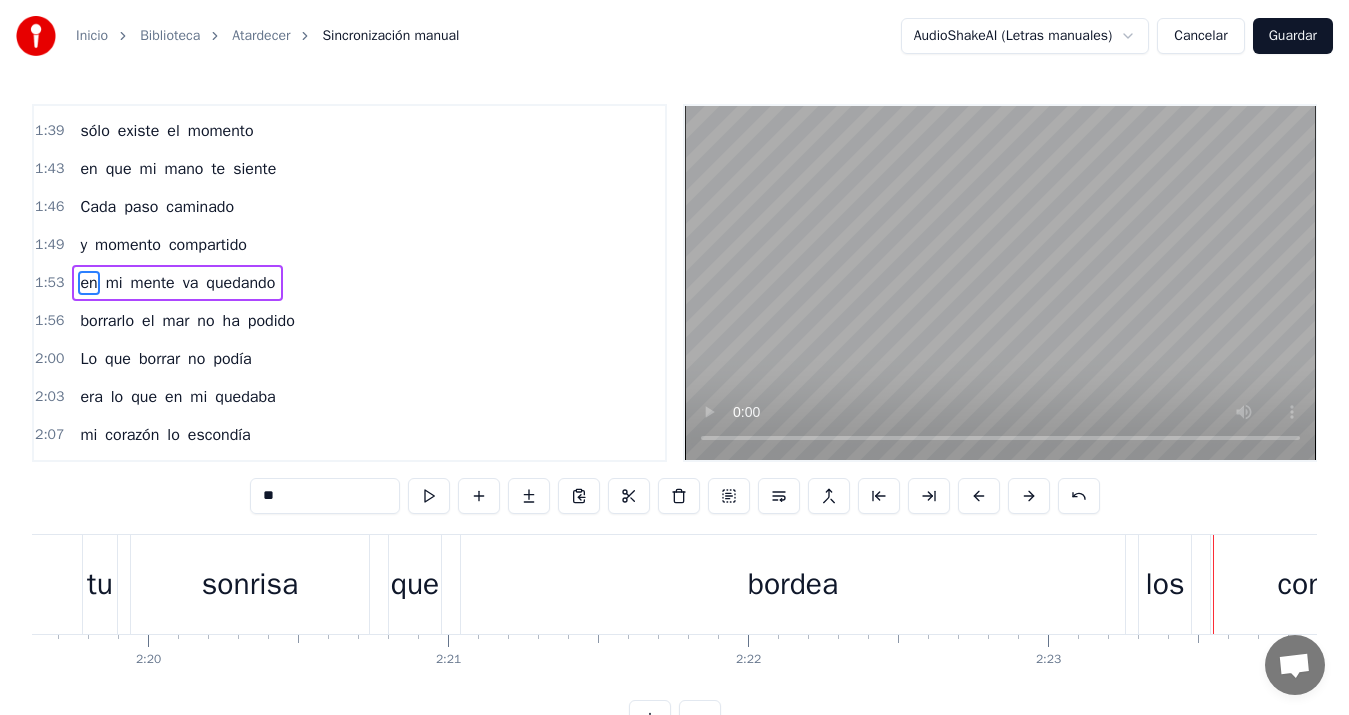click on "bordea" at bounding box center (793, 584) 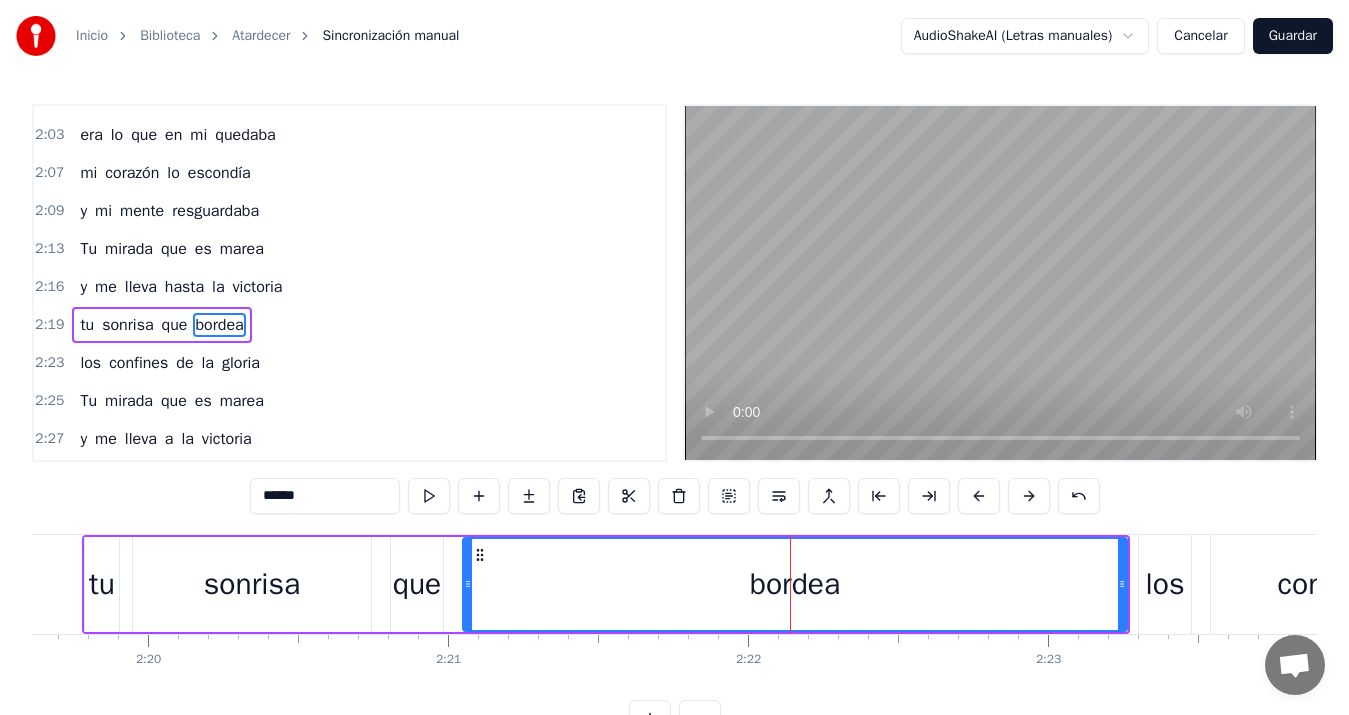 scroll, scrollTop: 1286, scrollLeft: 0, axis: vertical 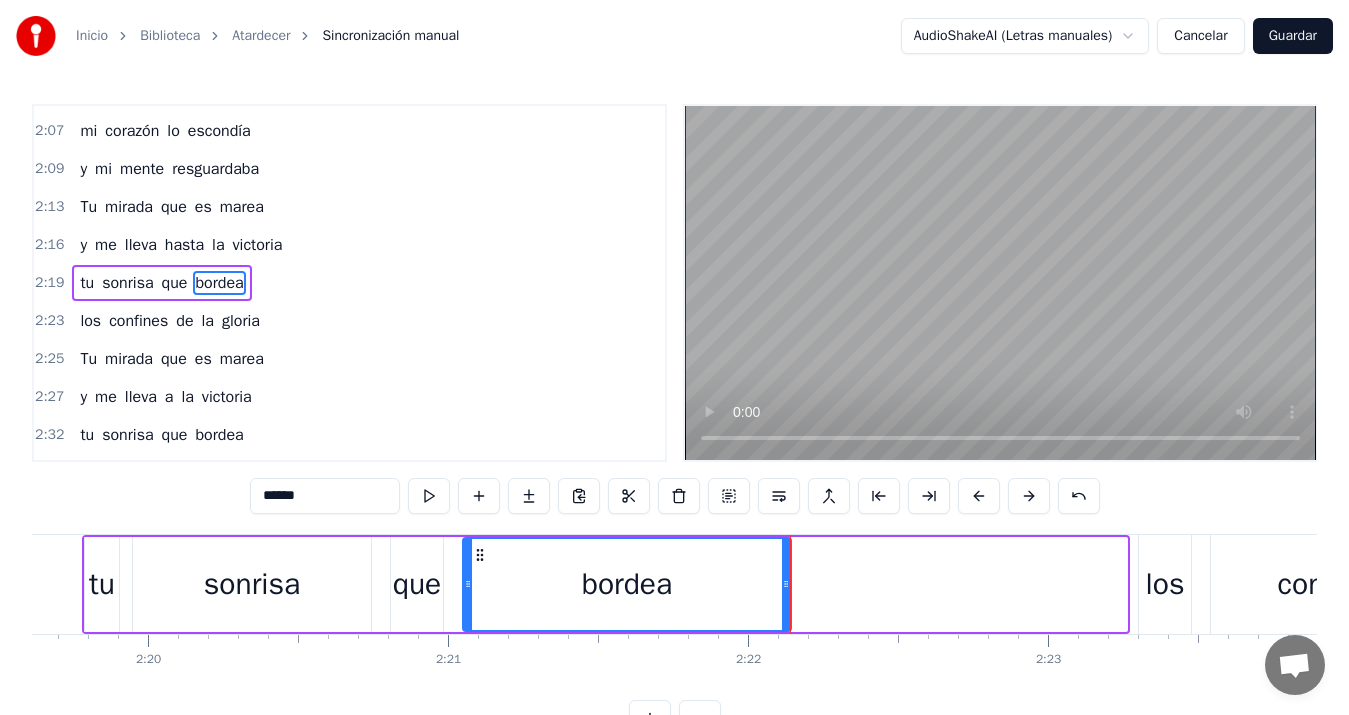 drag, startPoint x: 1123, startPoint y: 587, endPoint x: 787, endPoint y: 574, distance: 336.2514 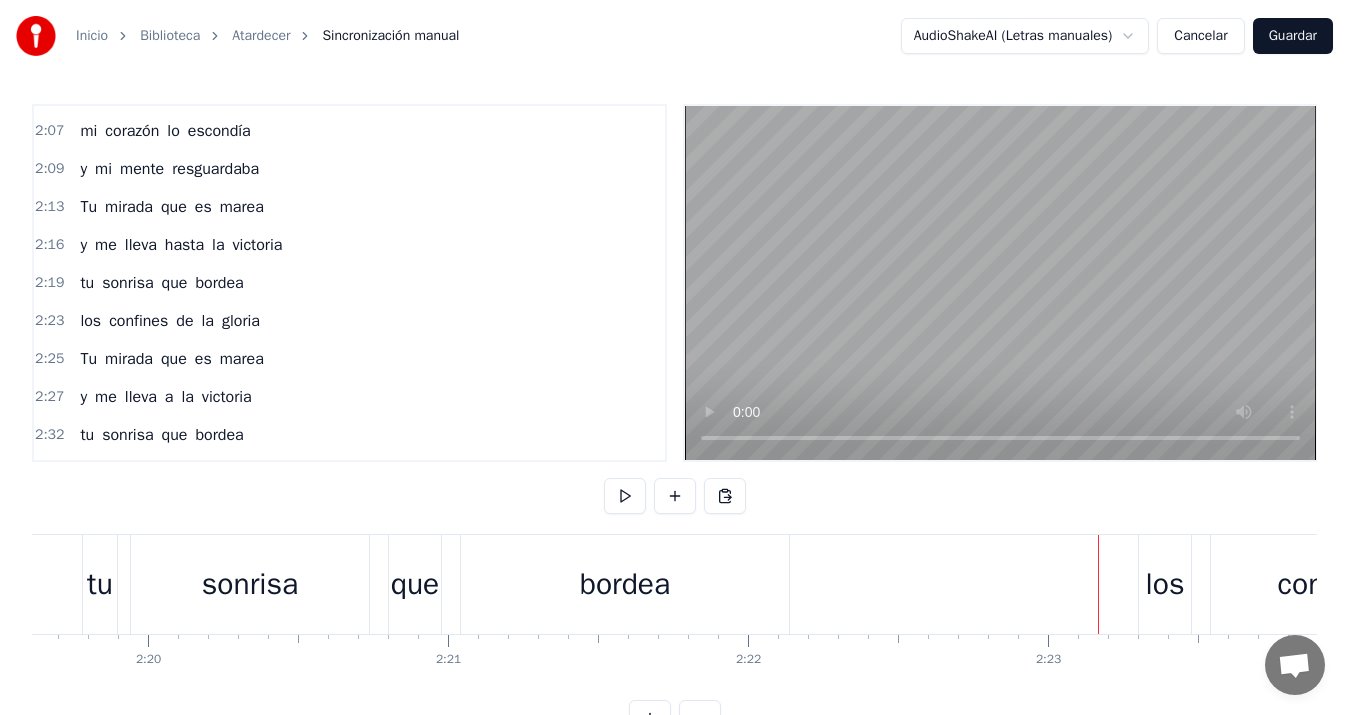 click on "los" at bounding box center [1165, 584] 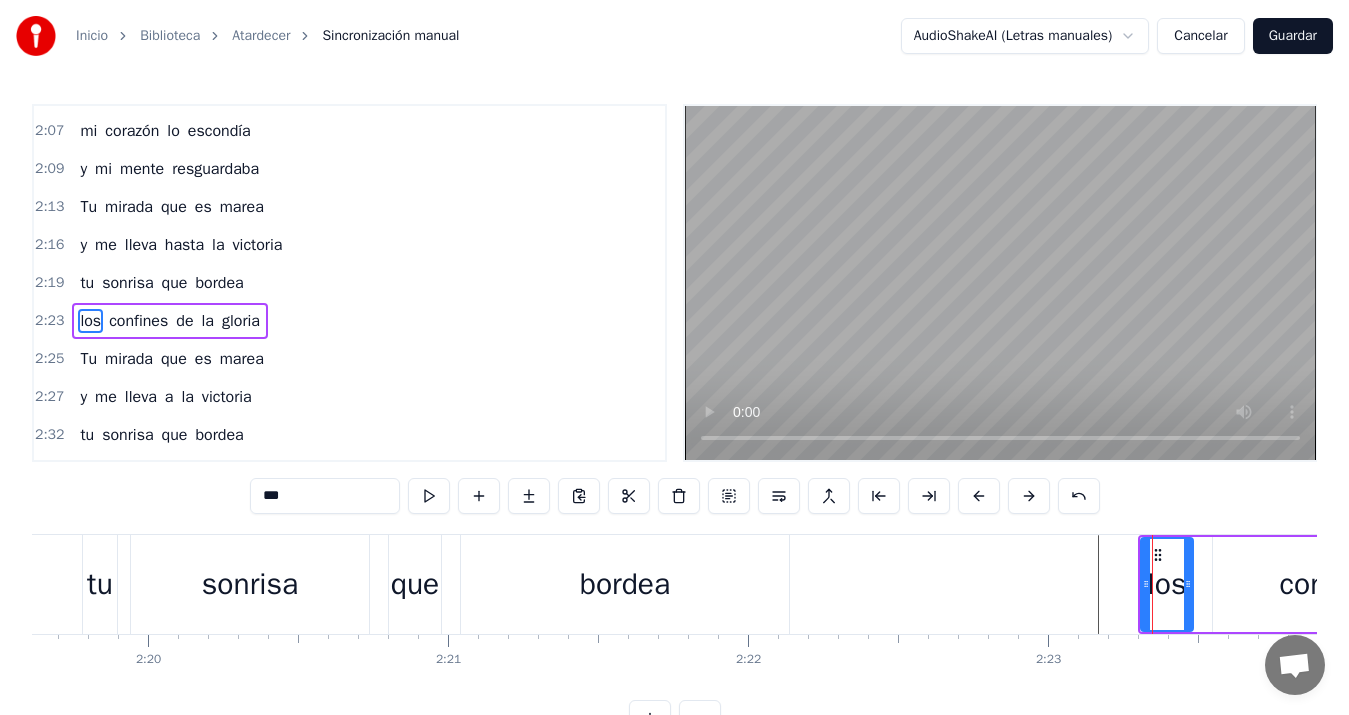 scroll, scrollTop: 1324, scrollLeft: 0, axis: vertical 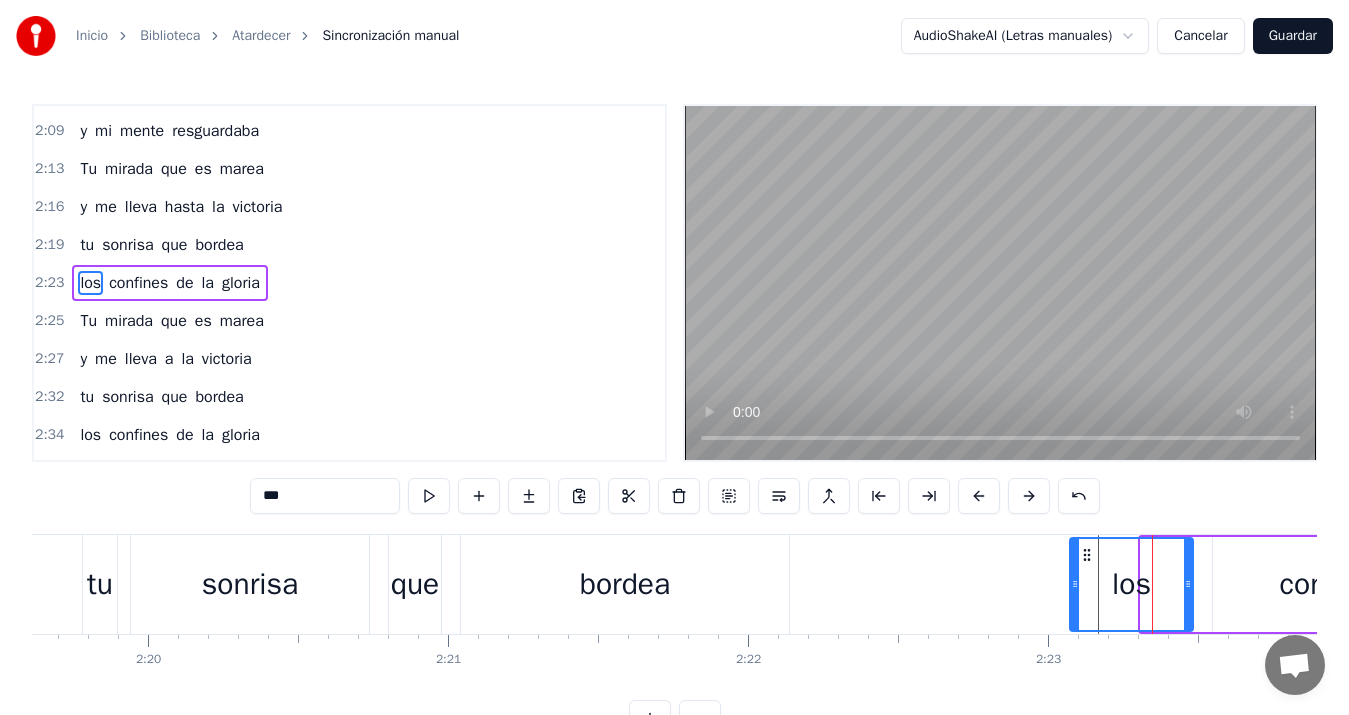 drag, startPoint x: 1142, startPoint y: 583, endPoint x: 1071, endPoint y: 598, distance: 72.56721 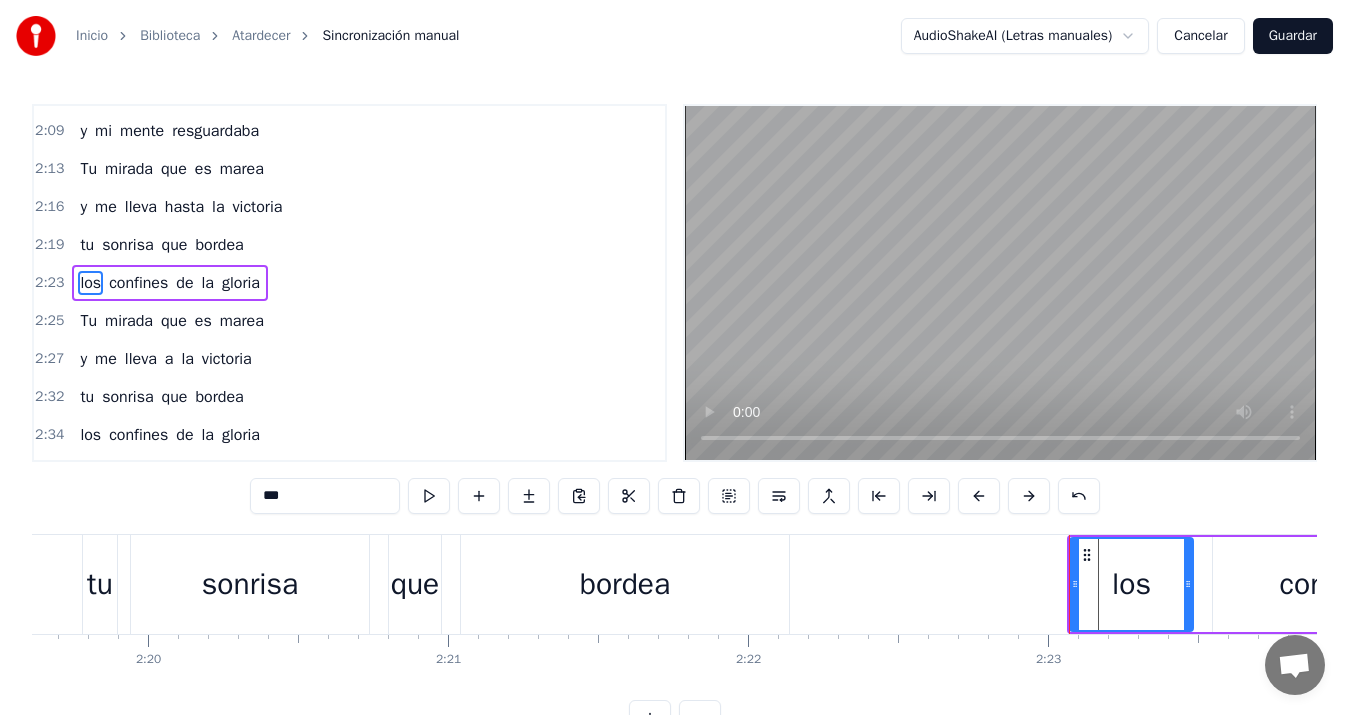 click on "bordea" at bounding box center (625, 584) 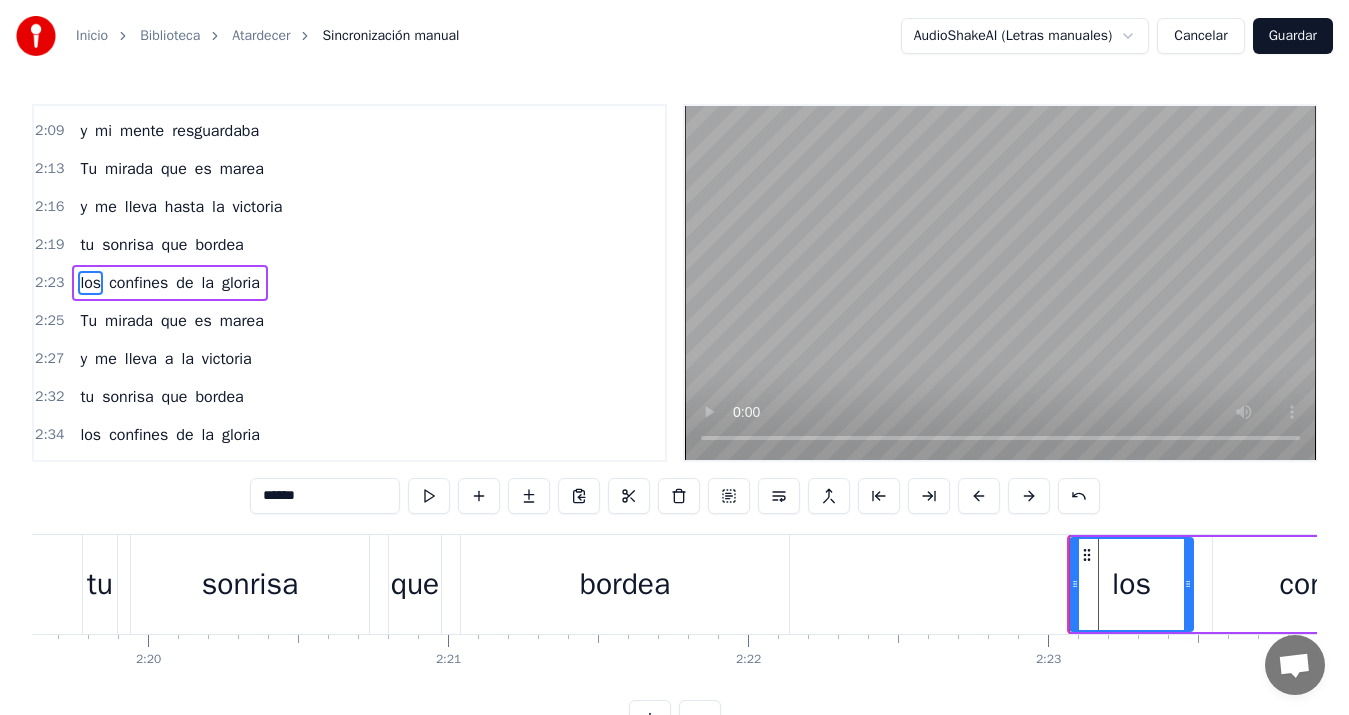 scroll, scrollTop: 1286, scrollLeft: 0, axis: vertical 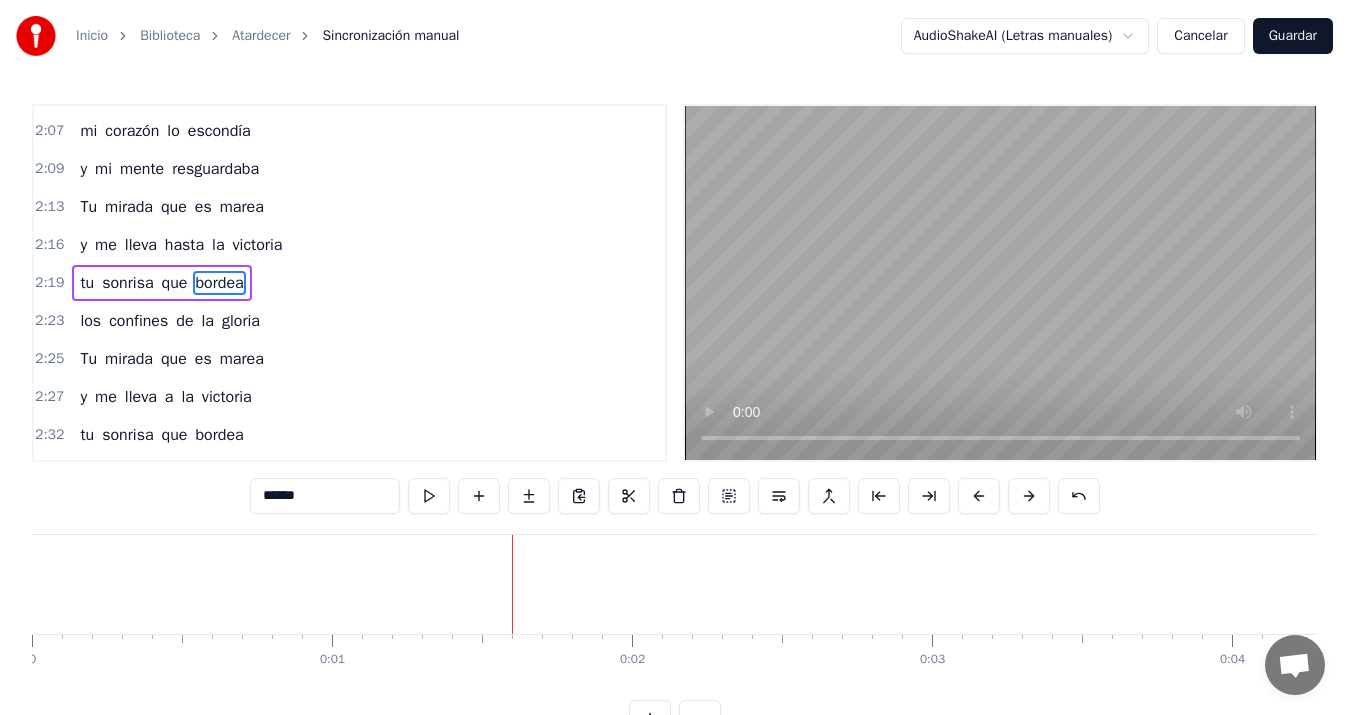 click at bounding box center (28340, 584) 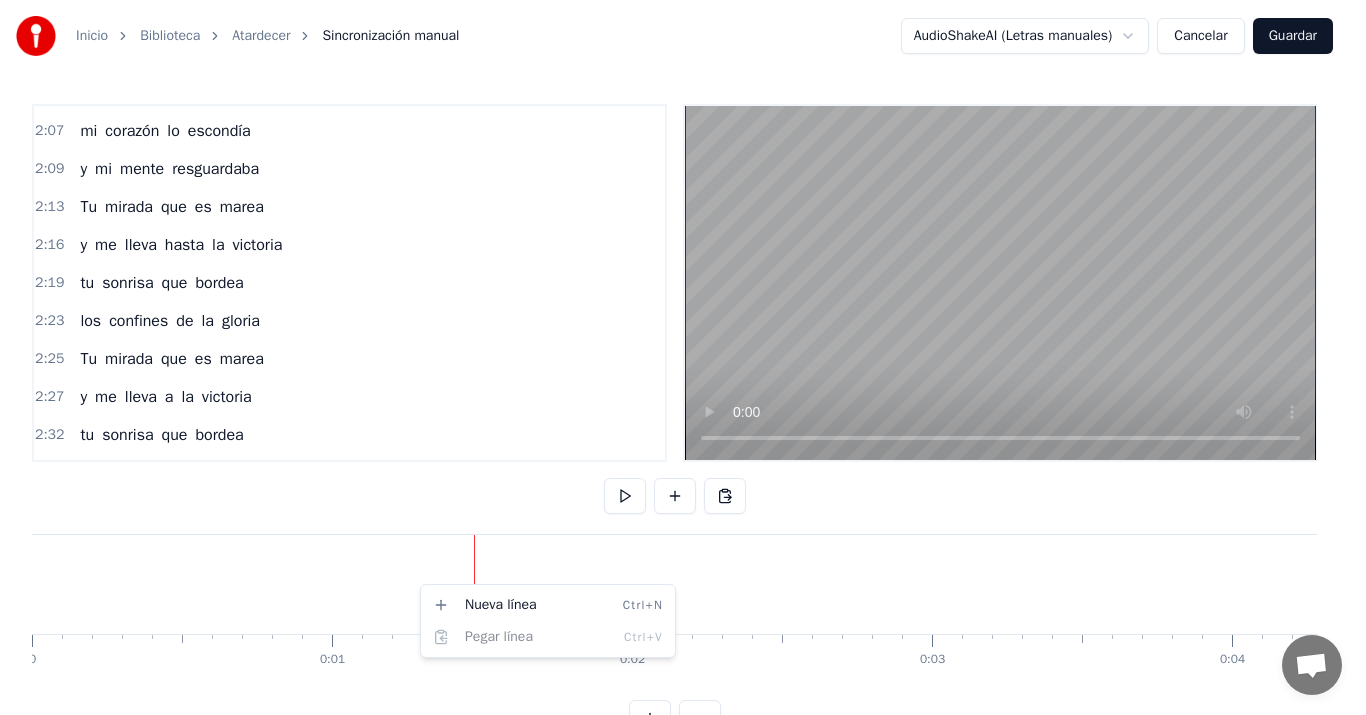 click on "Inicio Biblioteca Atardecer Sincronización manual AudioShakeAI (Letras manuales) Cancelar Guardar 0:06 Caminamos mano a mano 0:09 en la arena suave y blanca 0:13 el sol se esconde lejano 0:16 pintando el cielo naranja 0:19 El mar susurra sus penas 0:23 y a la par tus pies mojaba 0:26 también borraba tus huellas 0:29 que efímeras se marchaban 0:33 Lo que borrar no podía 0:36 era lo que en mi quedaba 0:40 mi corazón lo escondía 0:43 y mi mente resguardaba 0:46 Tu mirada que es marea 0:49 y me lleva hasta la victoria 0:53 tu sonrisa que bordea 0:55 los confines de la gloria 0:58 Tu mirada que es marea 1:01 y me lleva a la victoria 1:05 tu sonrisa que bordea 1:07 los confines de la gloria 1:12 Tu figura que me lanza 1:14 a pensar en mil pecados 1:18 tus cabellos que se engarzan 1:21 y tu roce en mis manos 1:32 En esta playa donde el tiempo 1:36 simplemente se detiene 1:39 sólo existe el momento 1:43 en que mi mano te siente 1:46 Cada paso caminado 1:49 y momento compartido 1:53 en mi mente va quedando 1:56" at bounding box center (683, 384) 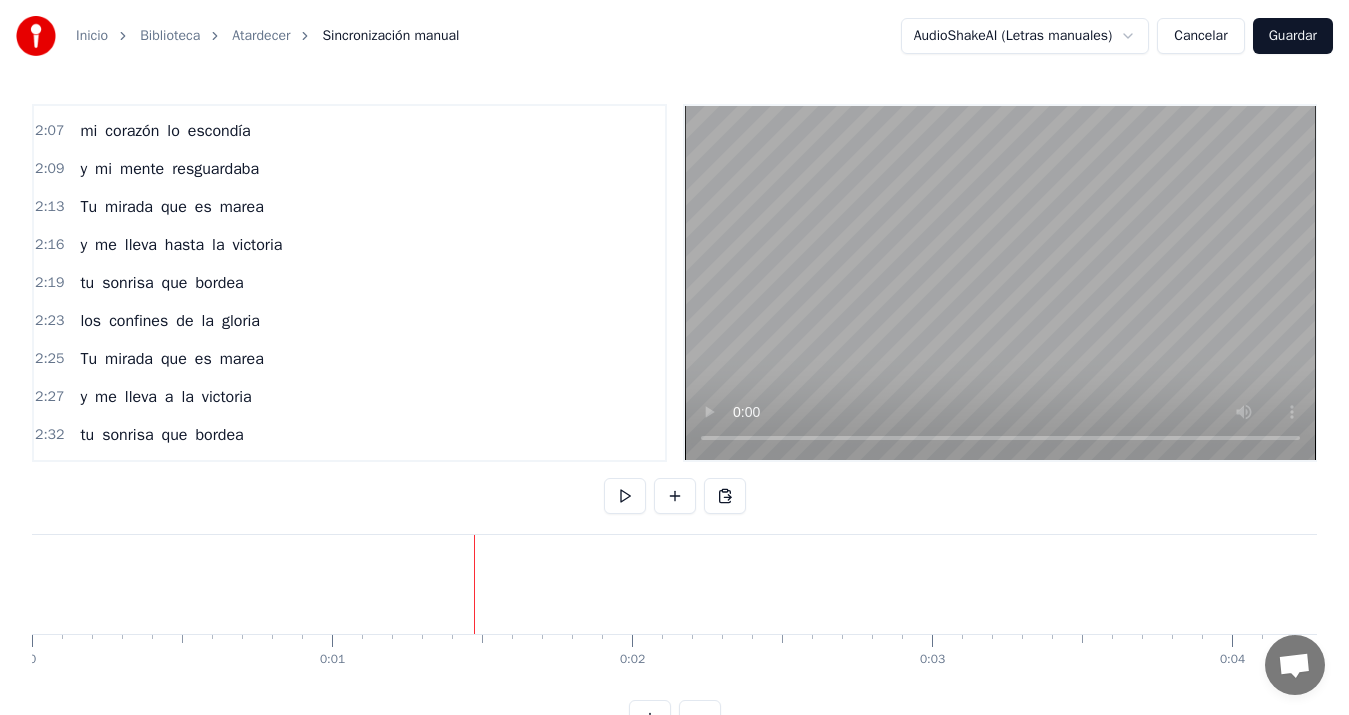click on "Guardar" at bounding box center [1293, 36] 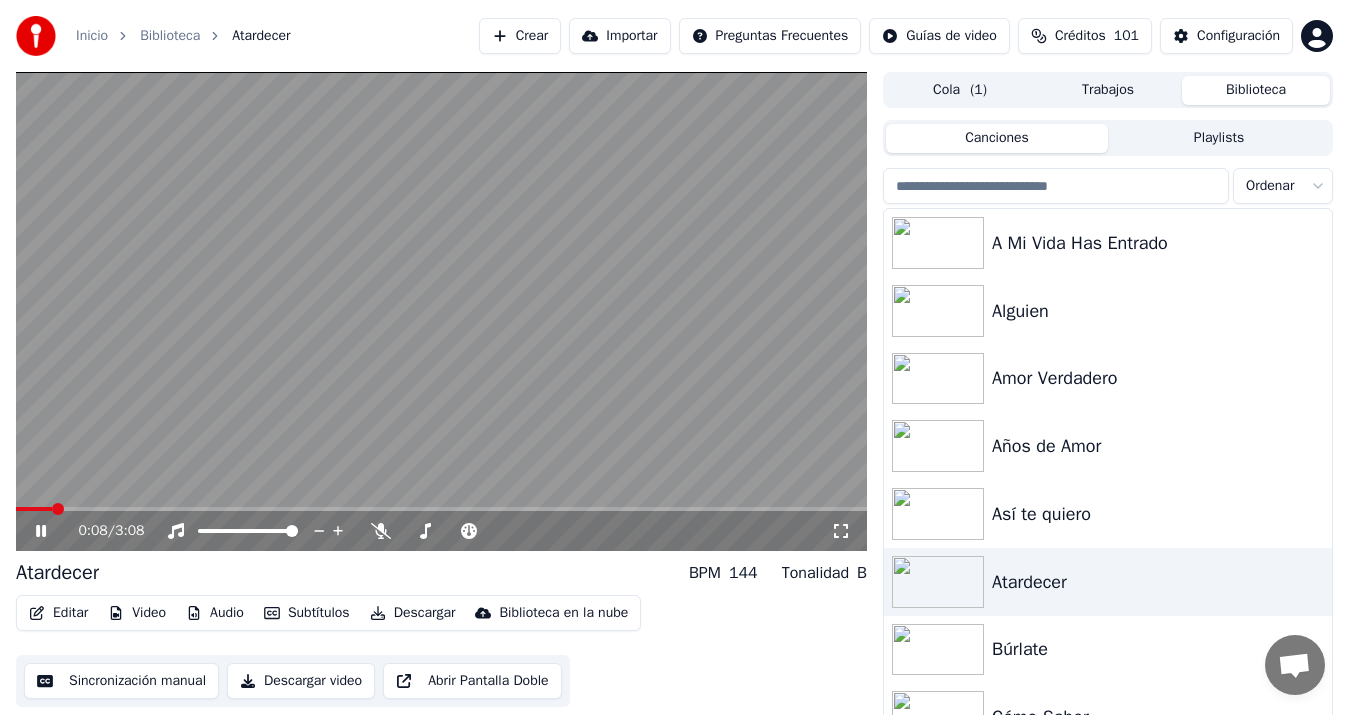 click at bounding box center (441, 311) 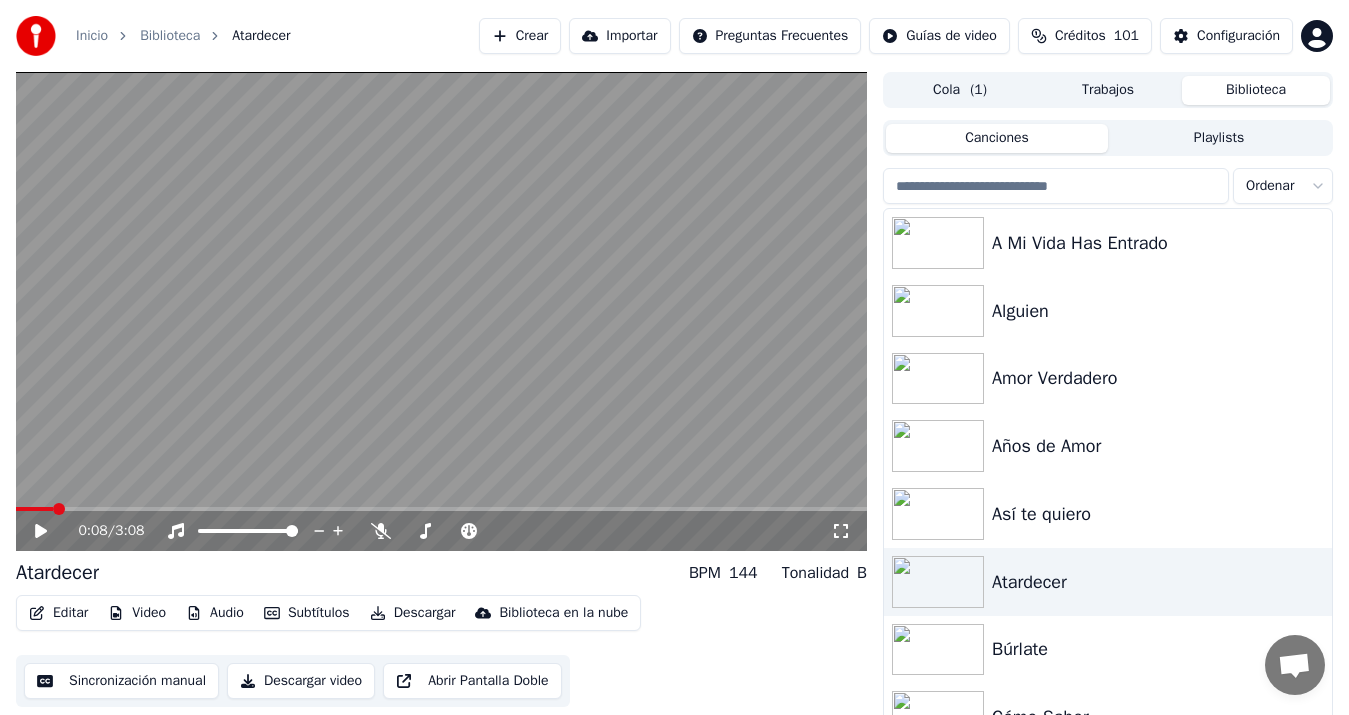 click on "Descargar video" at bounding box center [301, 681] 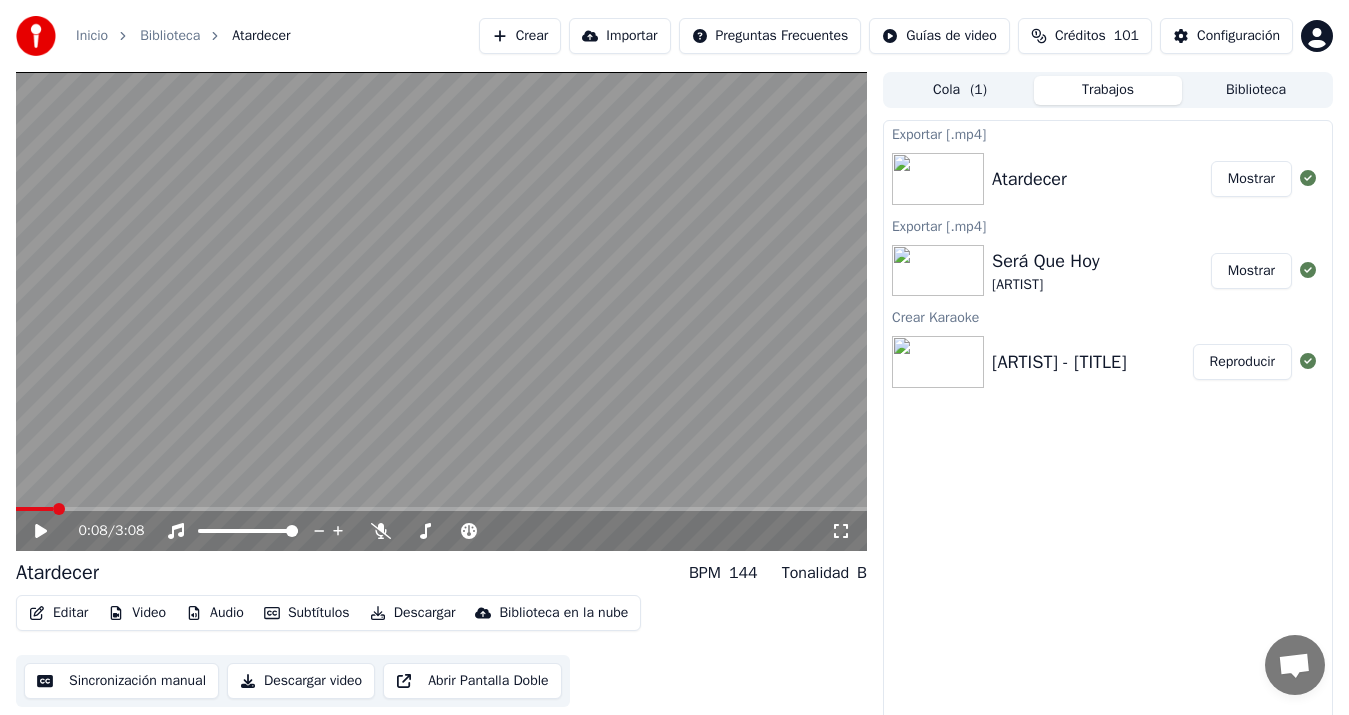 click on "Biblioteca" at bounding box center [1256, 90] 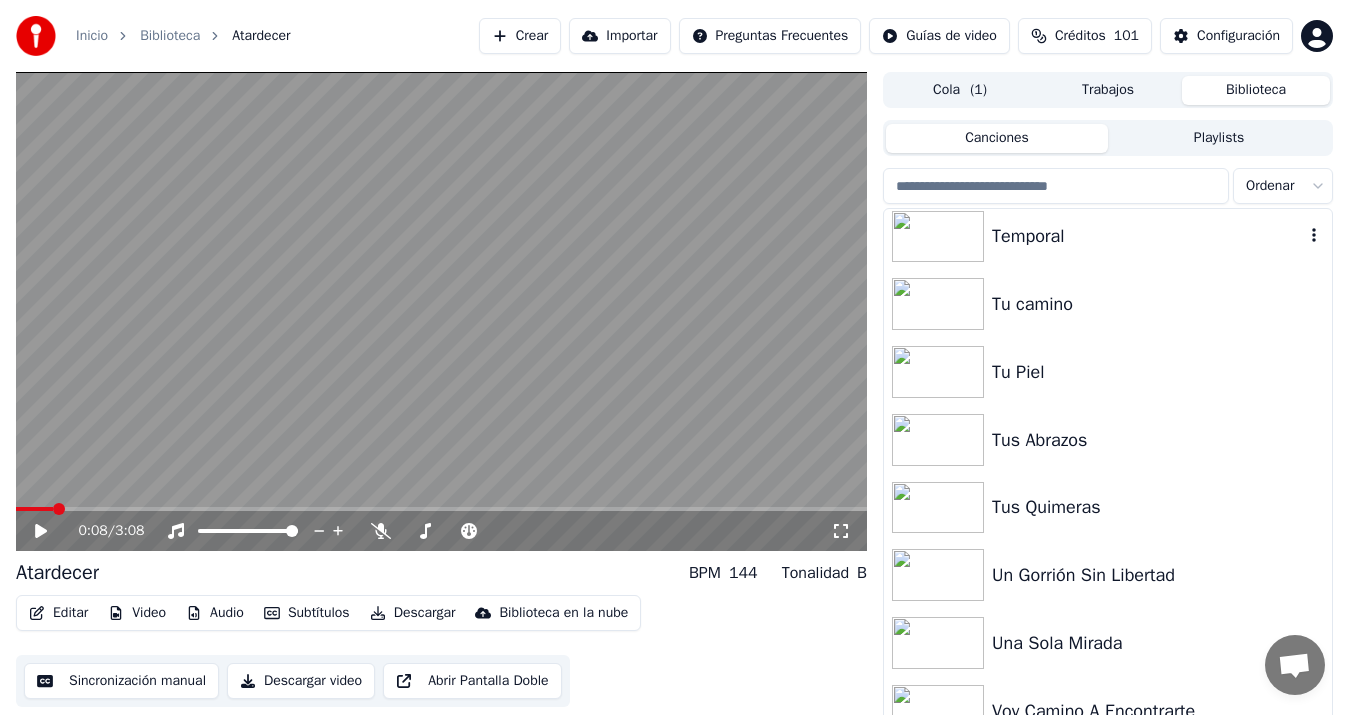 scroll, scrollTop: 2863, scrollLeft: 0, axis: vertical 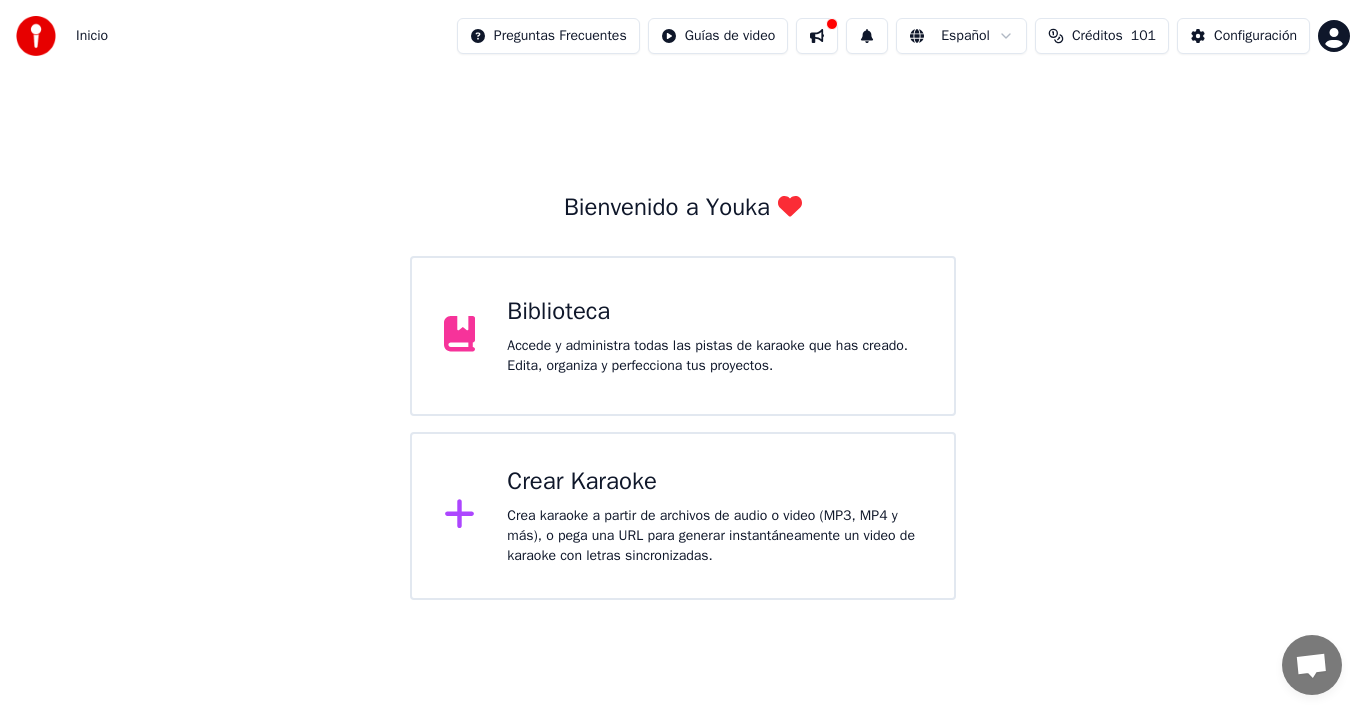 click on "Biblioteca Accede y administra todas las pistas de karaoke que has creado. Edita, organiza y perfecciona tus proyectos." at bounding box center (714, 336) 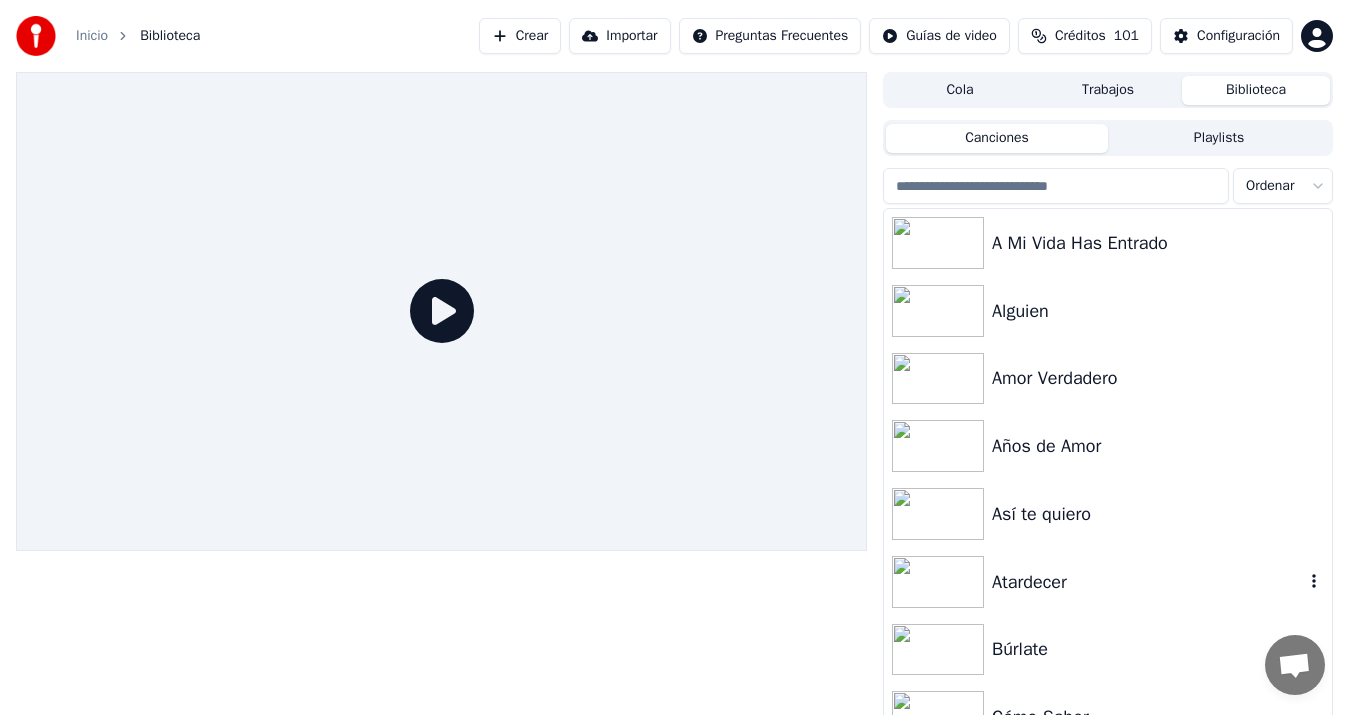 click on "Atardecer" at bounding box center [1148, 582] 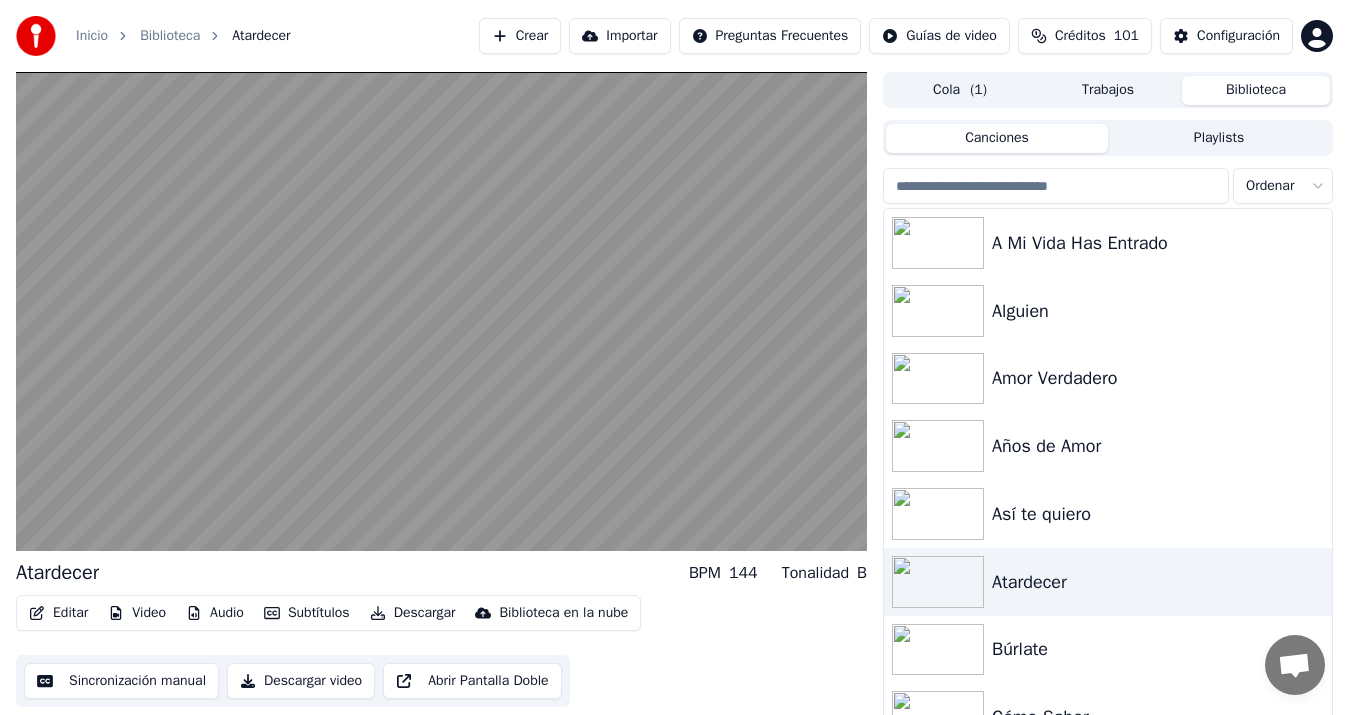 click on "Sincronización manual" at bounding box center (121, 681) 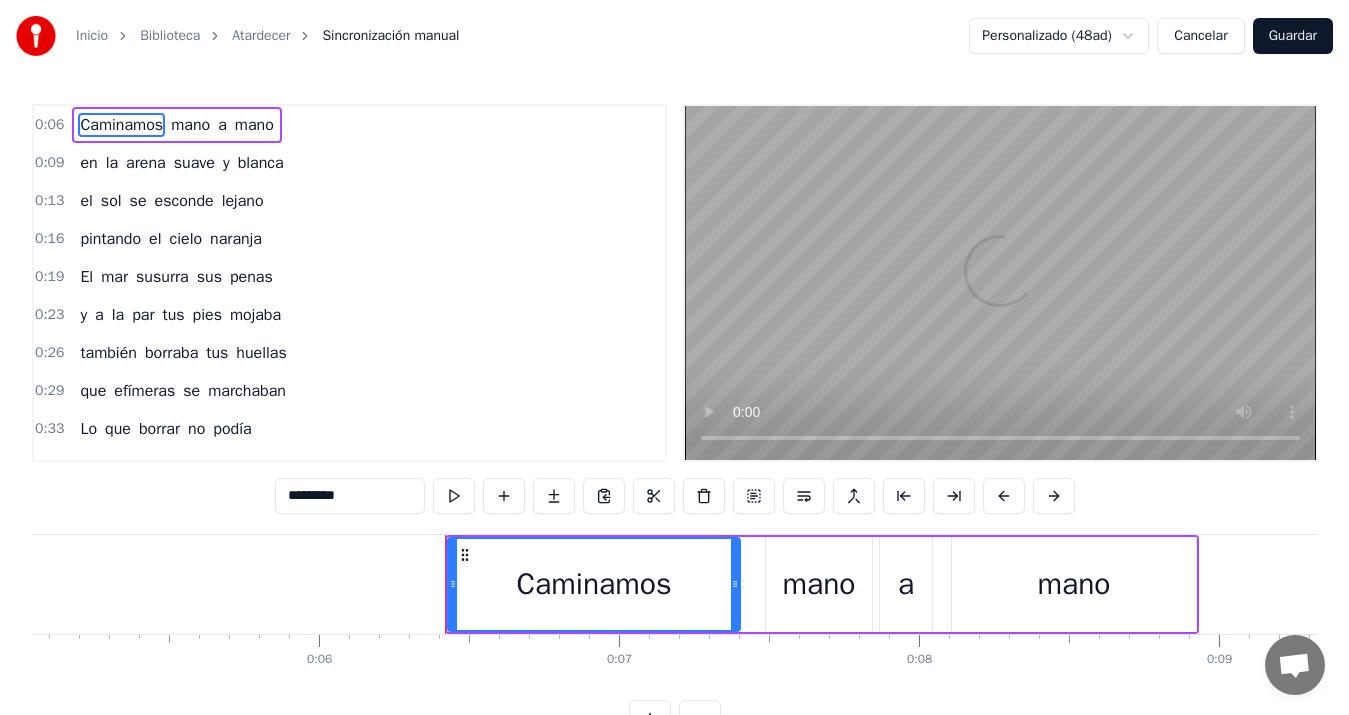 scroll, scrollTop: 0, scrollLeft: 1826, axis: horizontal 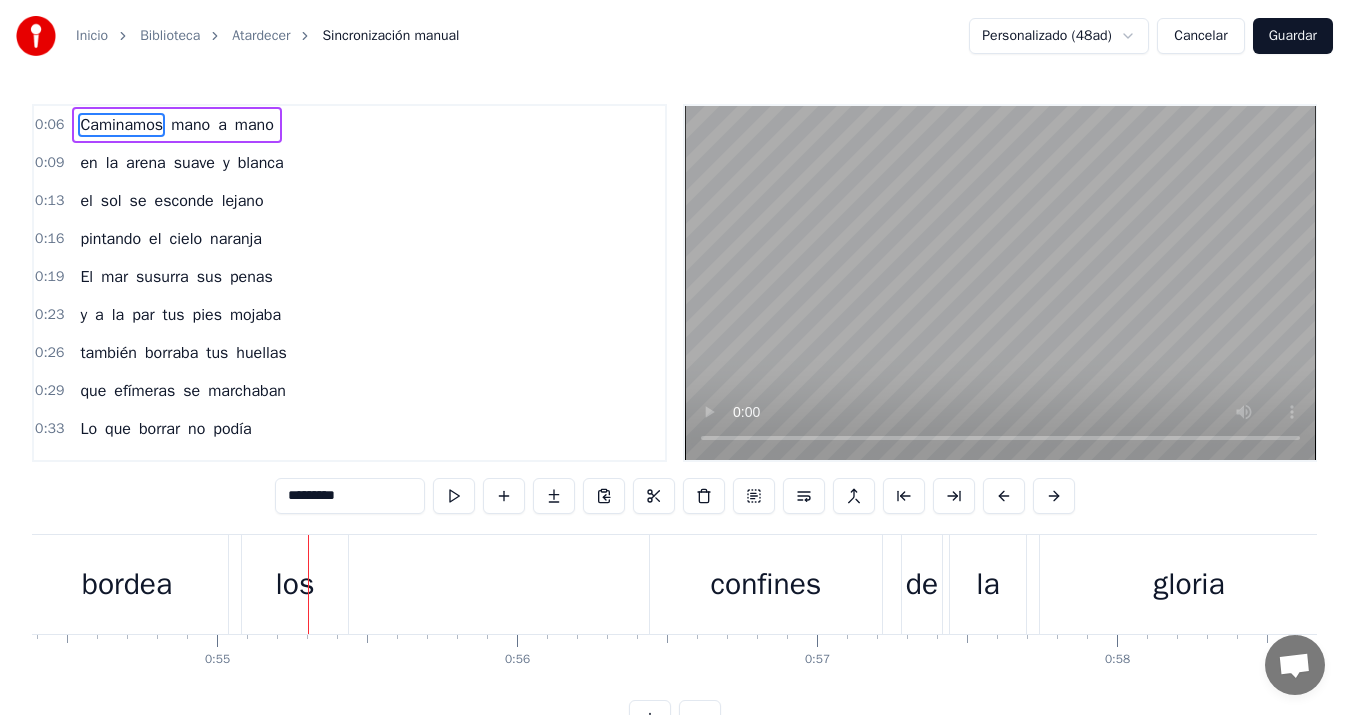click on "los" at bounding box center (295, 584) 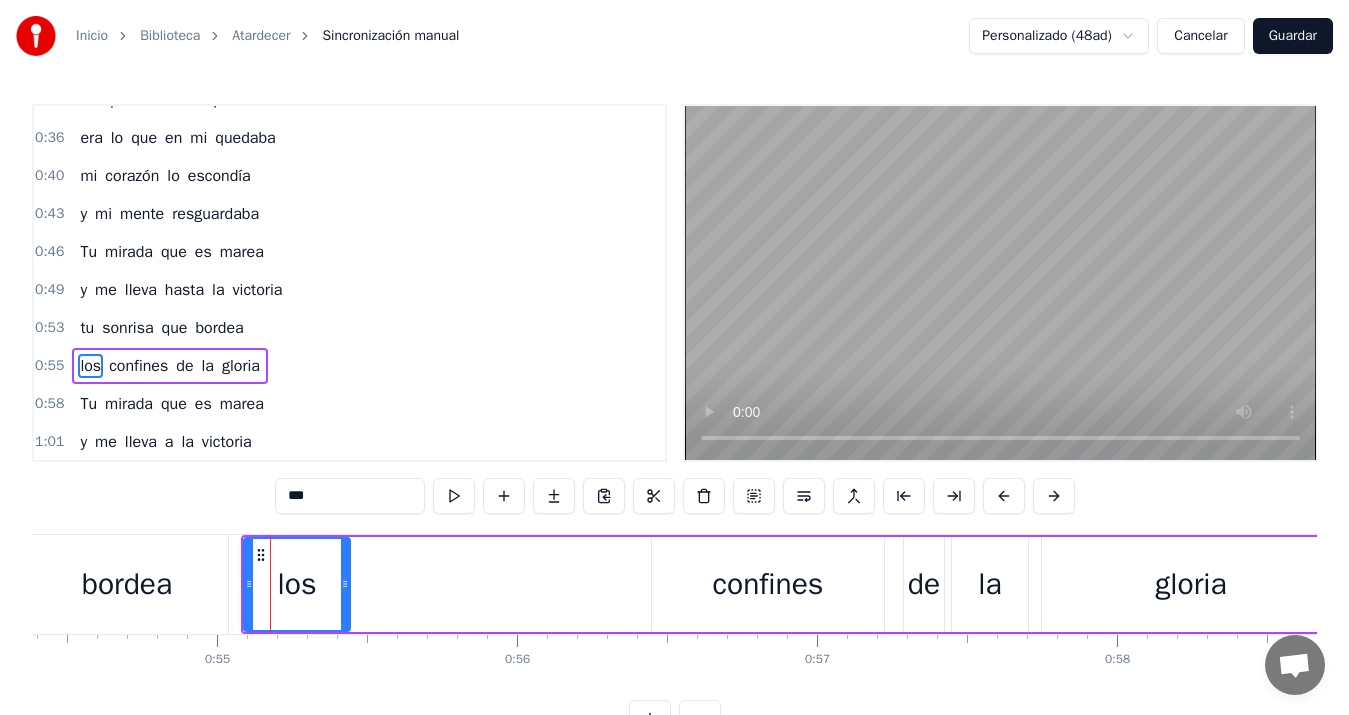 scroll, scrollTop: 412, scrollLeft: 0, axis: vertical 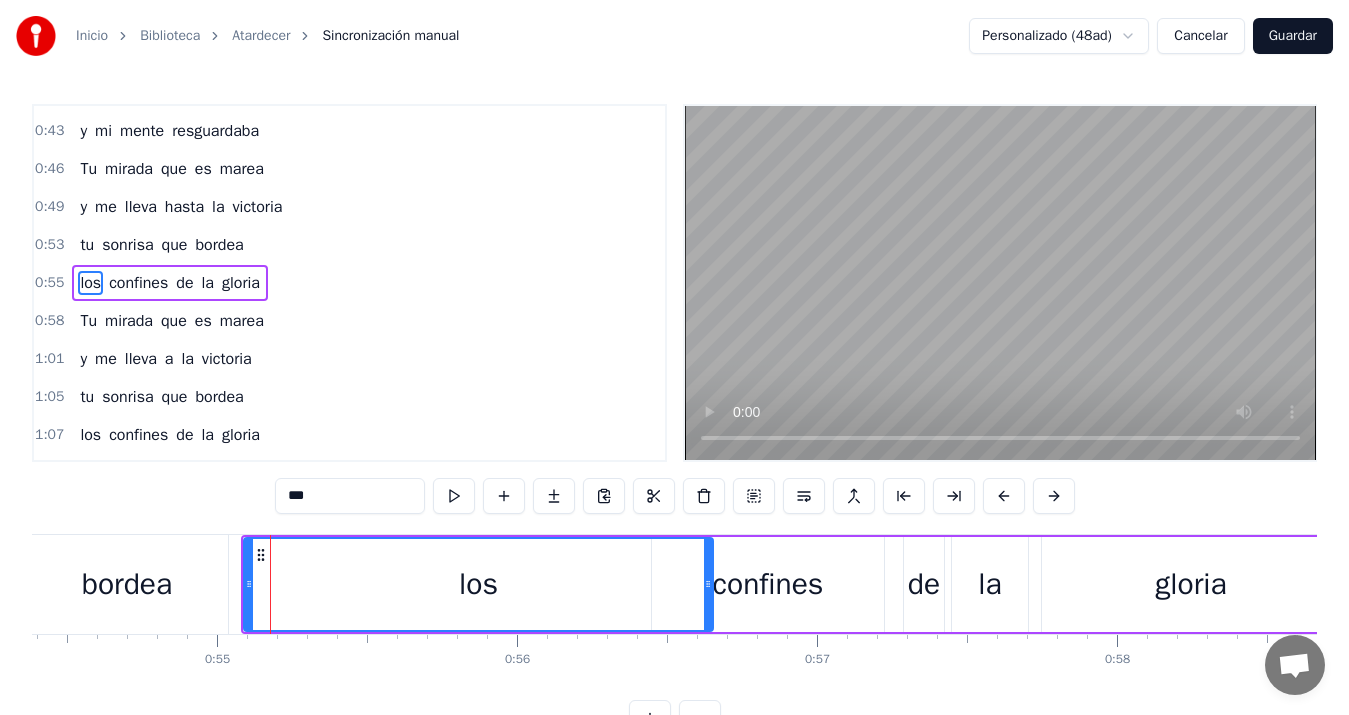 drag, startPoint x: 343, startPoint y: 582, endPoint x: 706, endPoint y: 573, distance: 363.11154 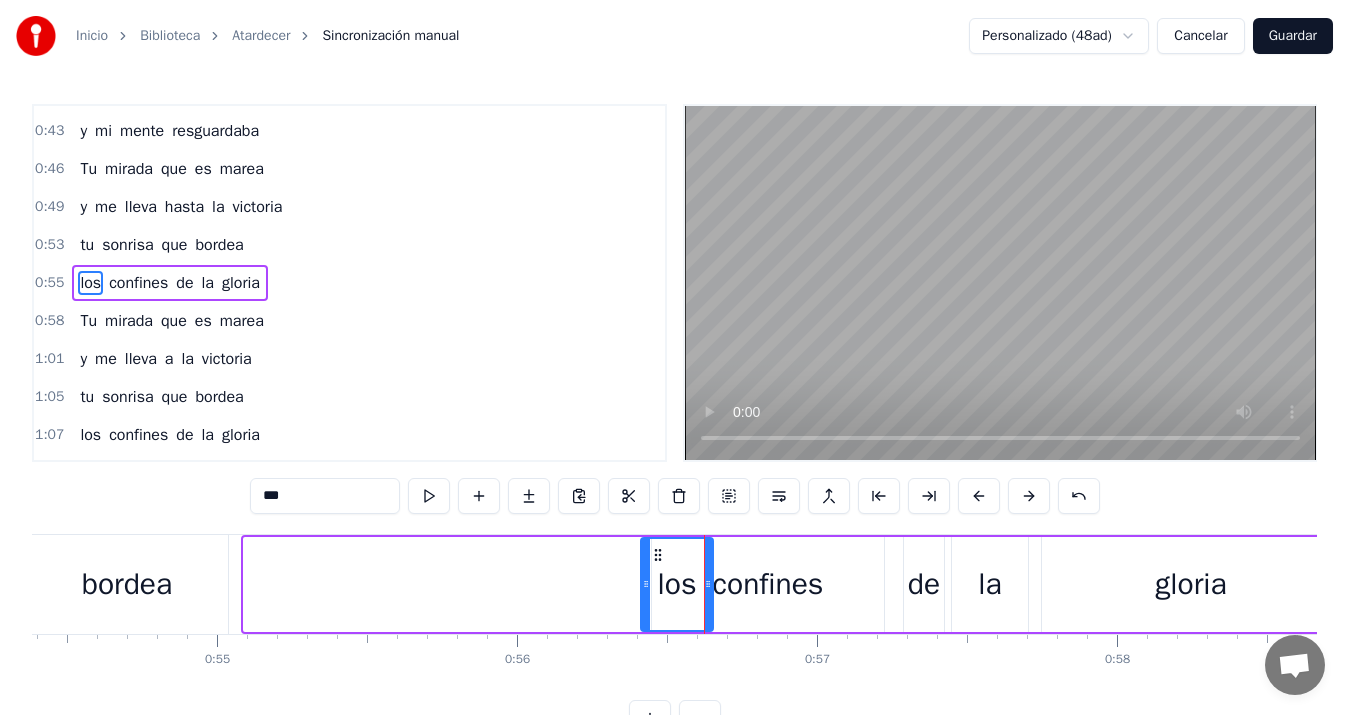 drag, startPoint x: 252, startPoint y: 586, endPoint x: 649, endPoint y: 575, distance: 397.15237 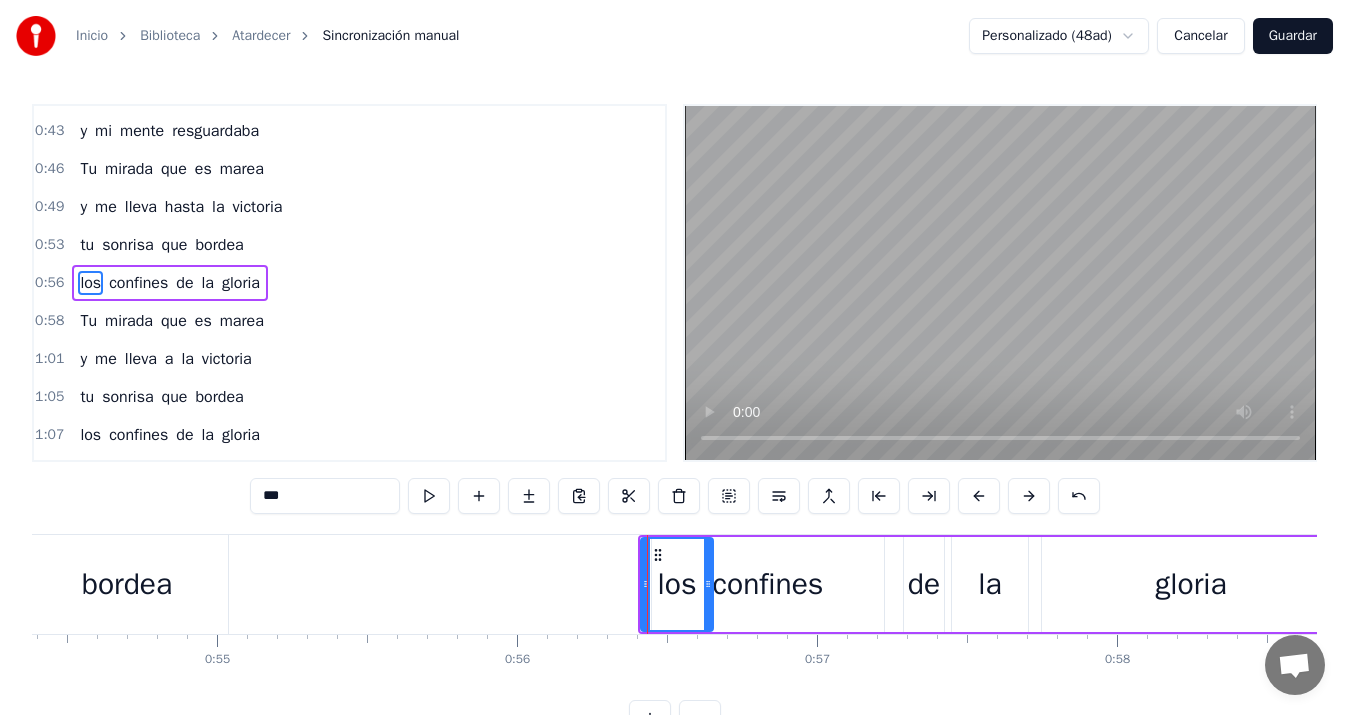 click on "bordea" at bounding box center [127, 584] 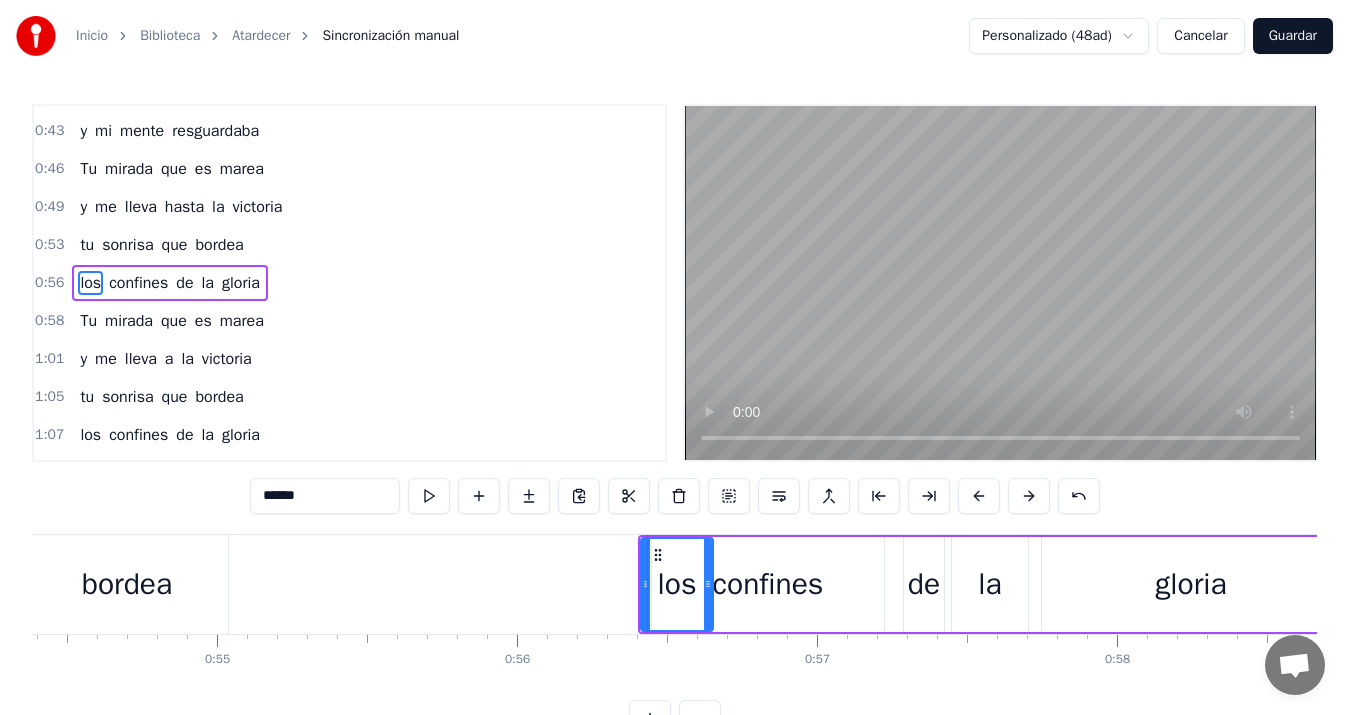 scroll, scrollTop: 374, scrollLeft: 0, axis: vertical 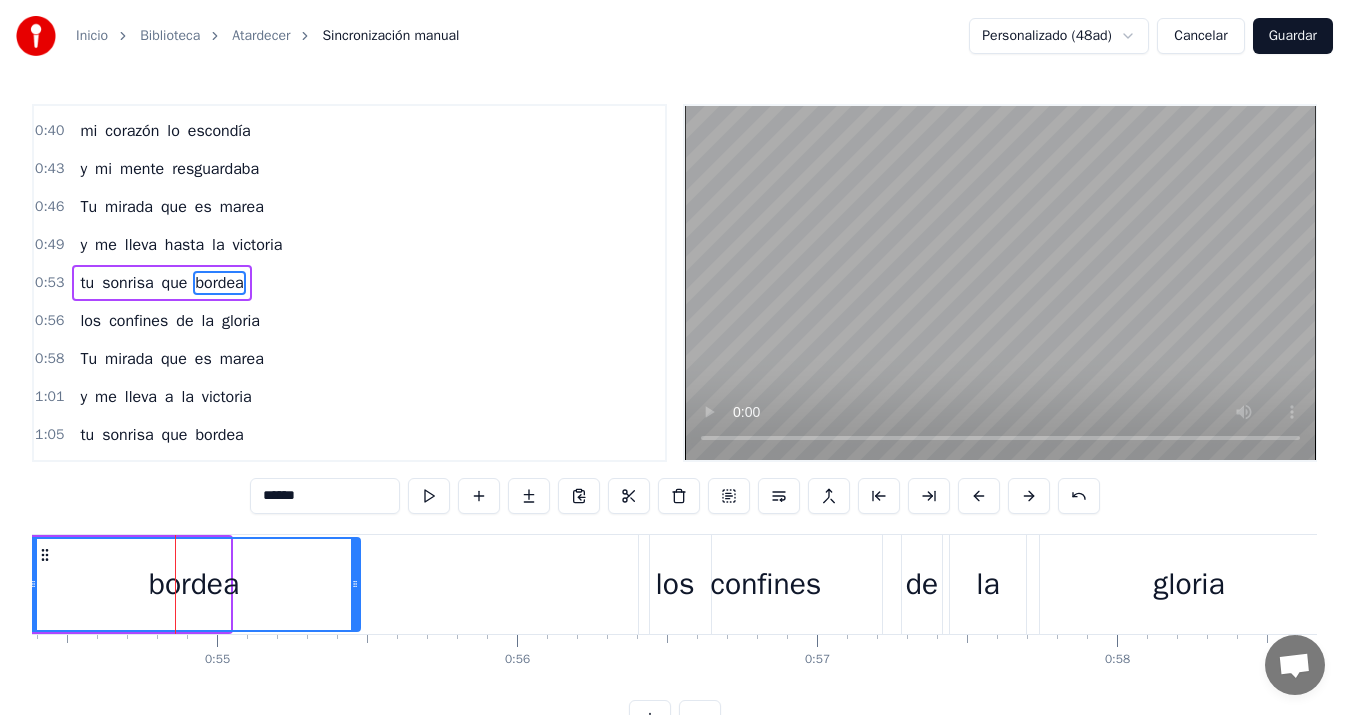 drag, startPoint x: 225, startPoint y: 582, endPoint x: 355, endPoint y: 582, distance: 130 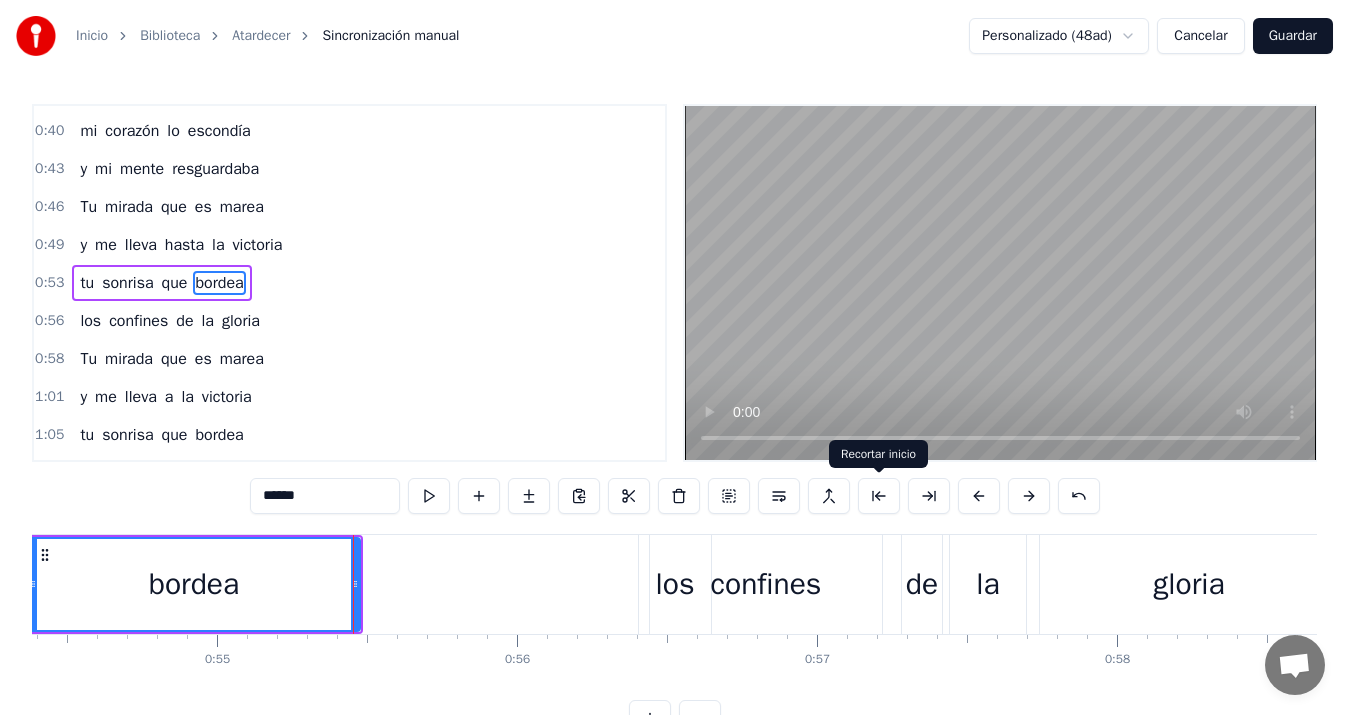 type 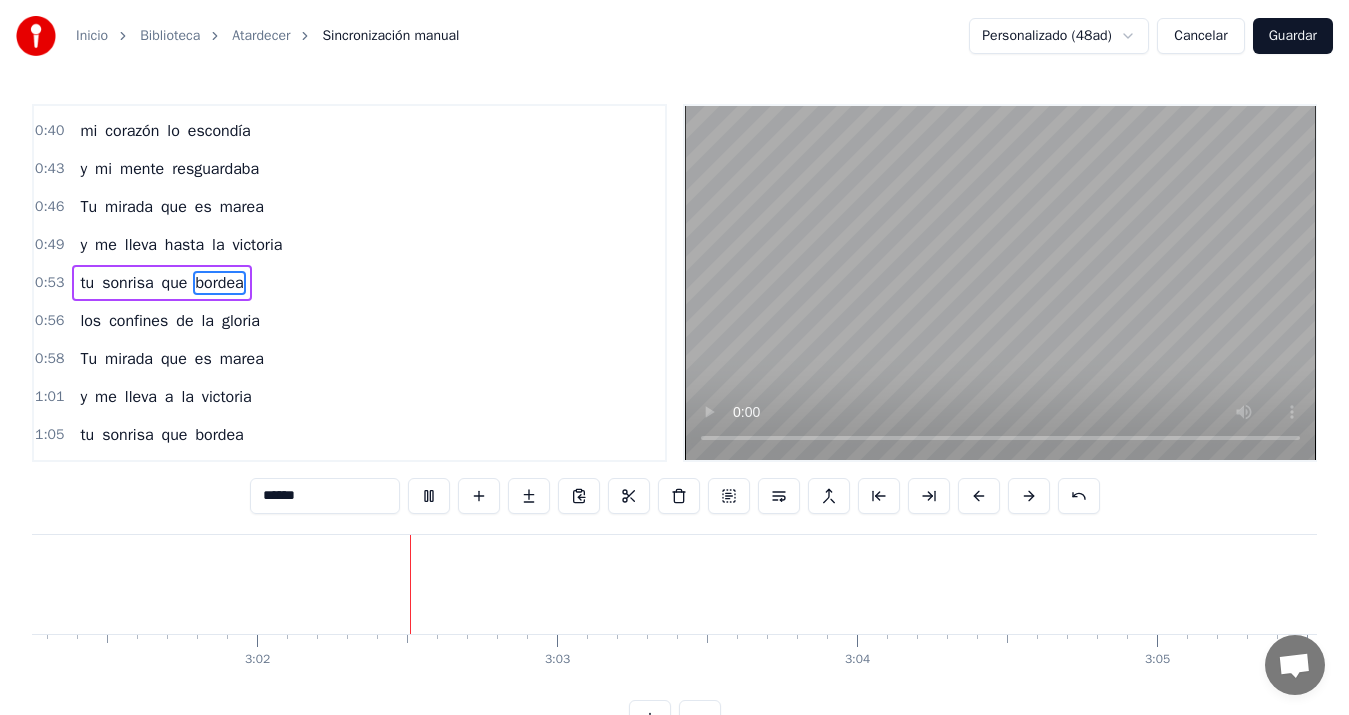 scroll, scrollTop: 0, scrollLeft: 54489, axis: horizontal 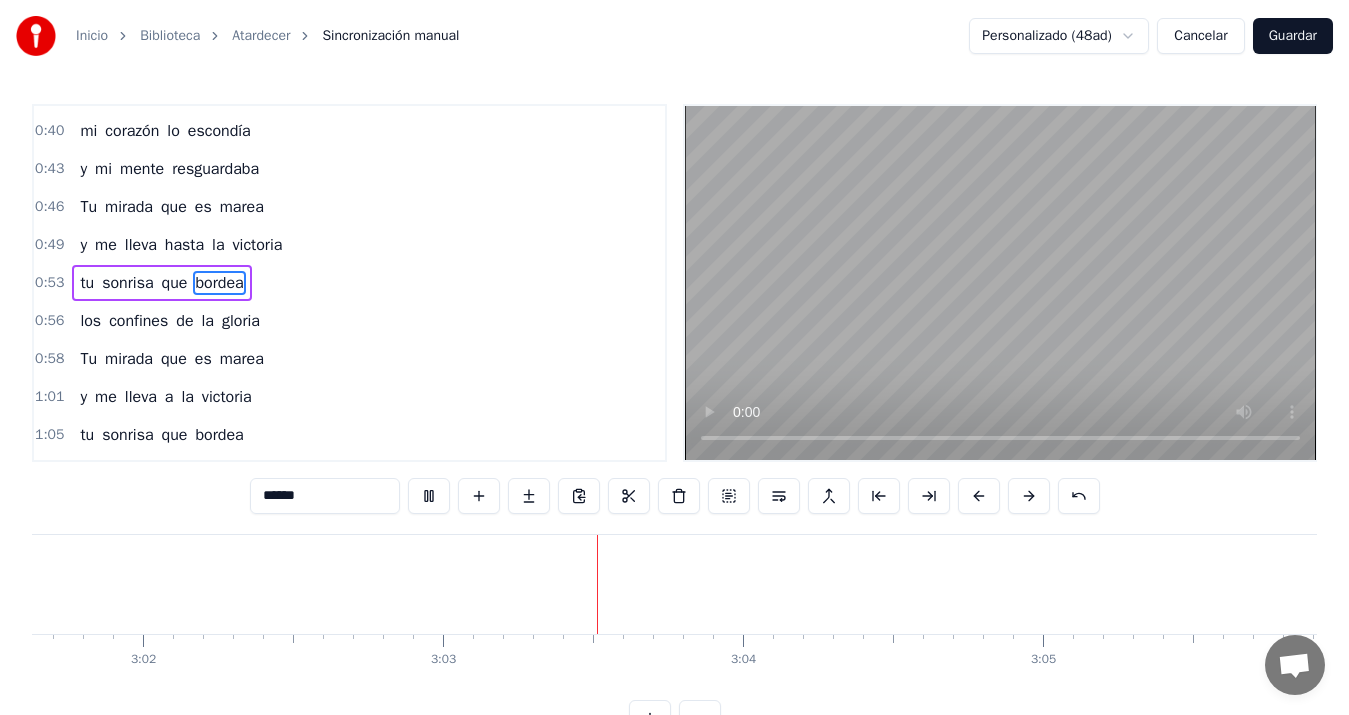 click on "Guardar" at bounding box center (1293, 36) 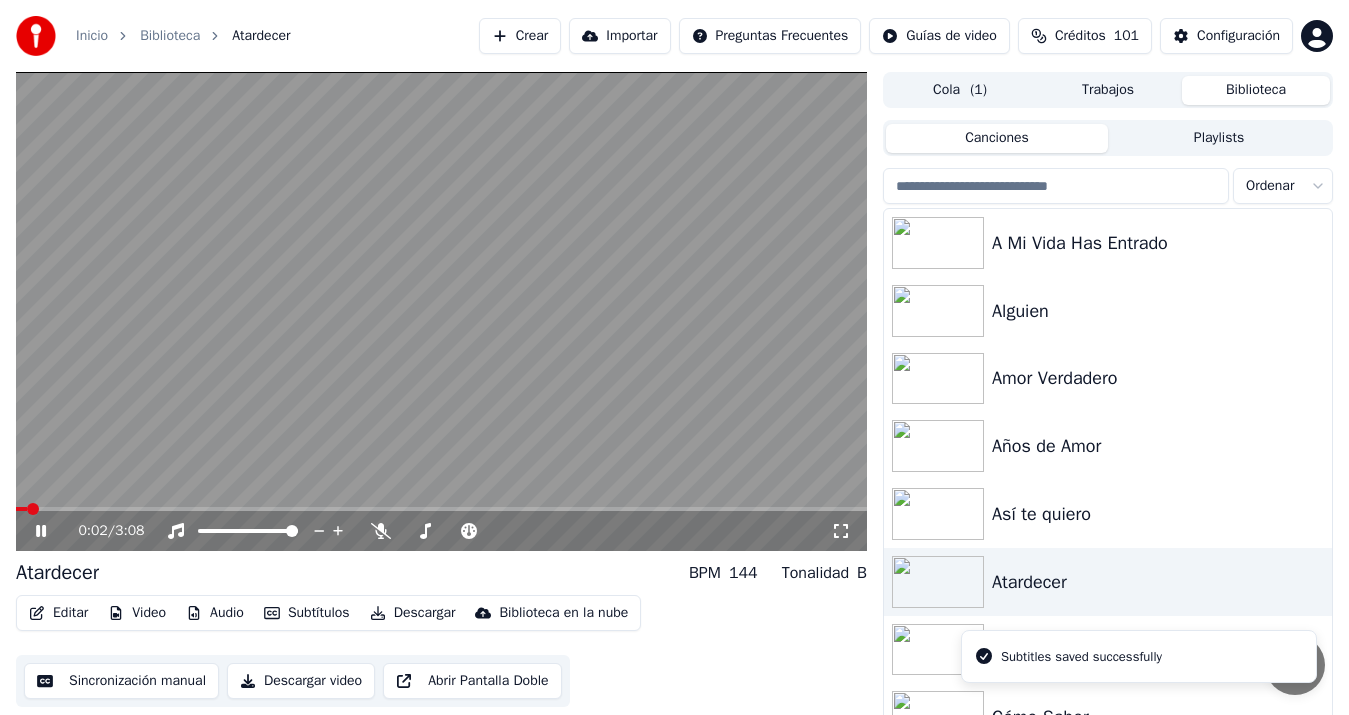 click on "Descargar video" at bounding box center [301, 681] 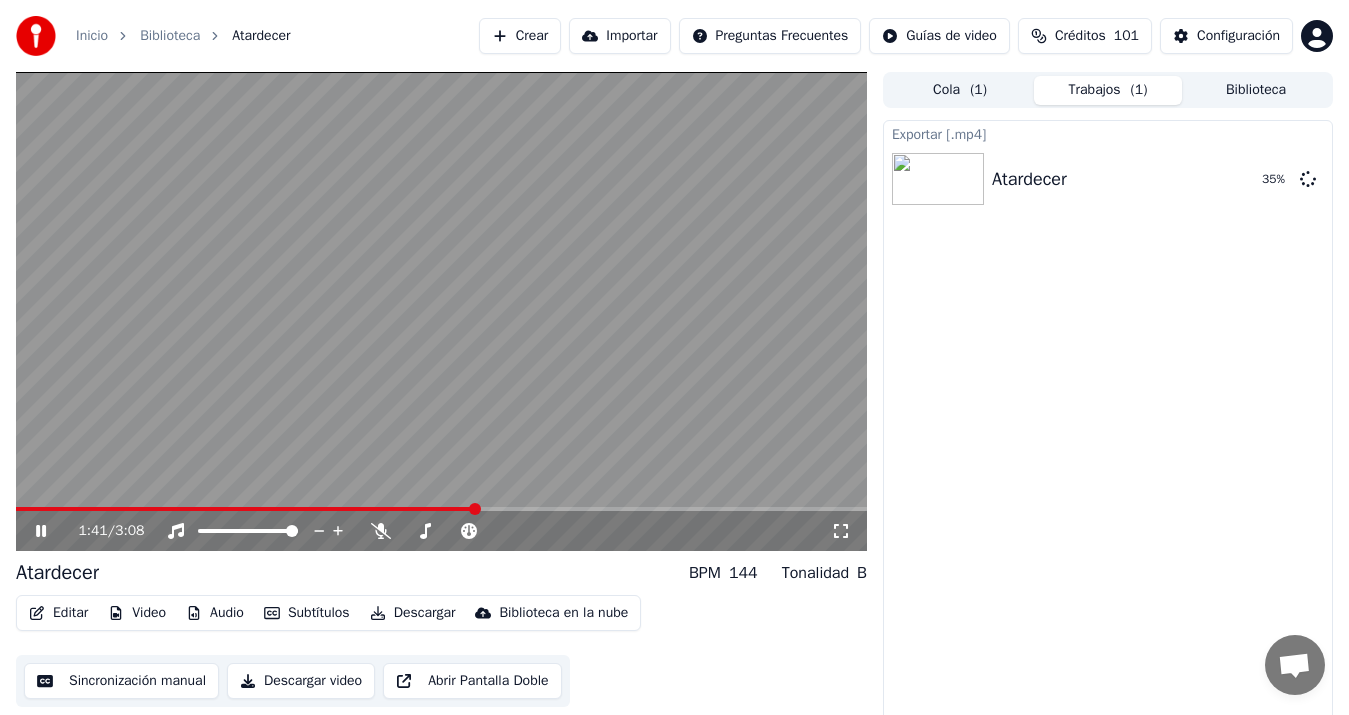click at bounding box center [441, 311] 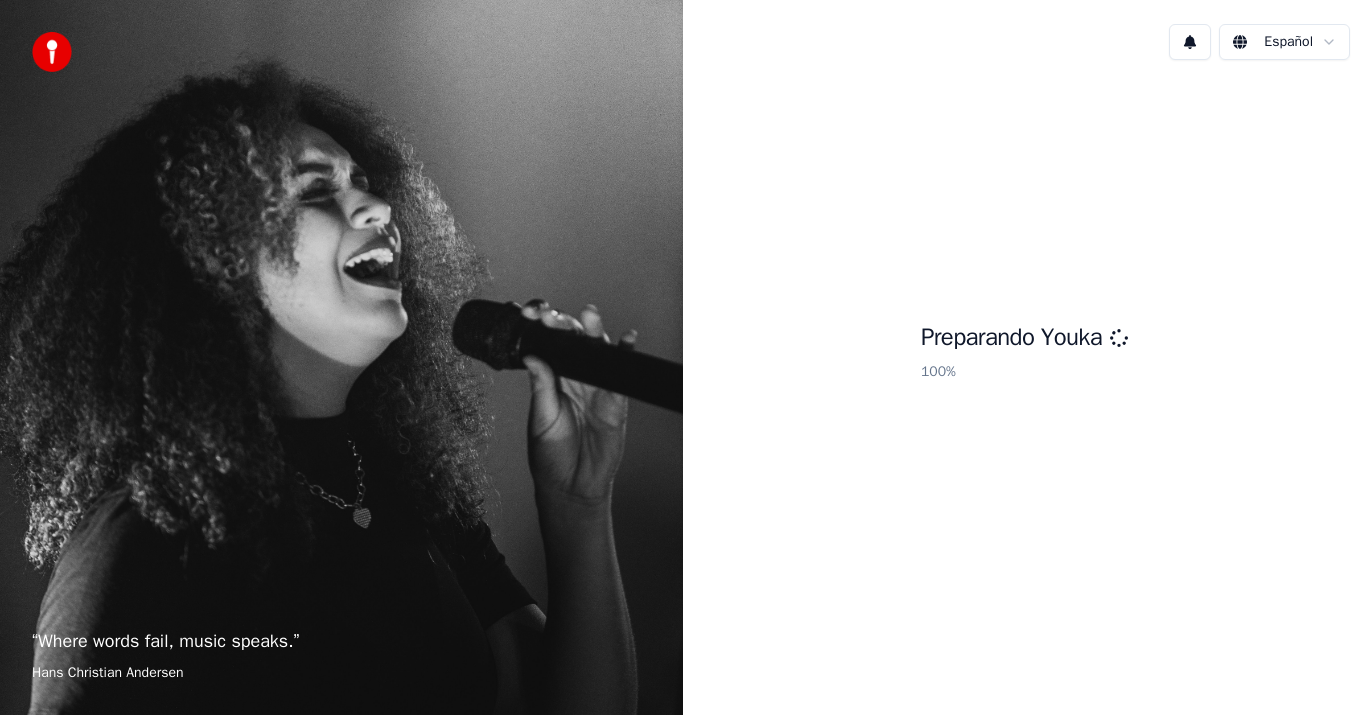scroll, scrollTop: 0, scrollLeft: 0, axis: both 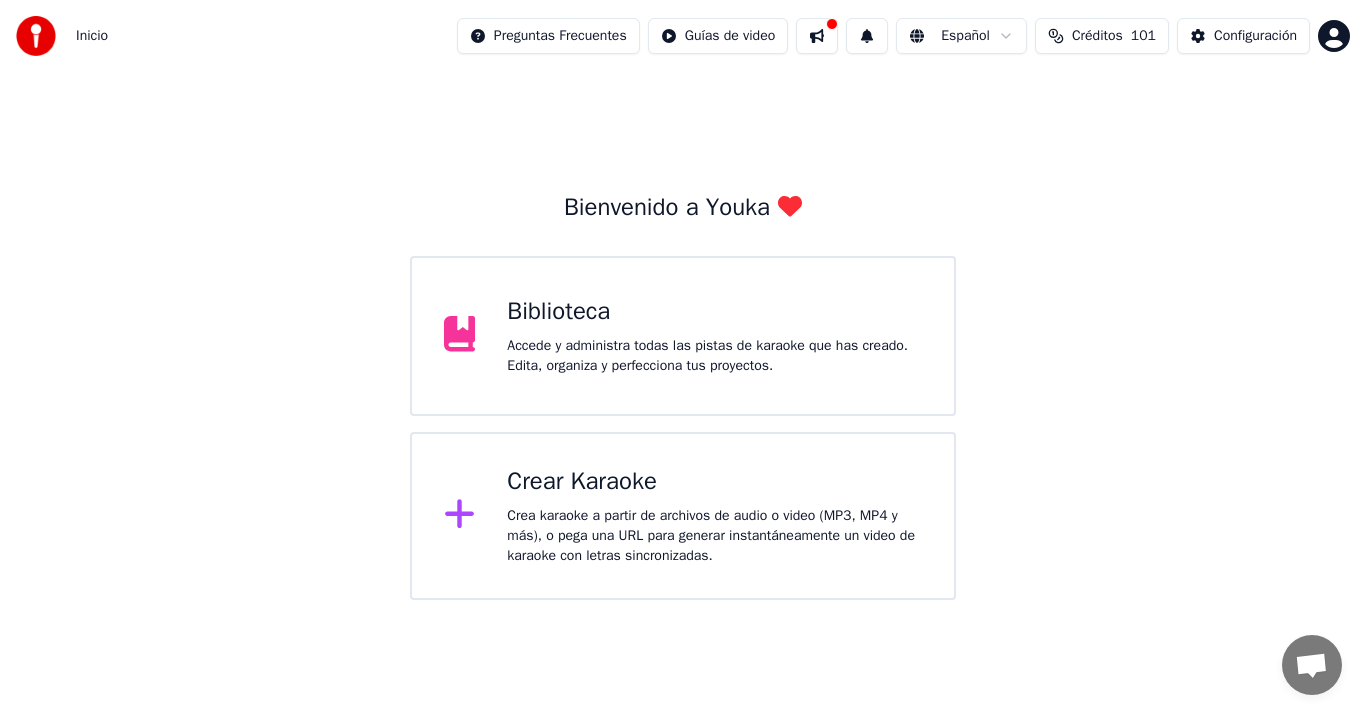 click on "Biblioteca" at bounding box center [714, 312] 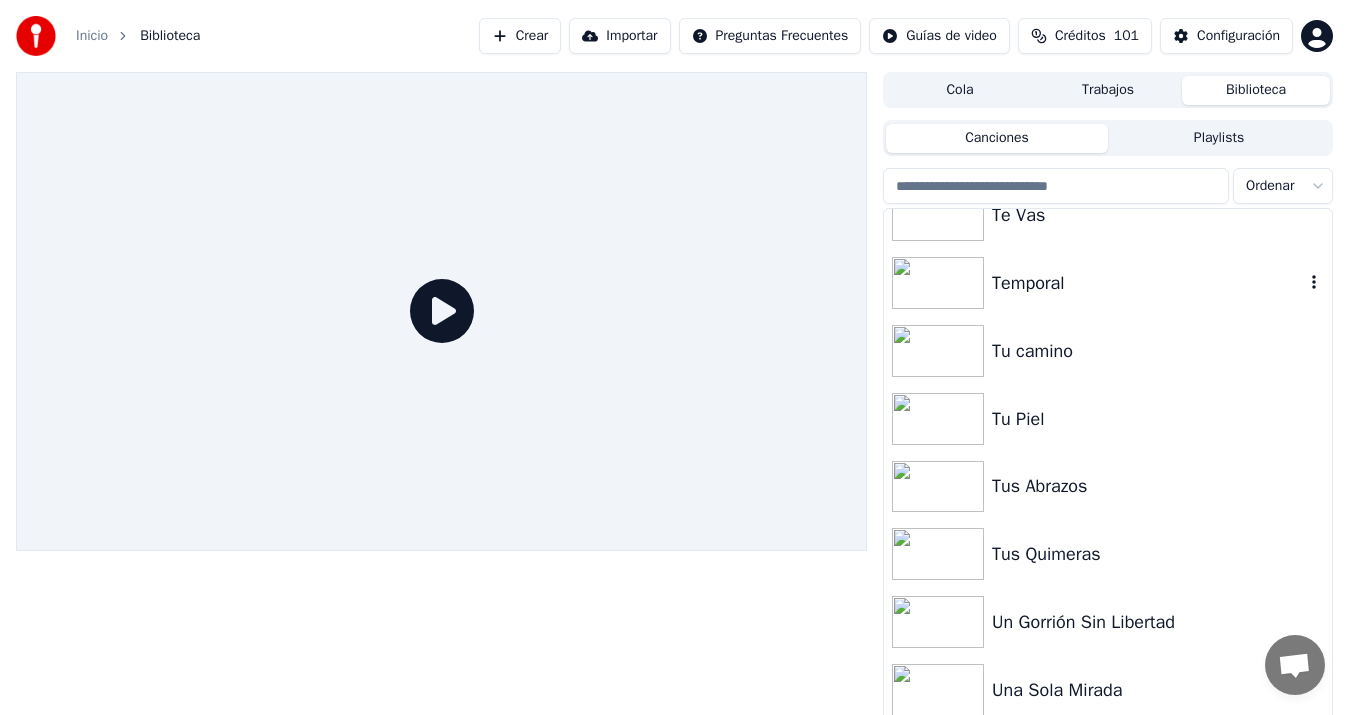 scroll, scrollTop: 2800, scrollLeft: 0, axis: vertical 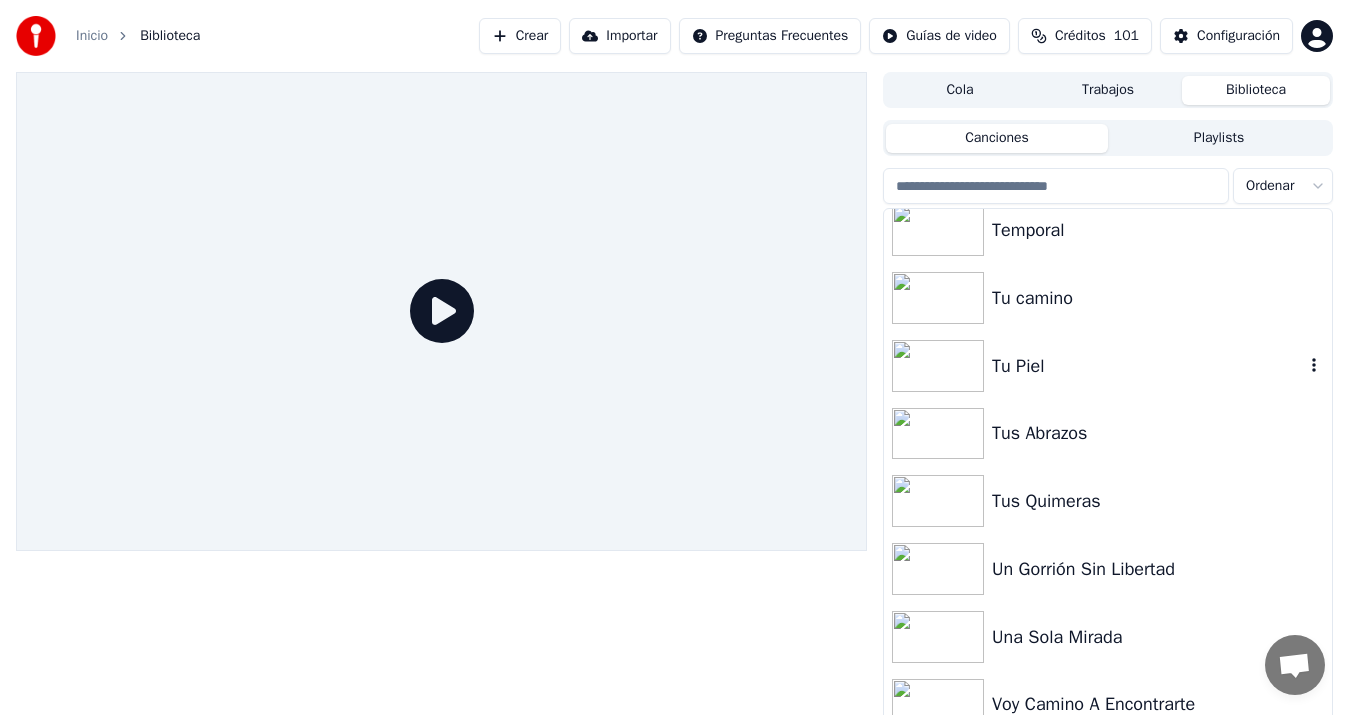 click on "Tu Piel" at bounding box center (1148, 366) 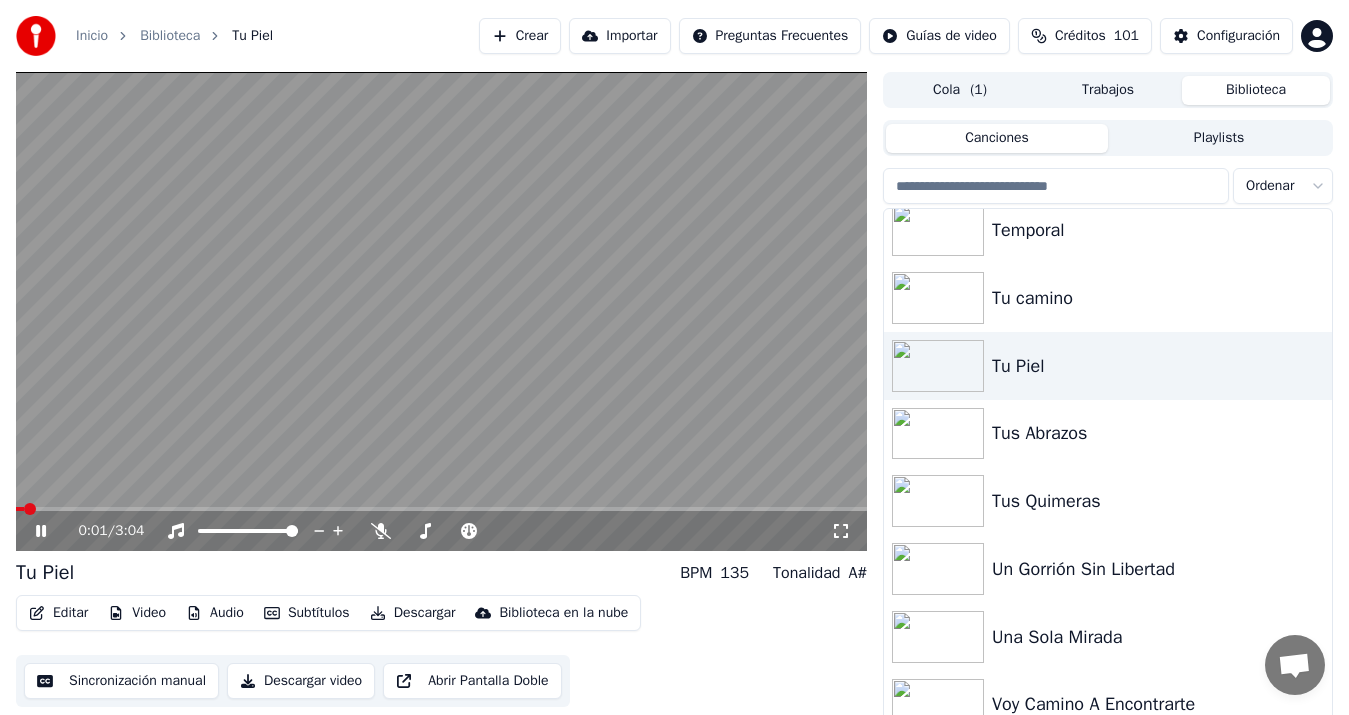 click on "Sincronización manual" at bounding box center [121, 681] 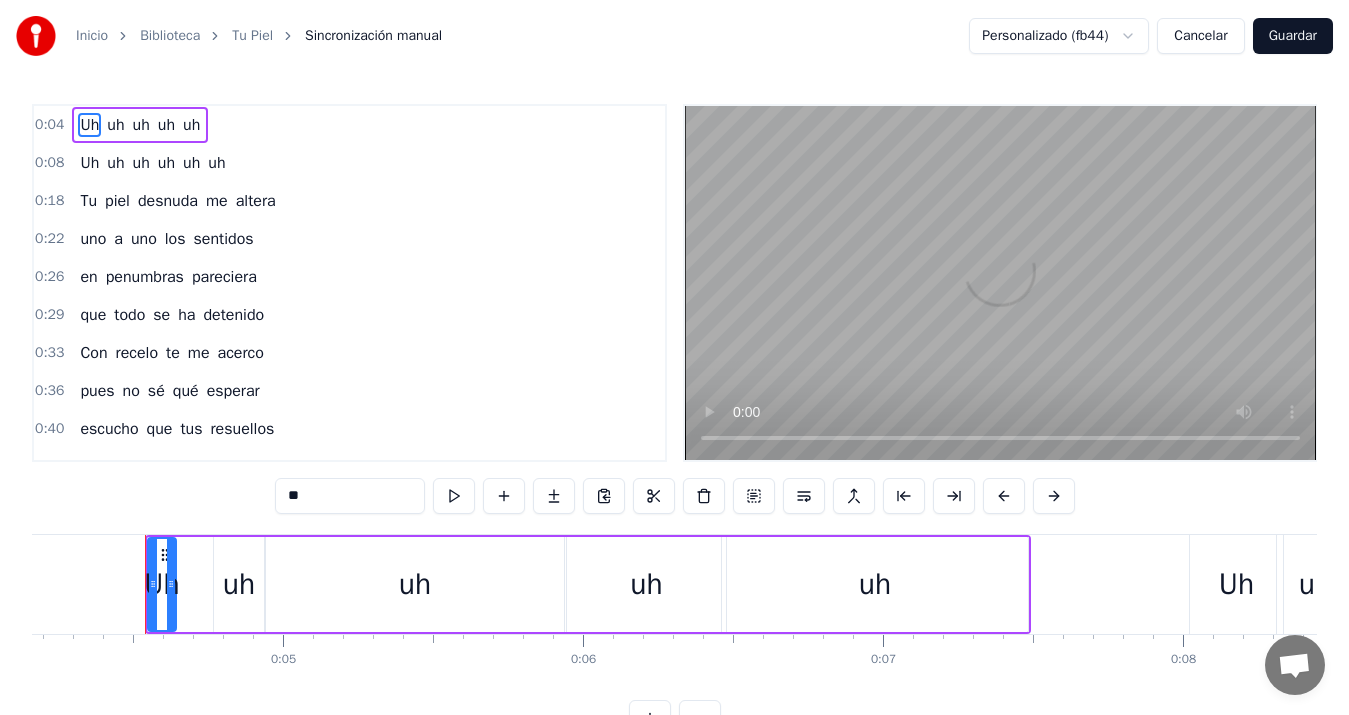 scroll, scrollTop: 0, scrollLeft: 1262, axis: horizontal 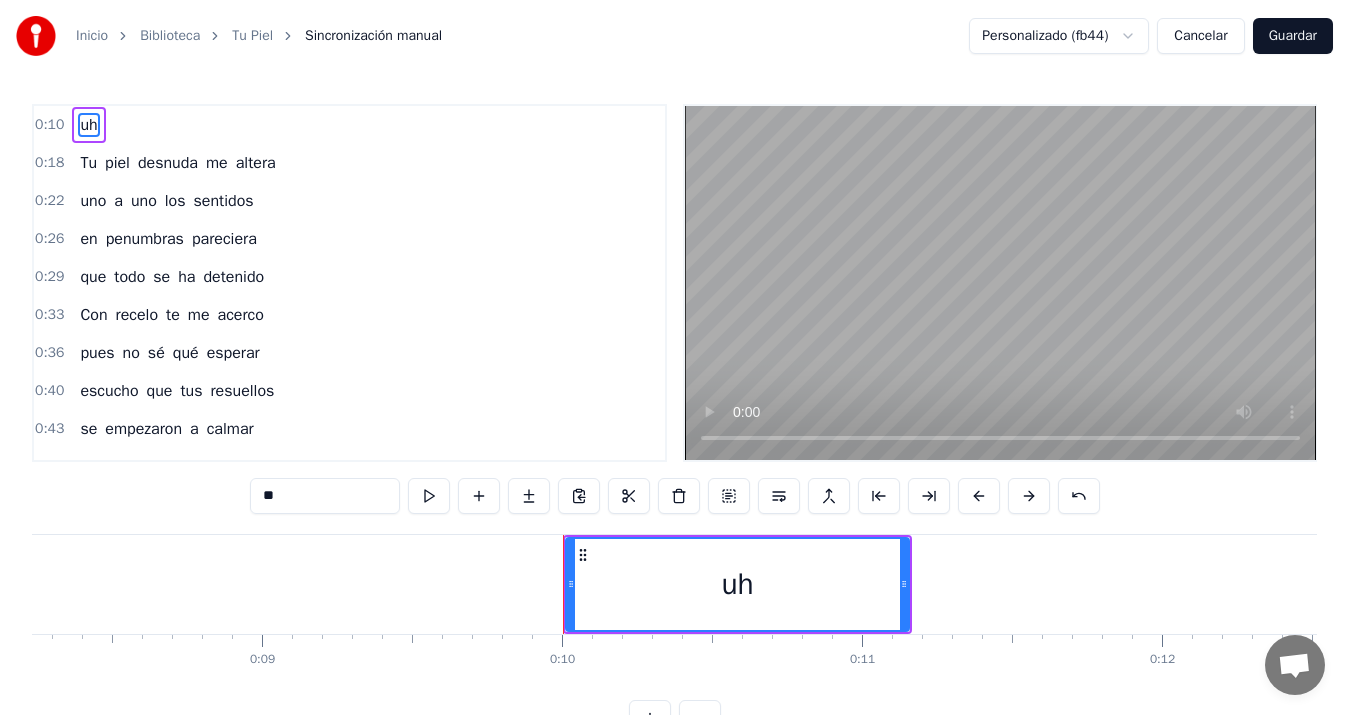 type on "**" 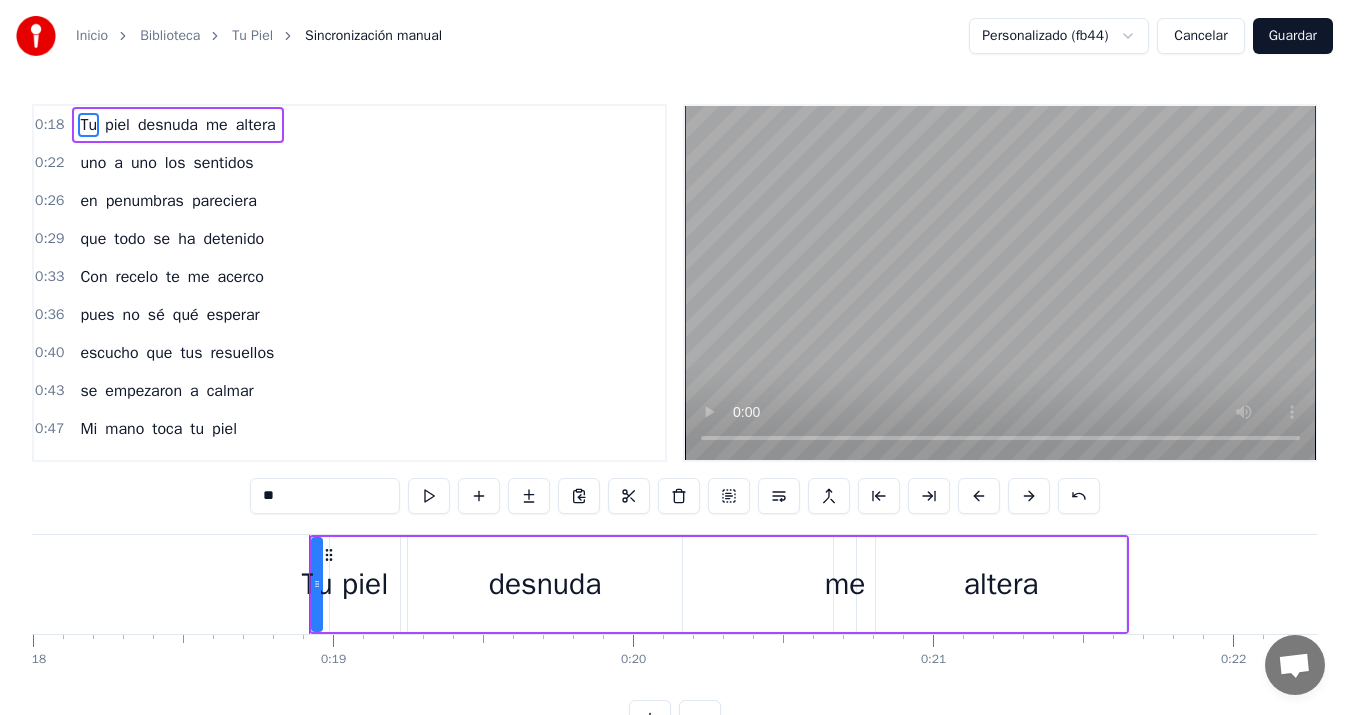 scroll, scrollTop: 0, scrollLeft: 5576, axis: horizontal 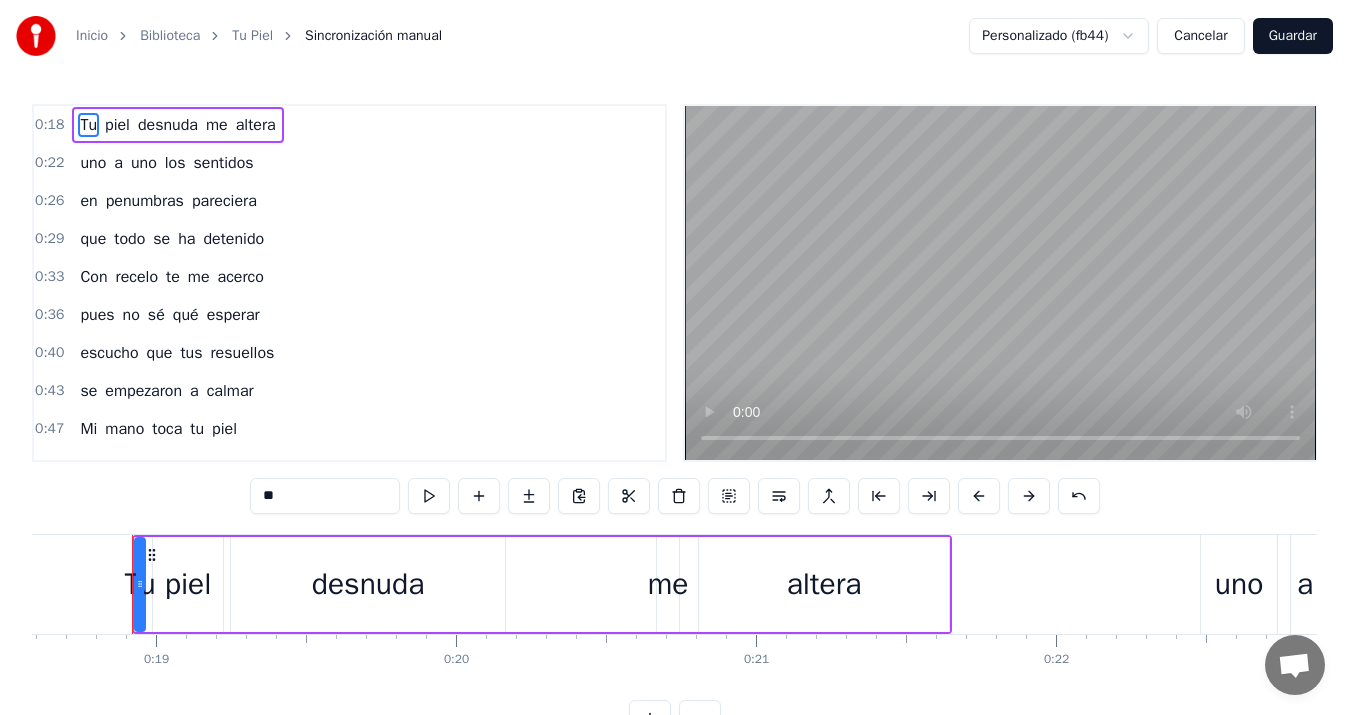 type 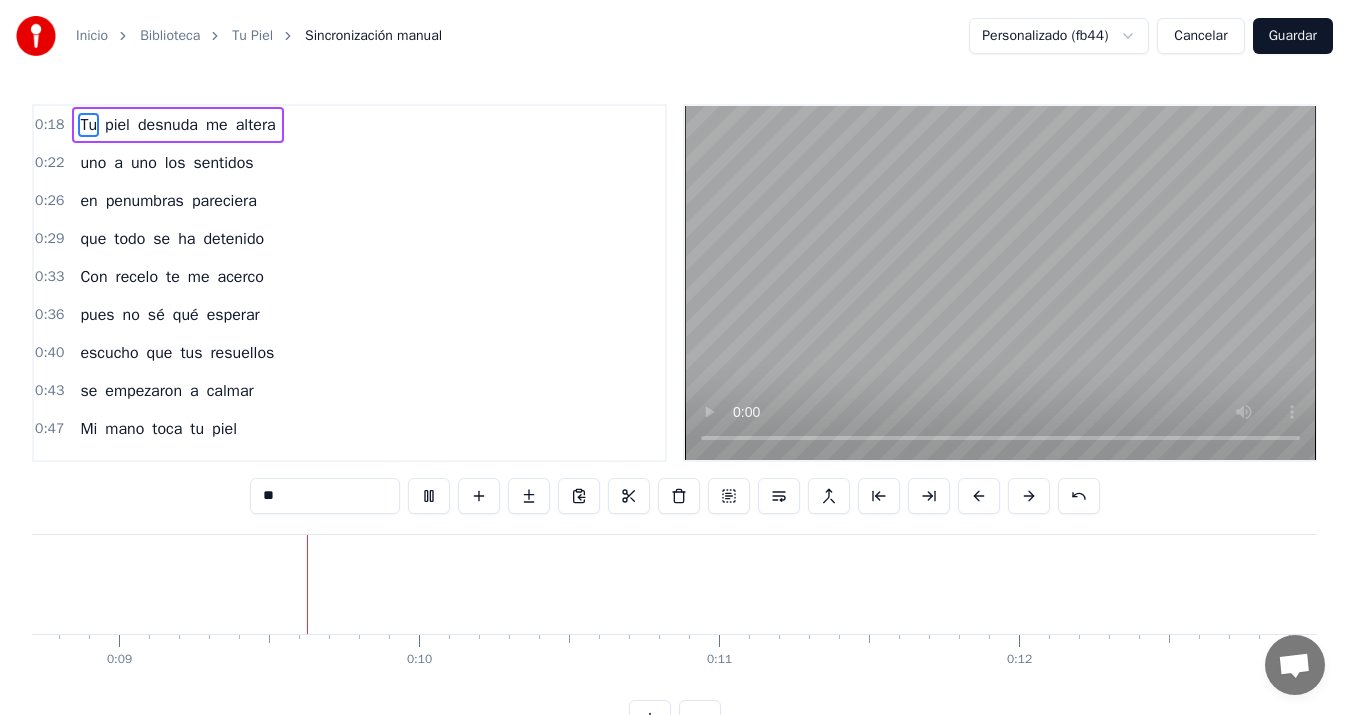 scroll, scrollTop: 0, scrollLeft: 2672, axis: horizontal 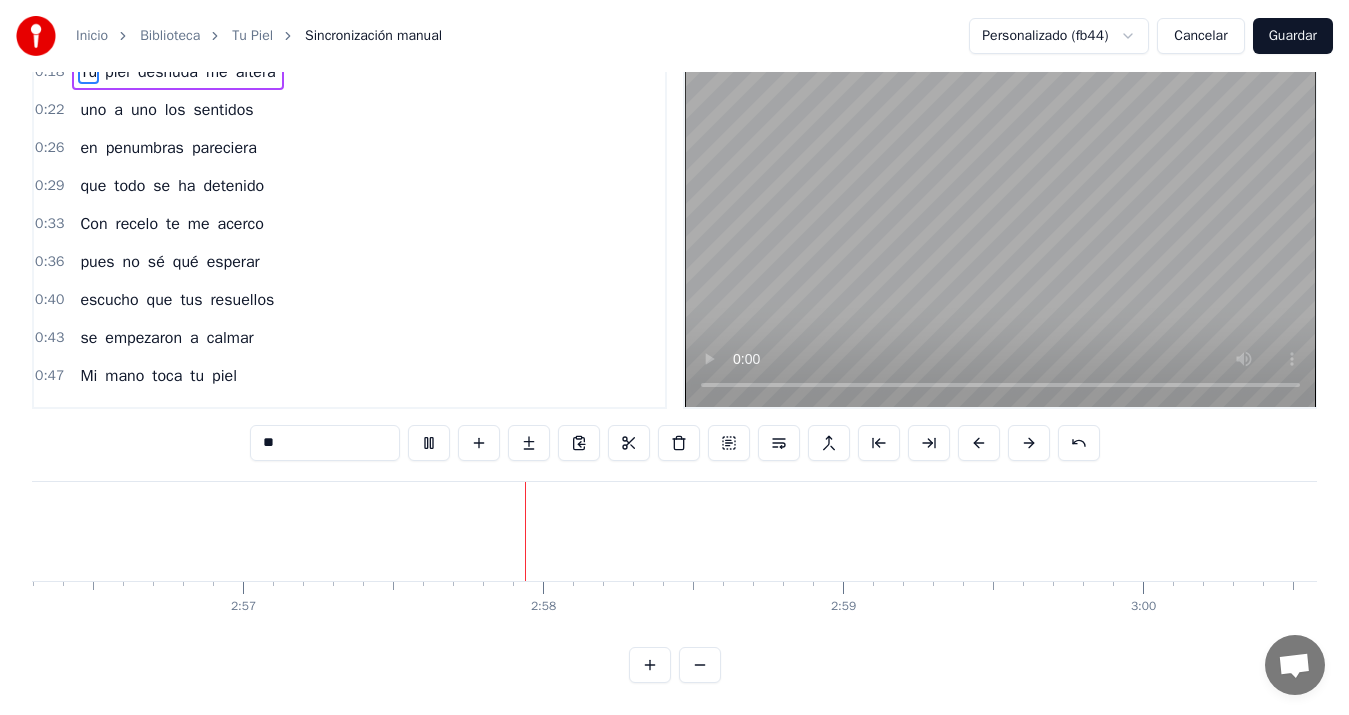 click on "Guardar" at bounding box center [1293, 36] 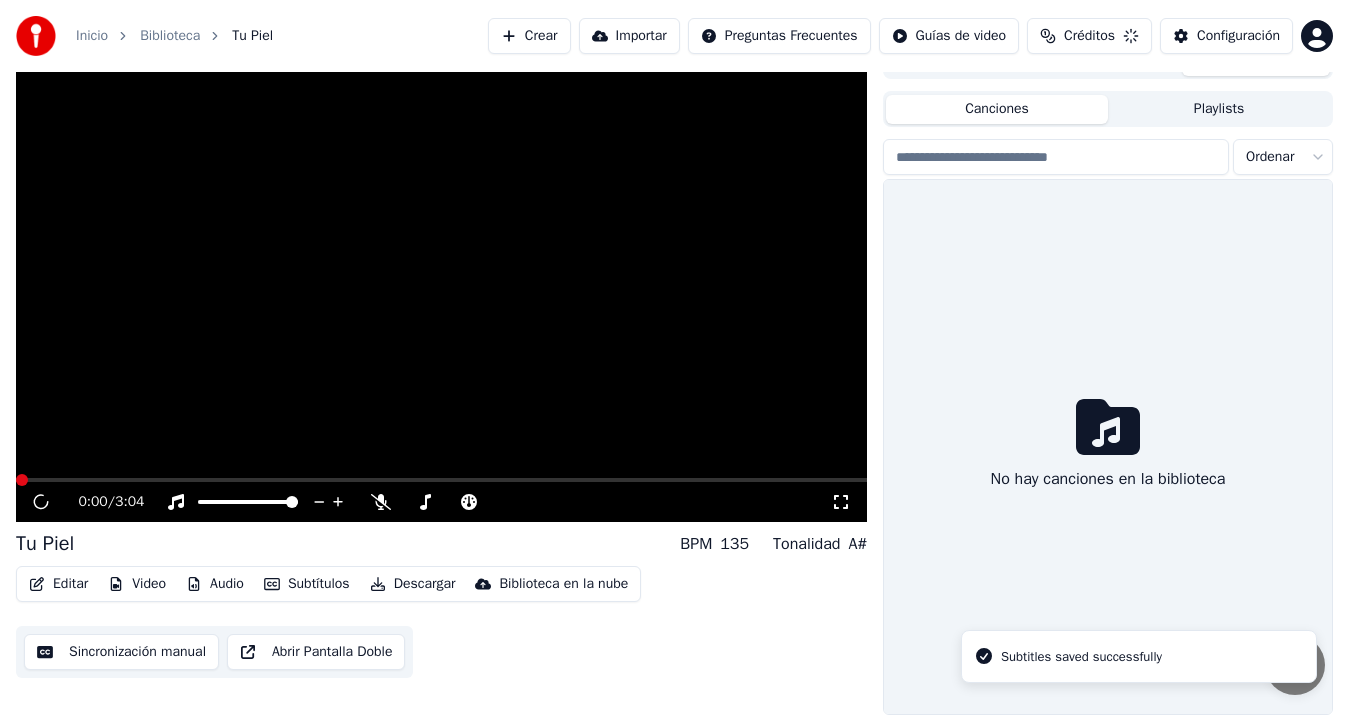 scroll, scrollTop: 29, scrollLeft: 0, axis: vertical 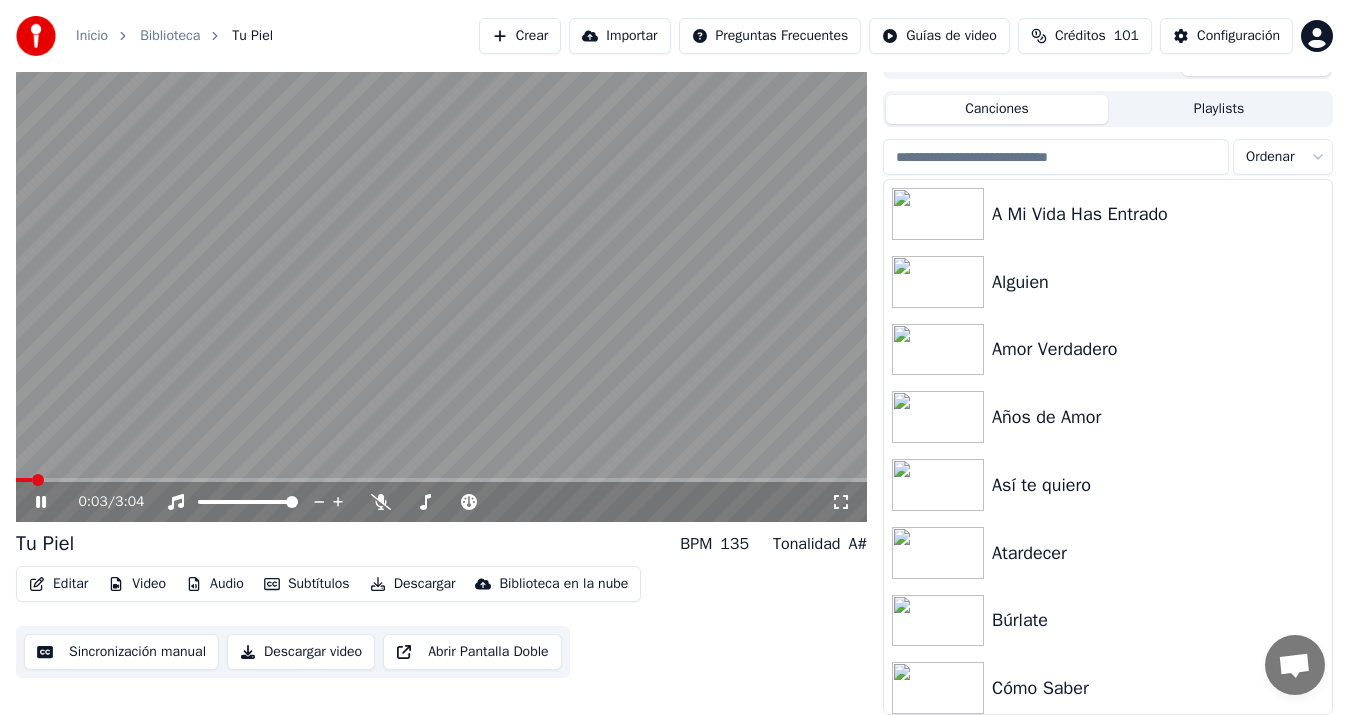 click 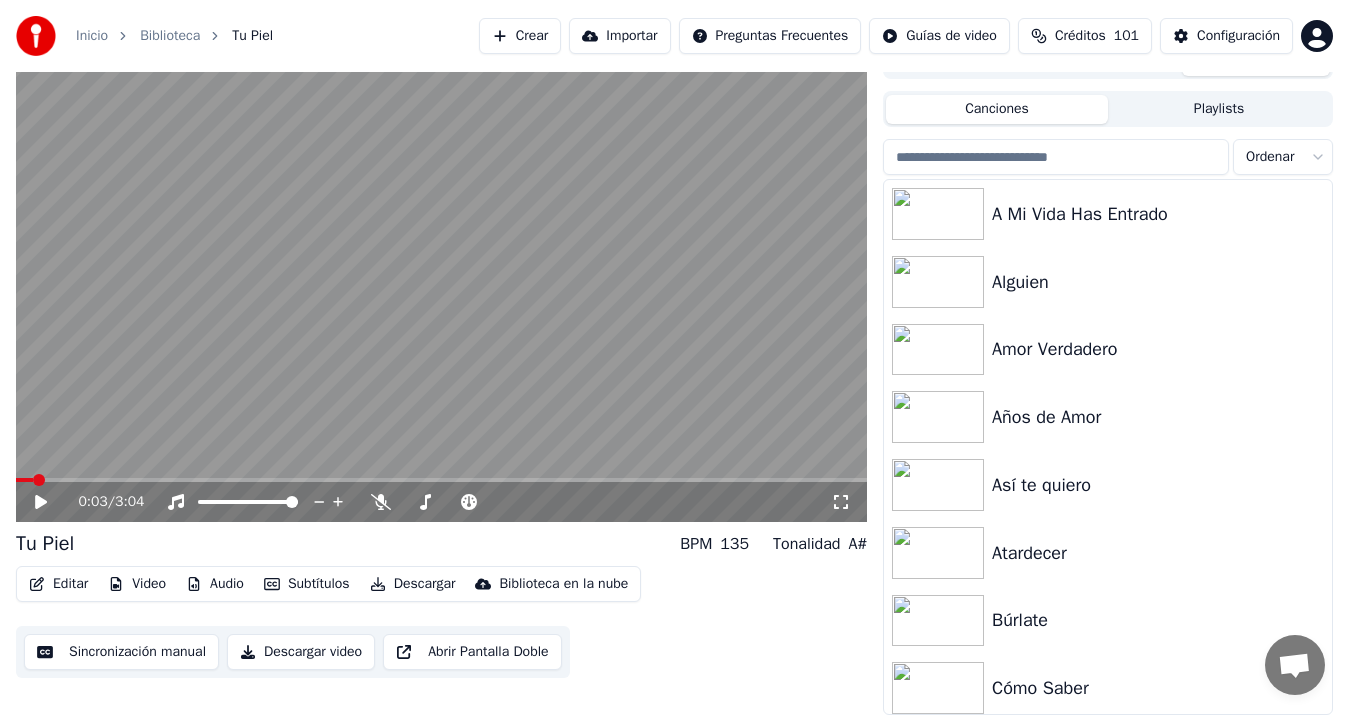 click on "Descargar video" at bounding box center (301, 652) 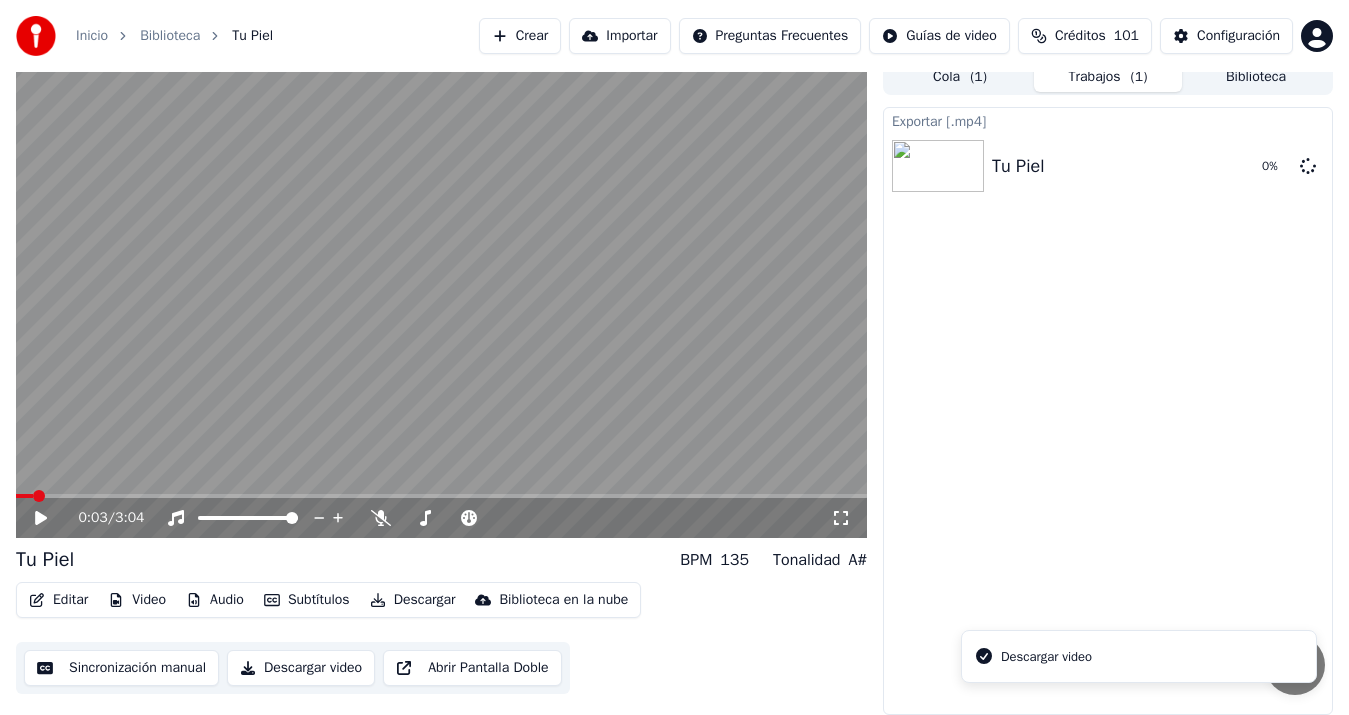 scroll, scrollTop: 13, scrollLeft: 0, axis: vertical 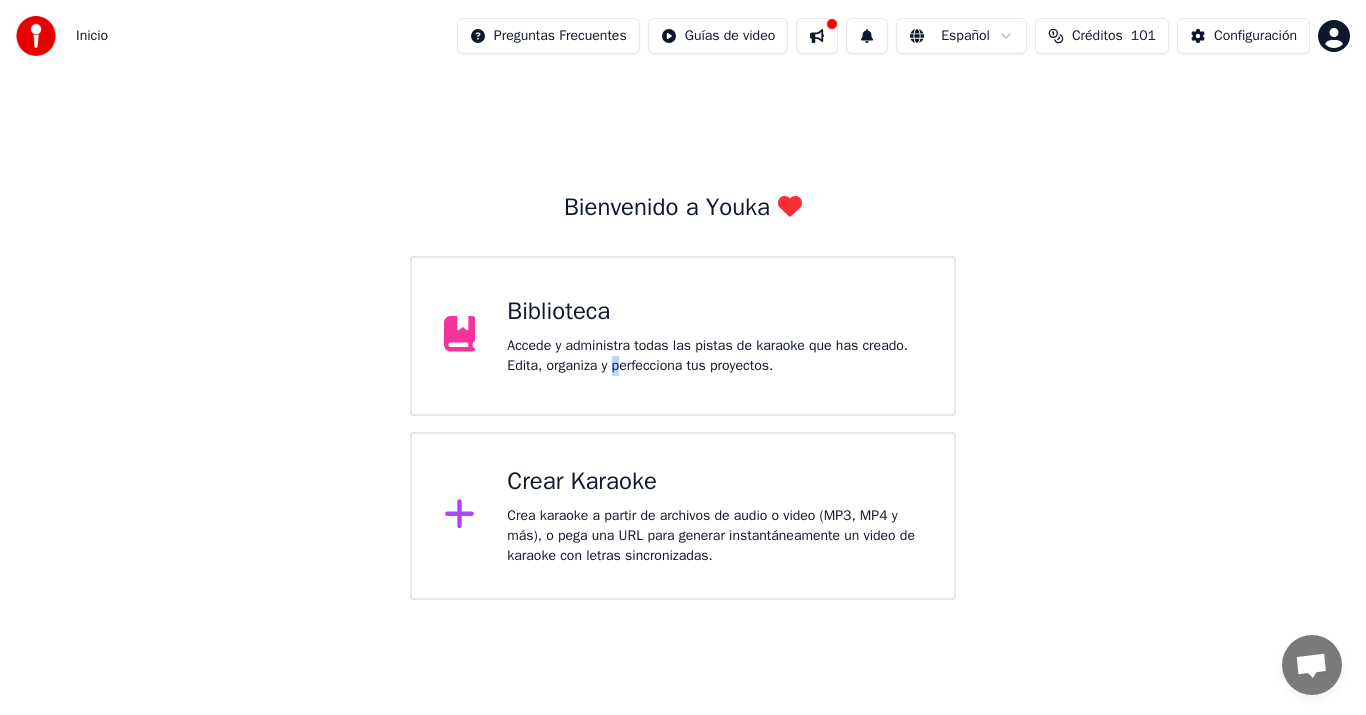 click on "Accede y administra todas las pistas de karaoke que has creado. Edita, organiza y perfecciona tus proyectos." at bounding box center (714, 356) 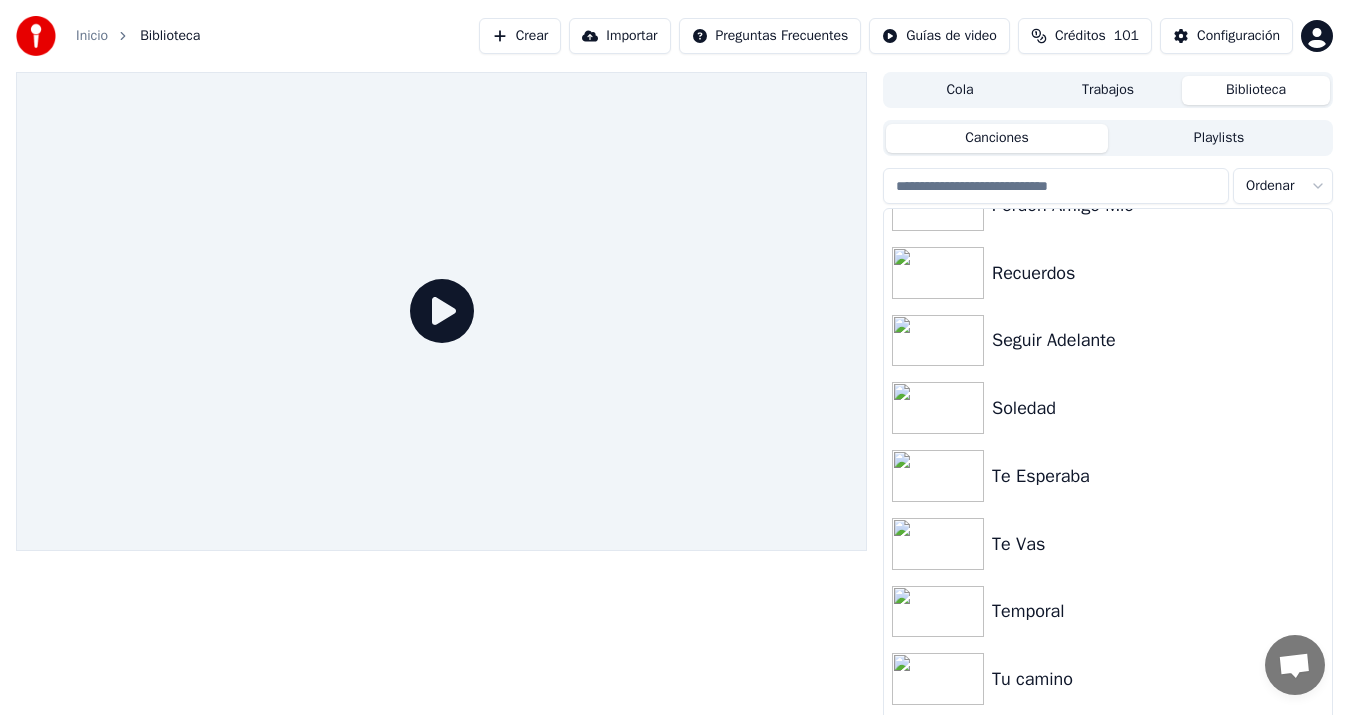 scroll, scrollTop: 2600, scrollLeft: 0, axis: vertical 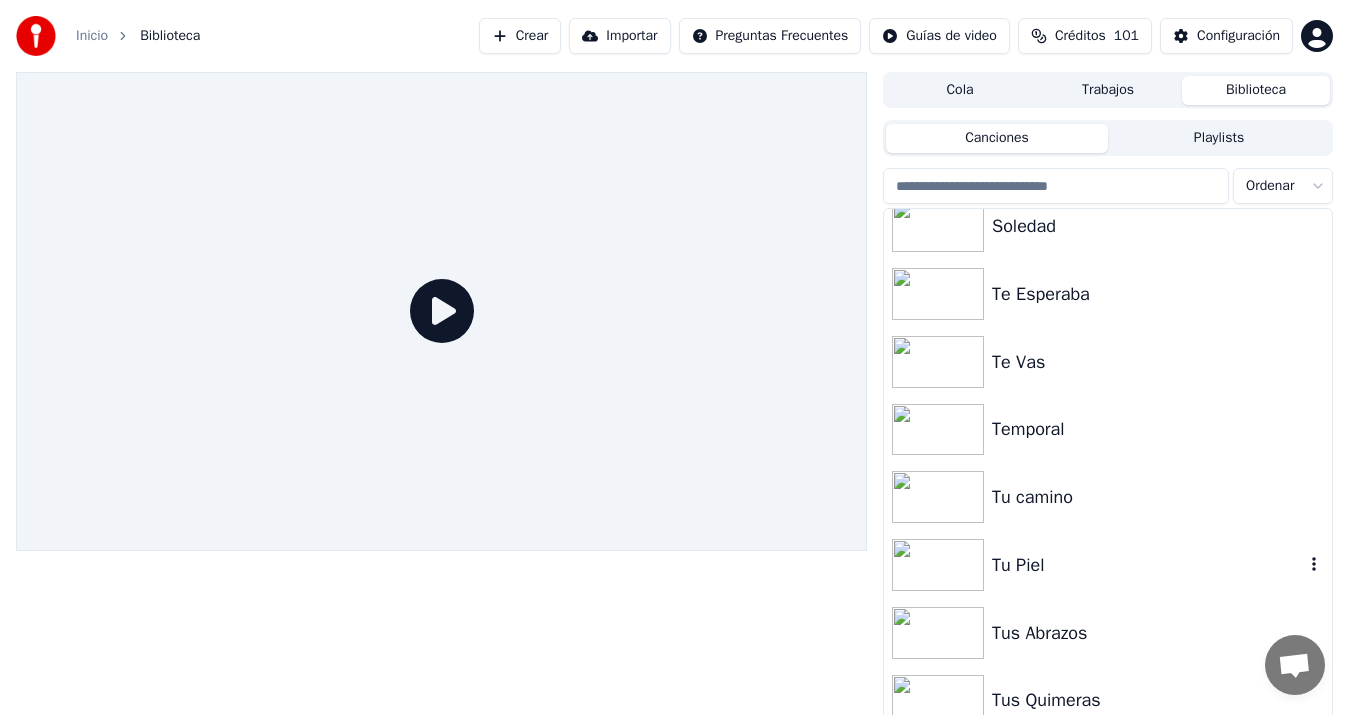 click on "Tu Piel" at bounding box center [1148, 565] 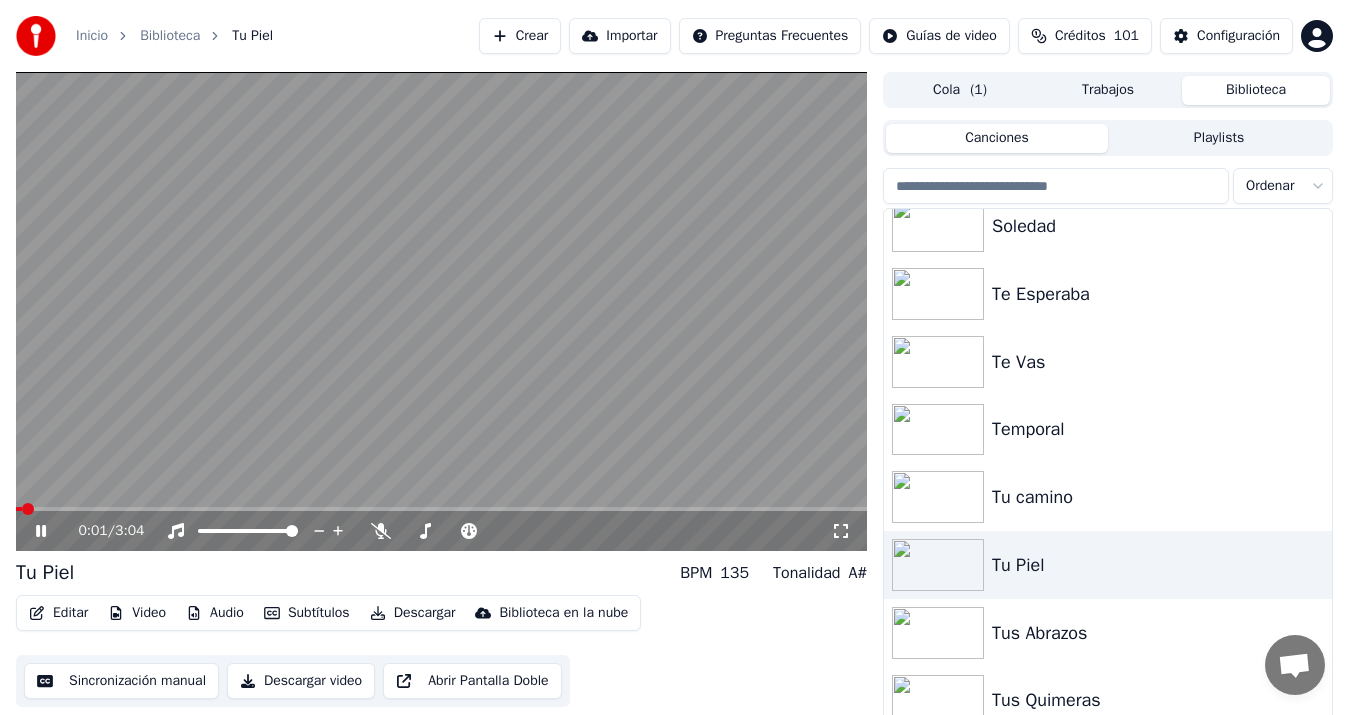 click on "Descargar video" at bounding box center (301, 681) 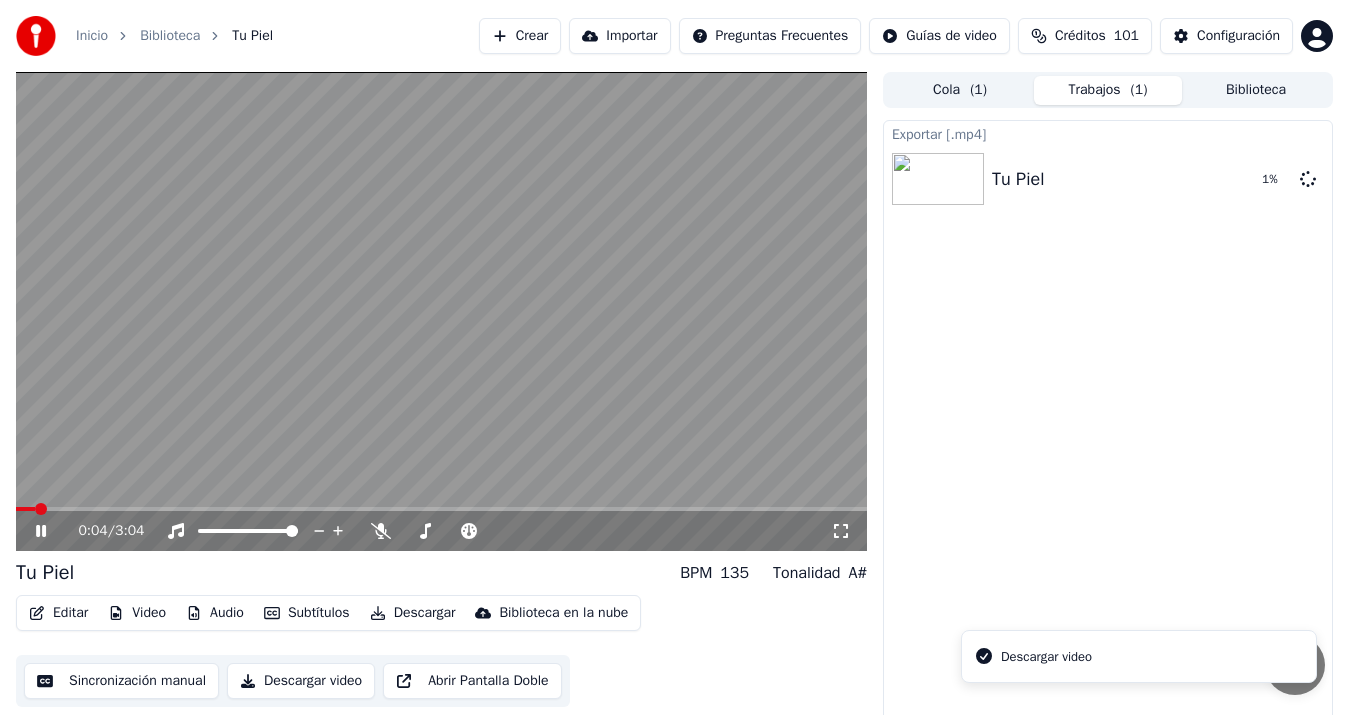 click at bounding box center (441, 311) 